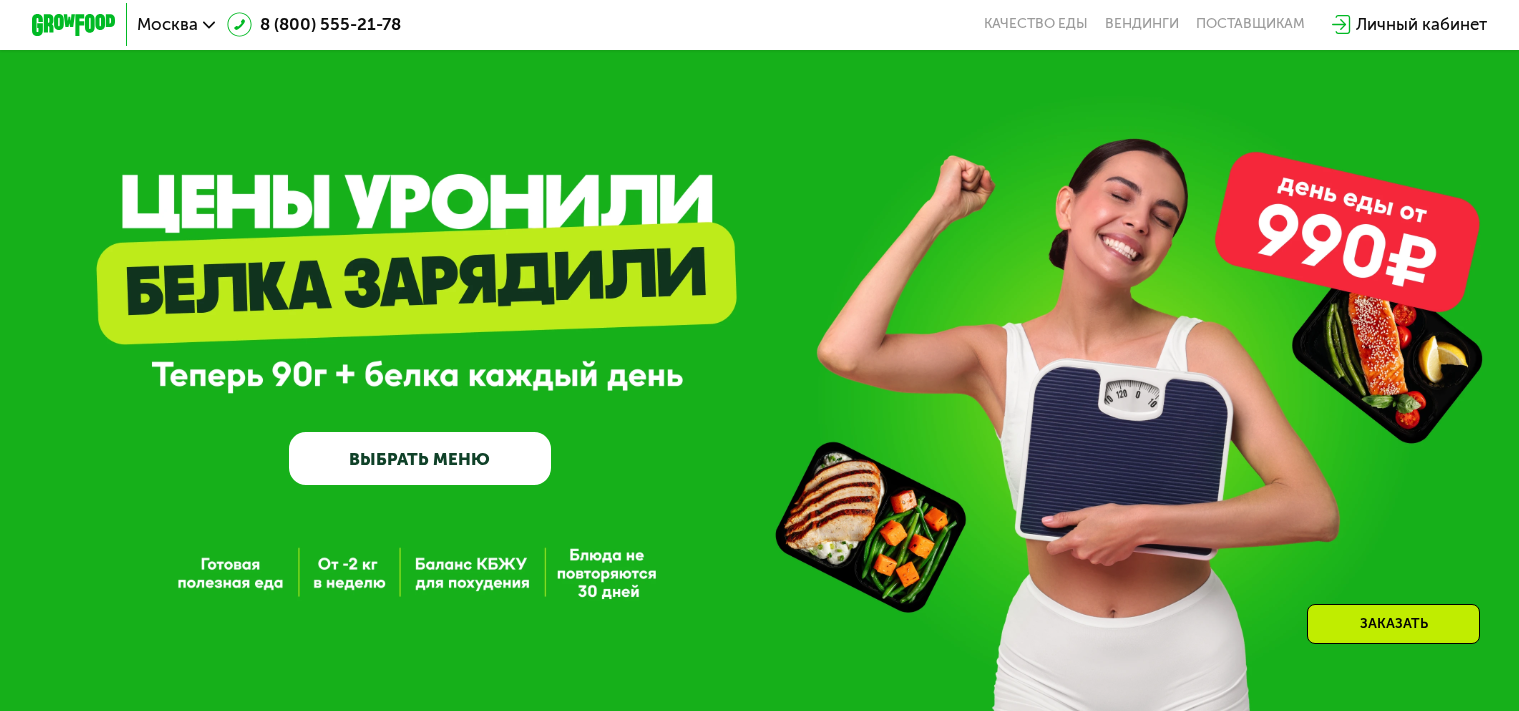 scroll, scrollTop: 899, scrollLeft: 0, axis: vertical 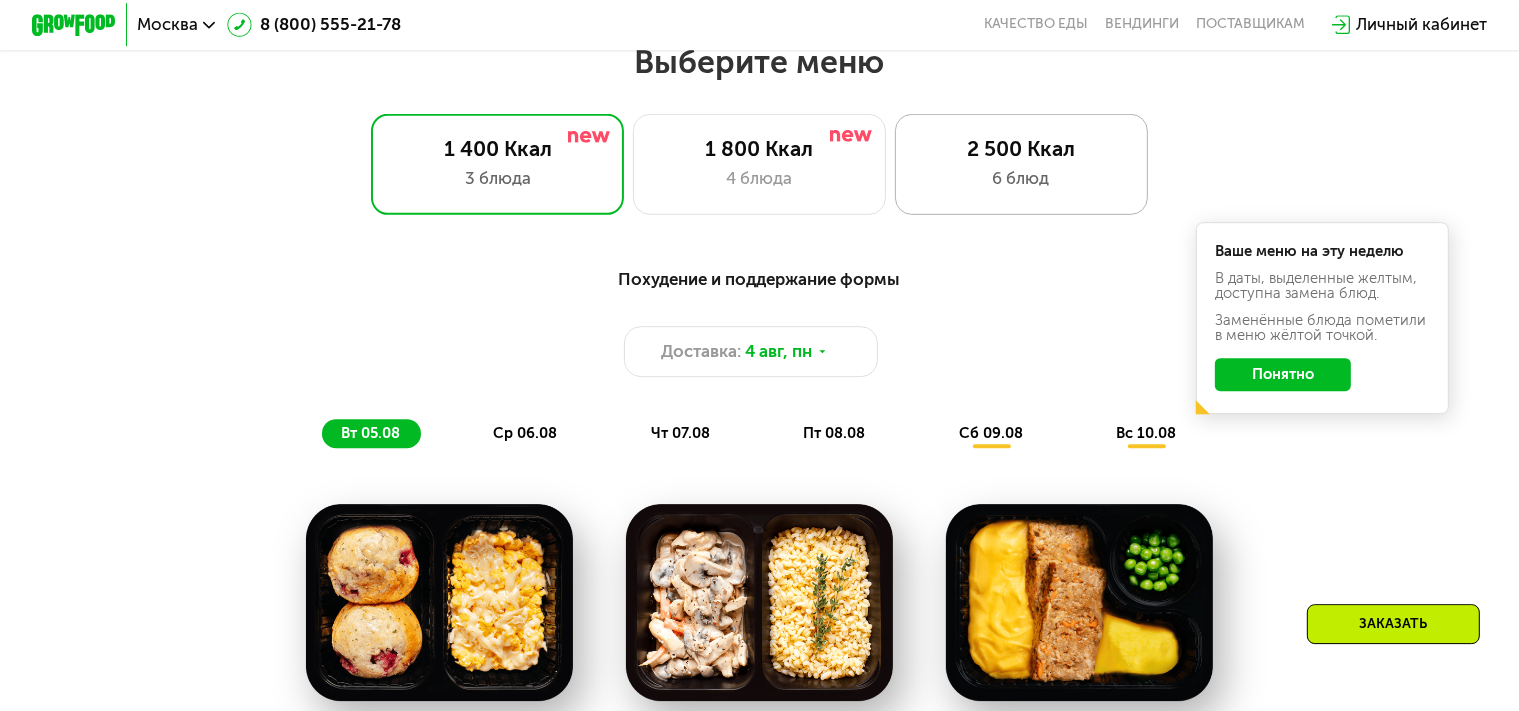 click on "2 500 Ккал 6 блюд" 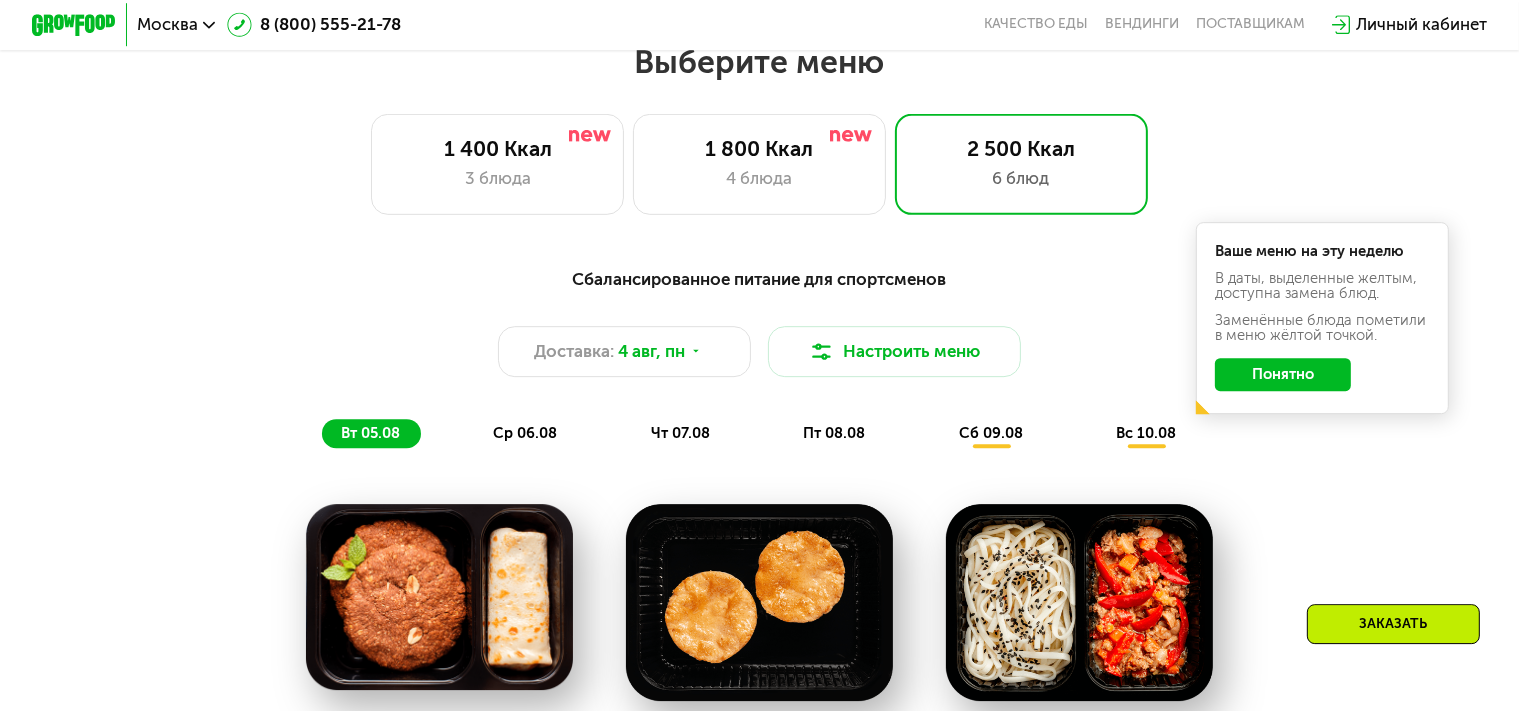 click on "Сбалансированное питание для спортсменов Доставка: 4 авг, пн Настроить меню  вт 05.08 ср 06.08 чт 07.08 пт 08.08 сб 09.08 вс 10.08" at bounding box center [759, 357] 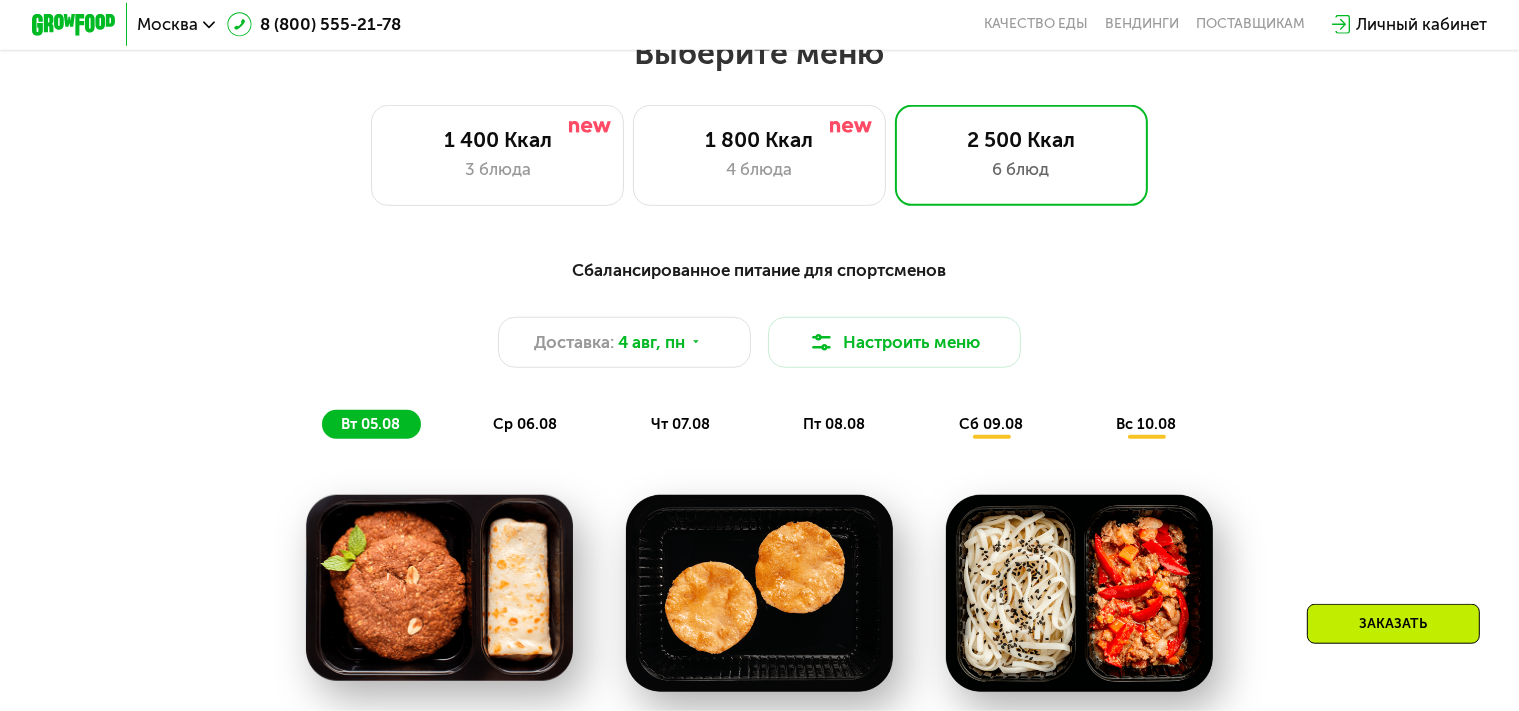 scroll, scrollTop: 1056, scrollLeft: 0, axis: vertical 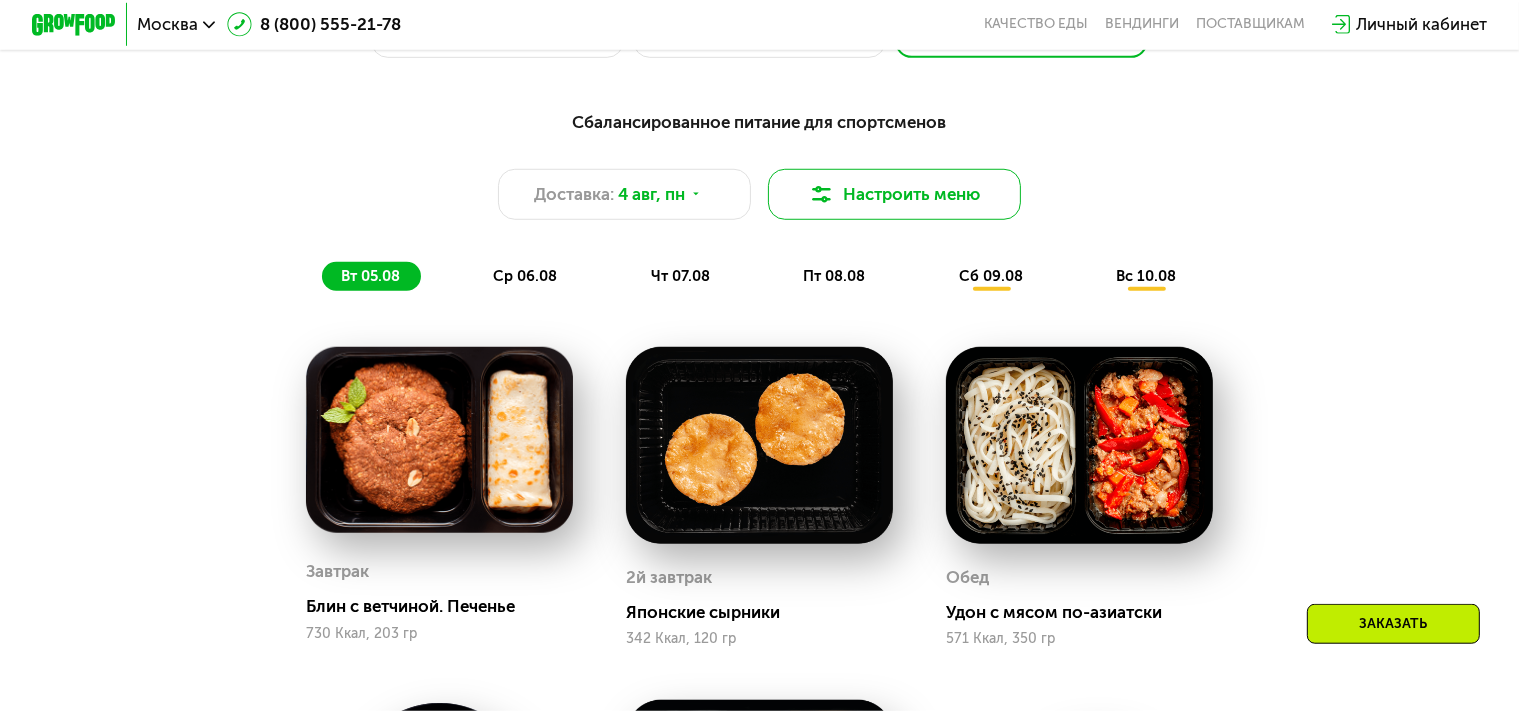 click on "Настроить меню" at bounding box center [894, 194] 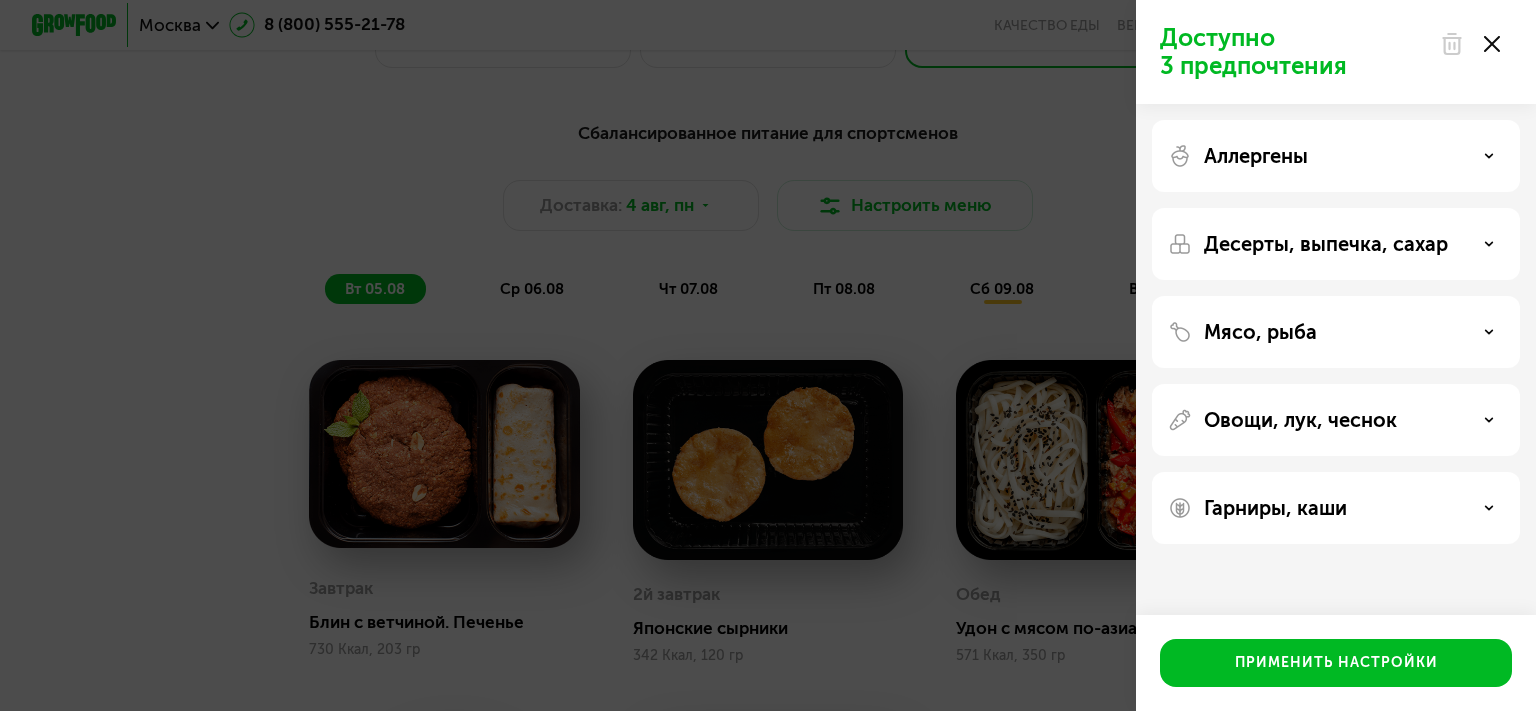 click on "Доступно 3 предпочтения Аллергены Десерты, выпечка, сахар Мясо, рыба Овощи, лук, чеснок Гарниры, каши  Применить настройки" 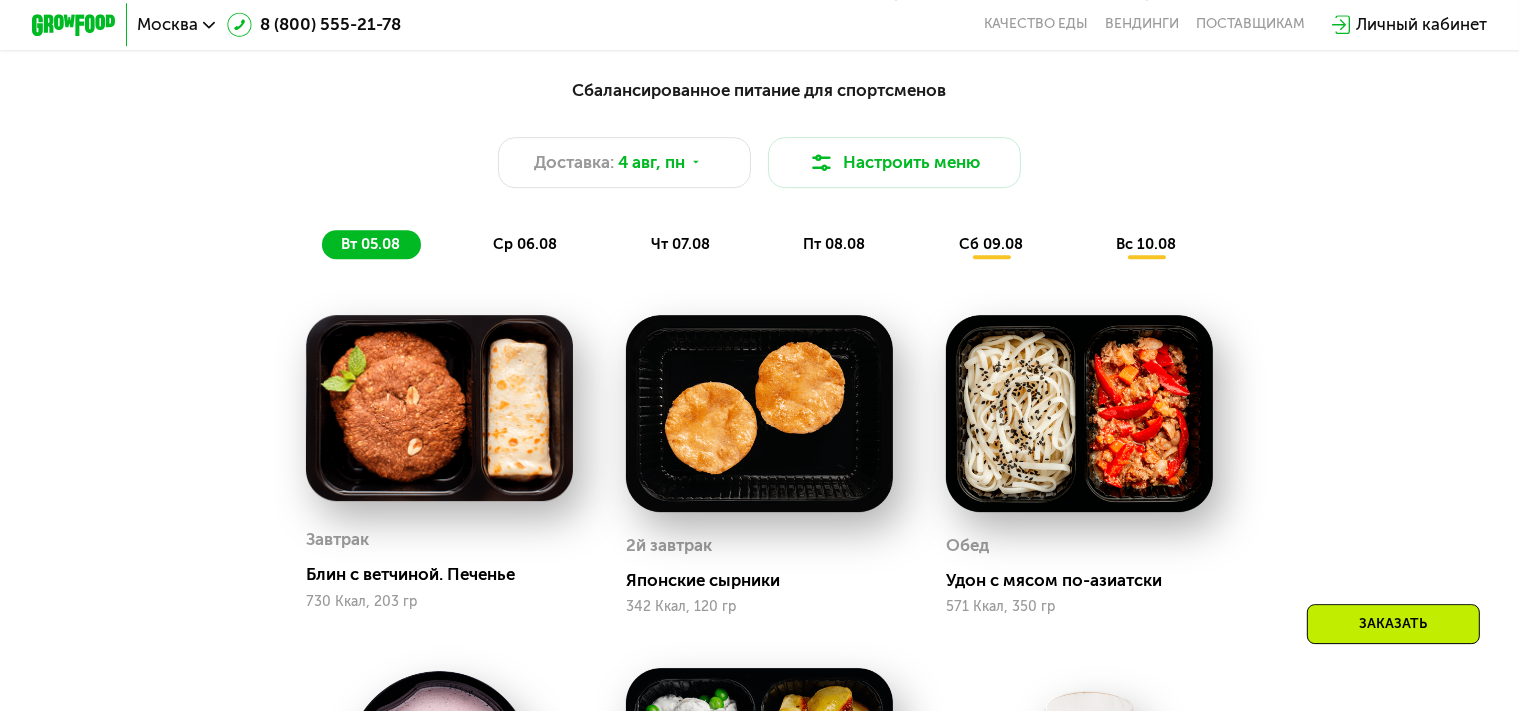 scroll, scrollTop: 1086, scrollLeft: 0, axis: vertical 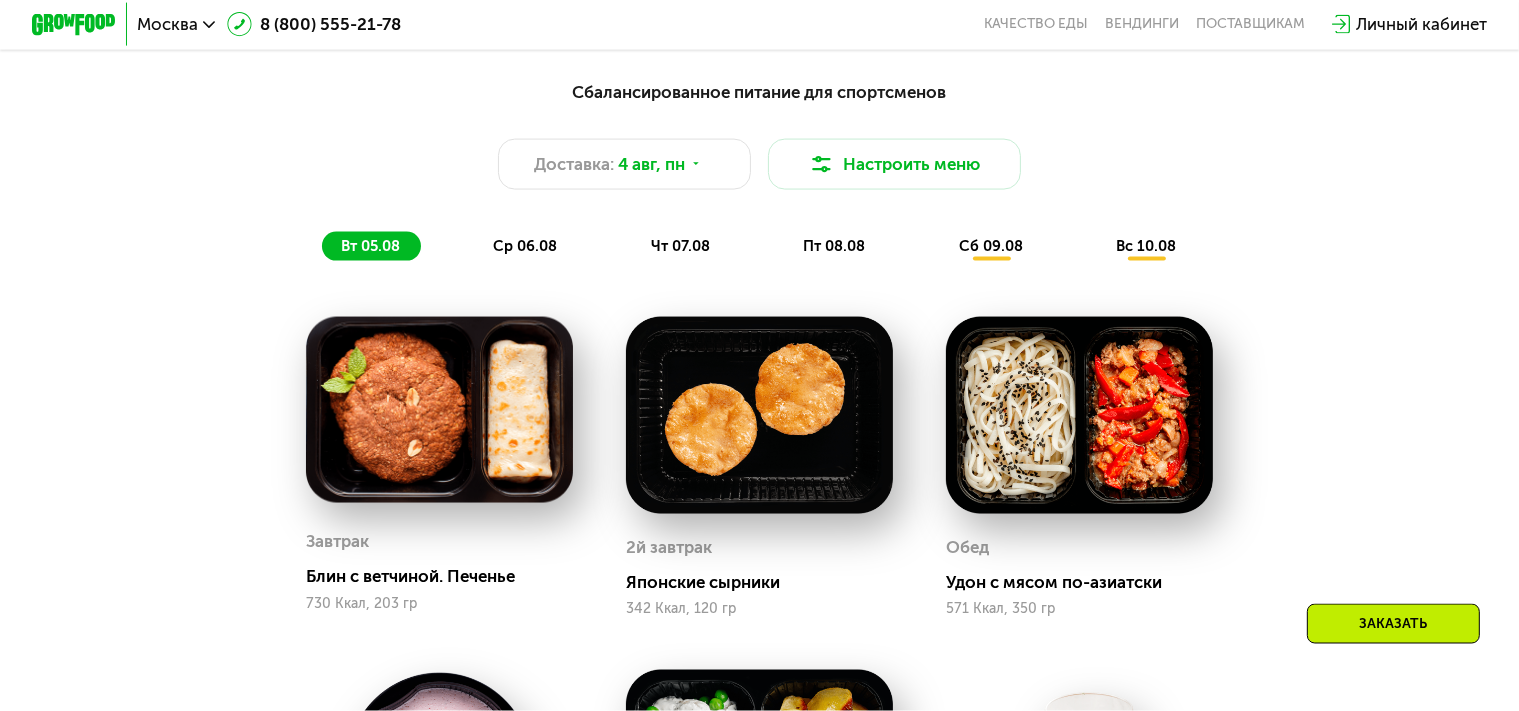 click on "ср 06.08" 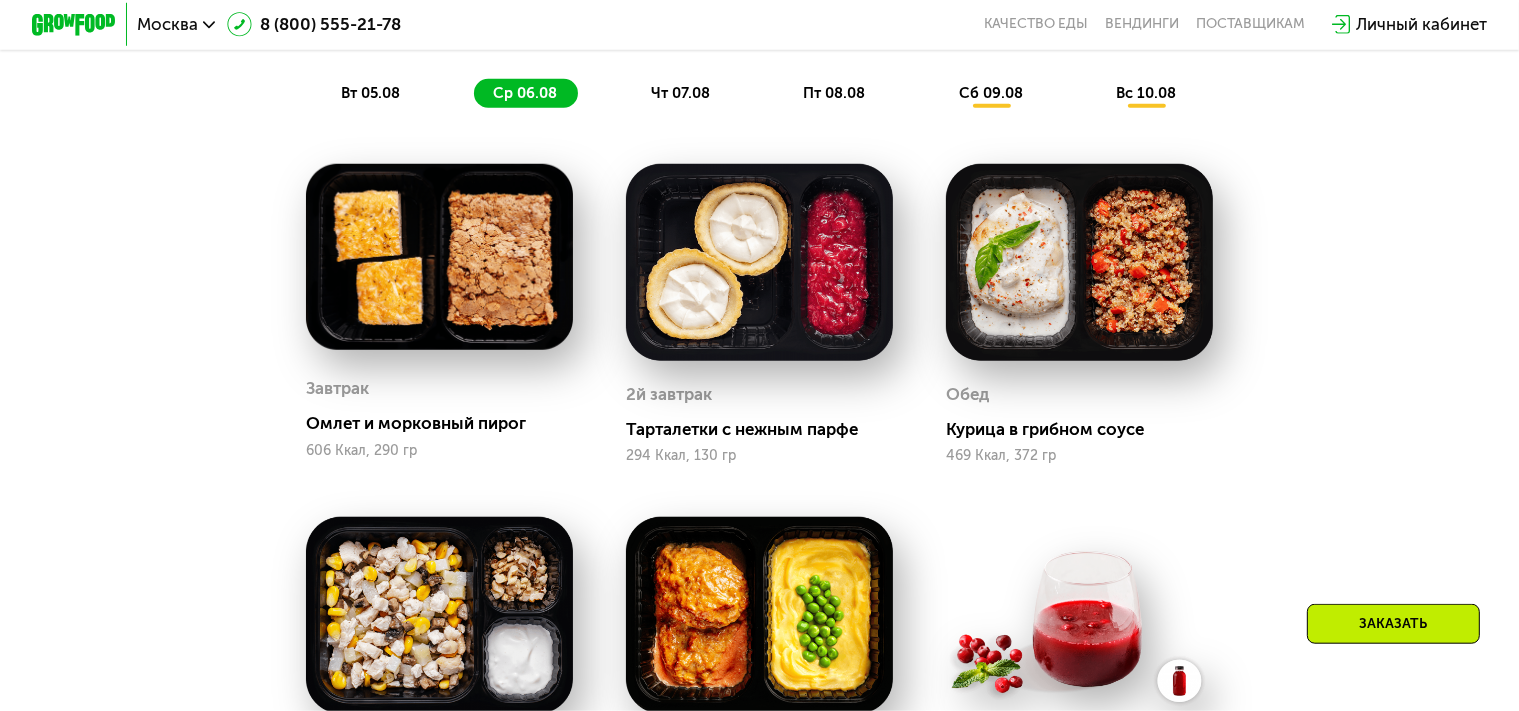 scroll, scrollTop: 1319, scrollLeft: 0, axis: vertical 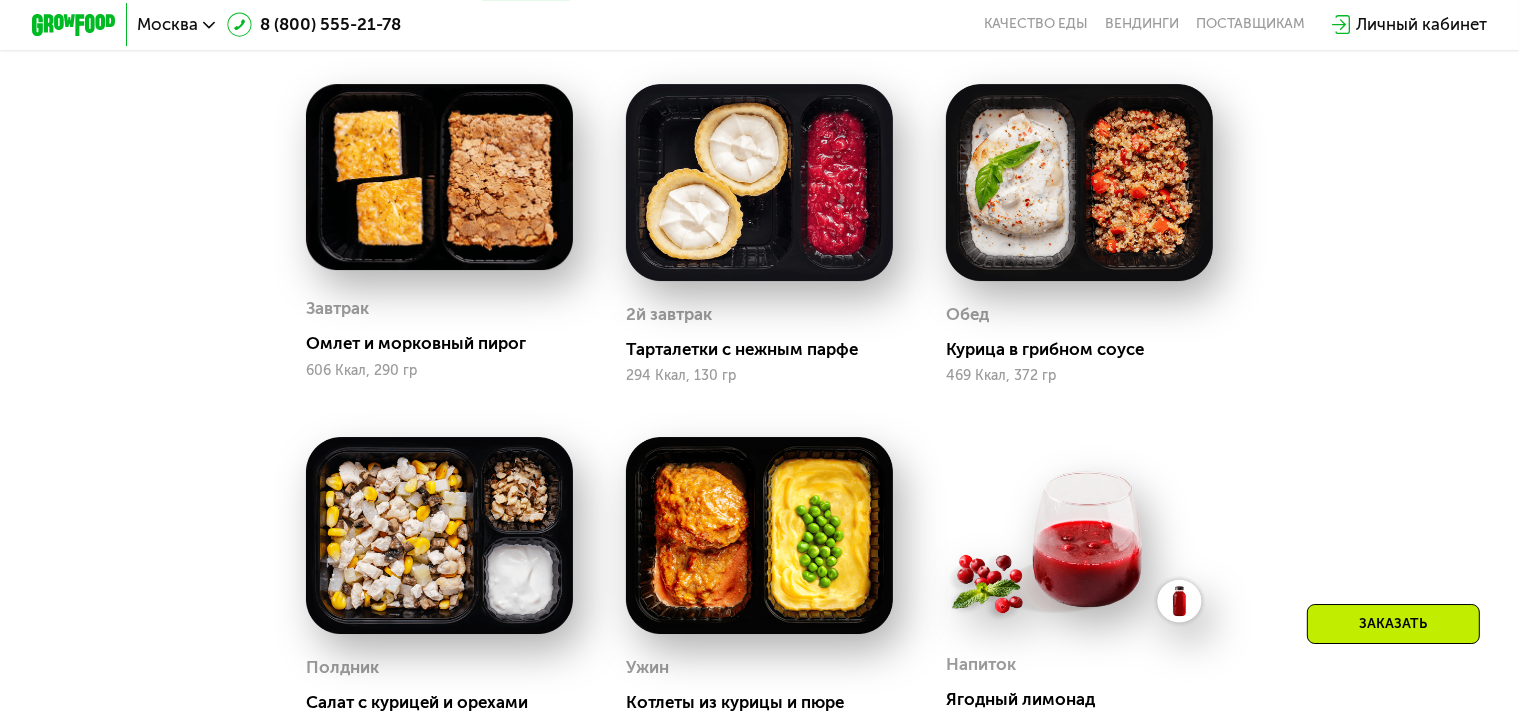 click at bounding box center [439, 177] 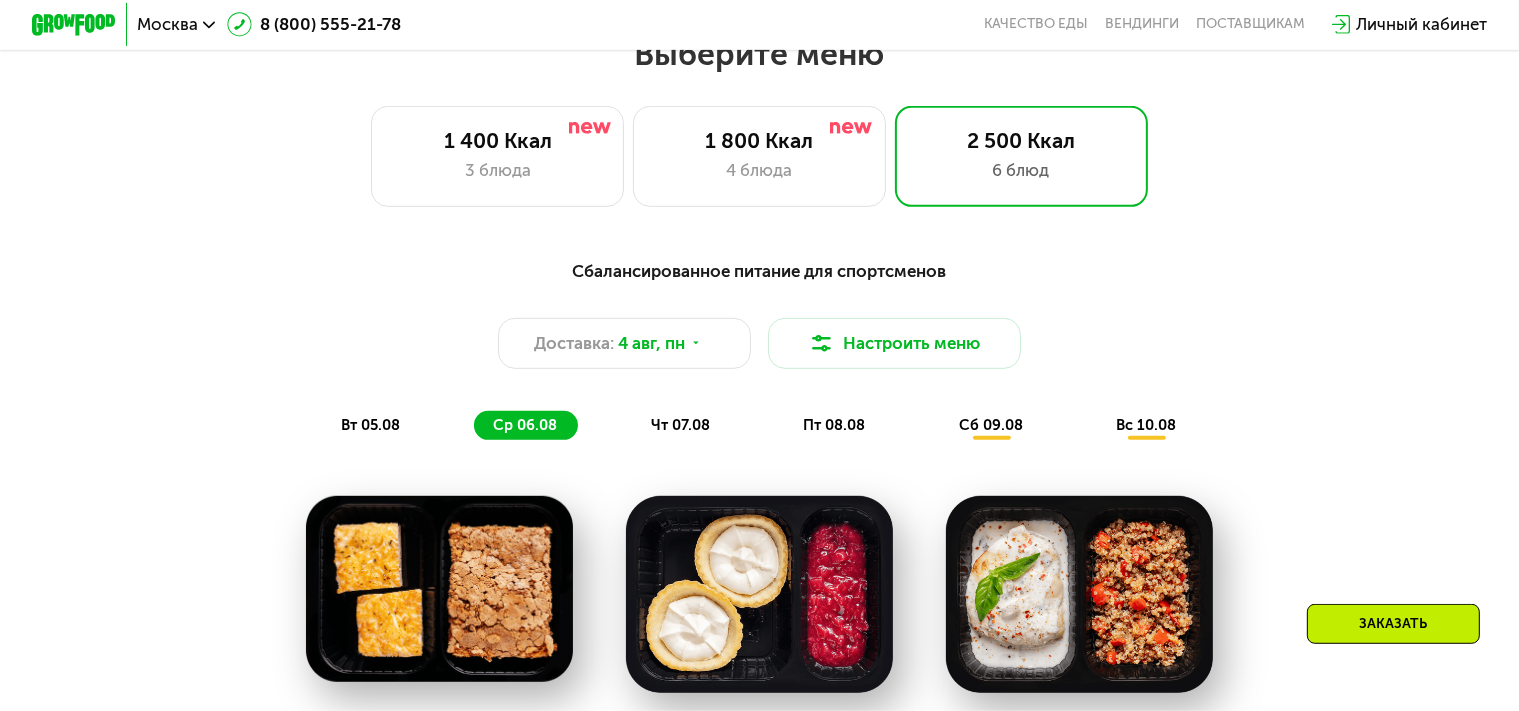 scroll, scrollTop: 844, scrollLeft: 0, axis: vertical 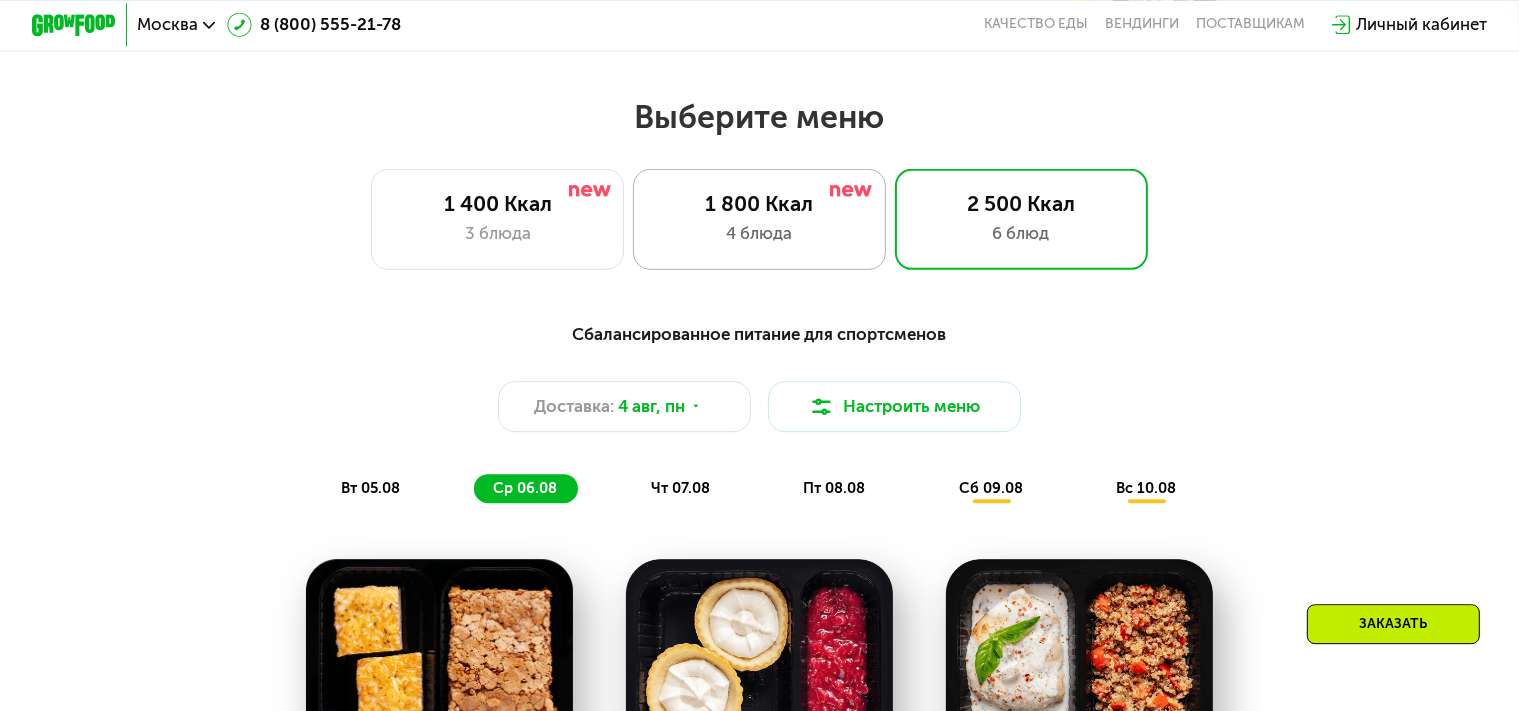 click on "4 блюда" at bounding box center [759, 233] 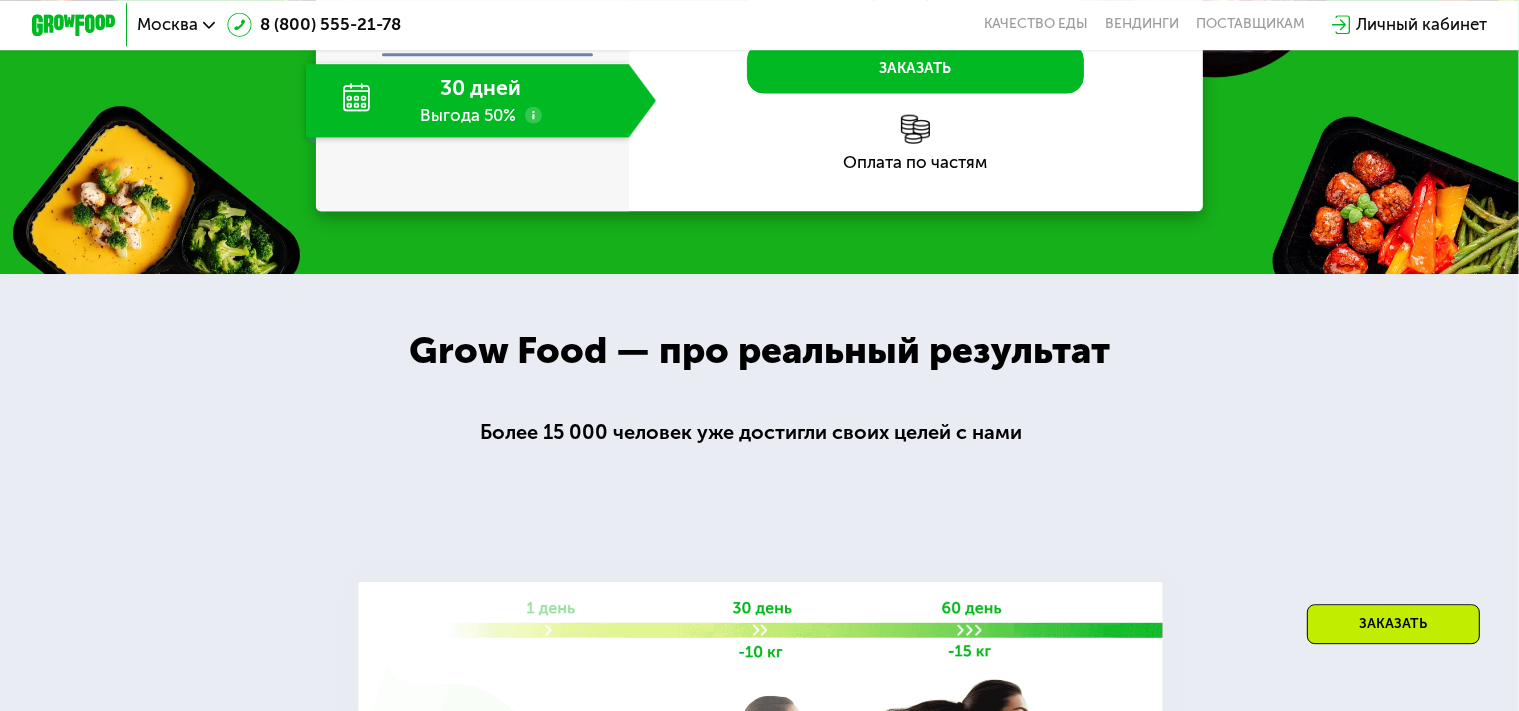 scroll, scrollTop: 2140, scrollLeft: 0, axis: vertical 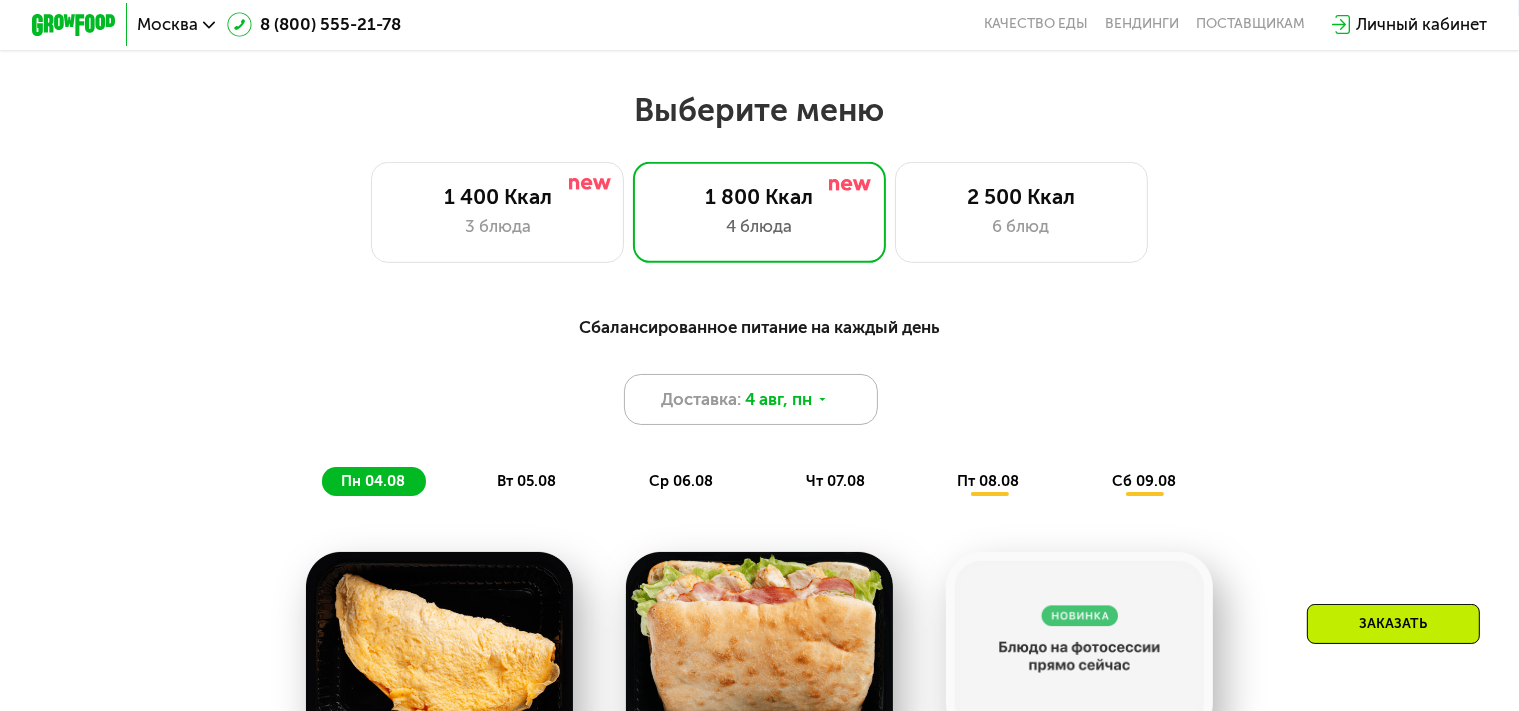 click on "4 авг, пн" at bounding box center [778, 399] 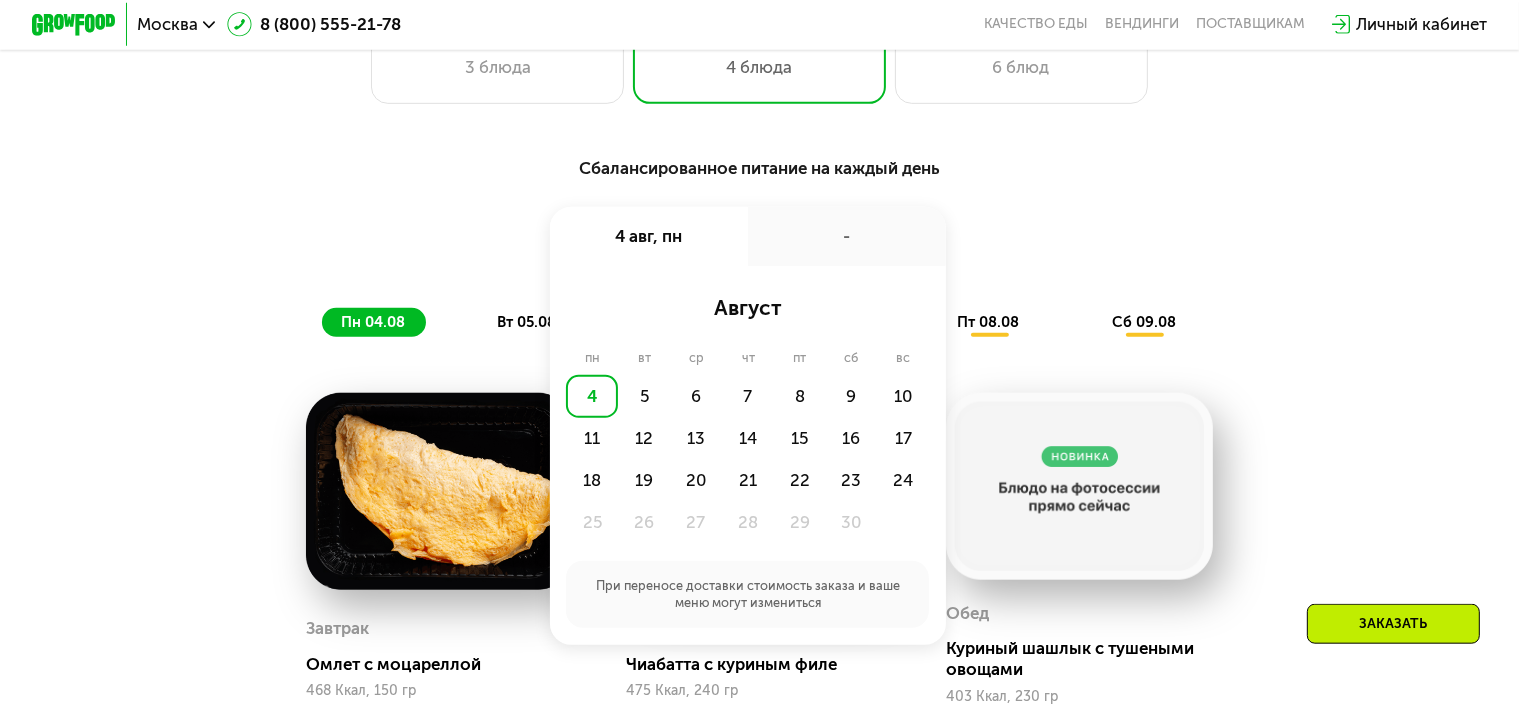 scroll, scrollTop: 1011, scrollLeft: 0, axis: vertical 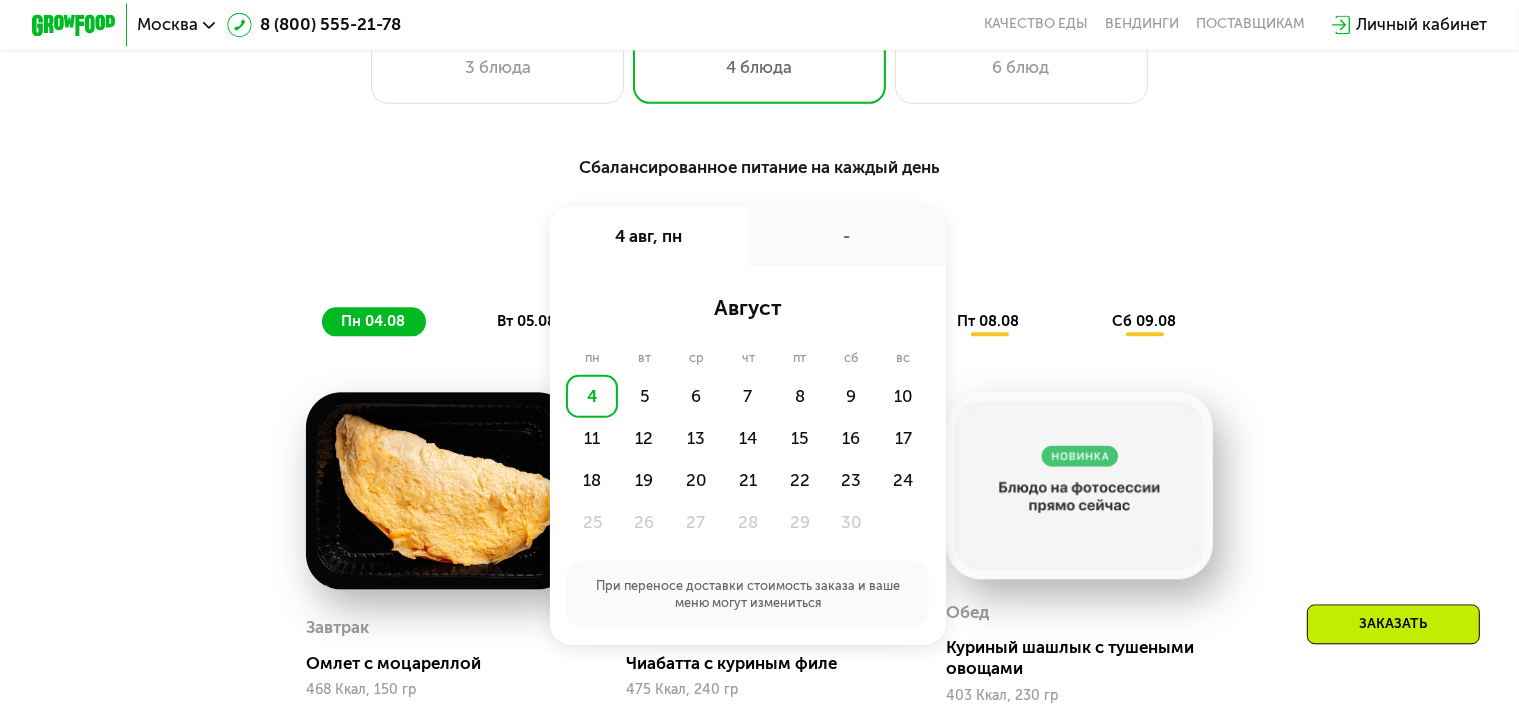 click on "Сбалансированное питание на каждый день" at bounding box center [759, 167] 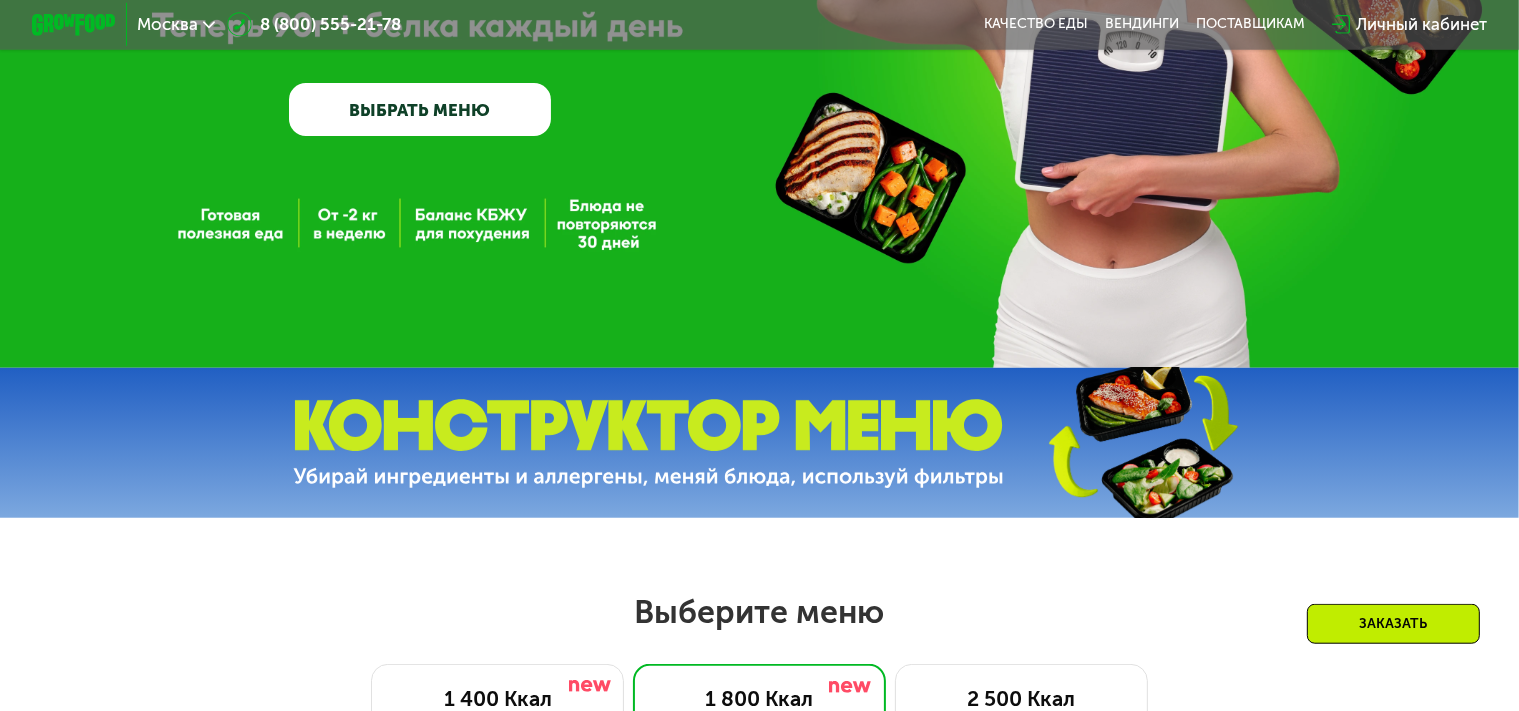 scroll, scrollTop: 350, scrollLeft: 0, axis: vertical 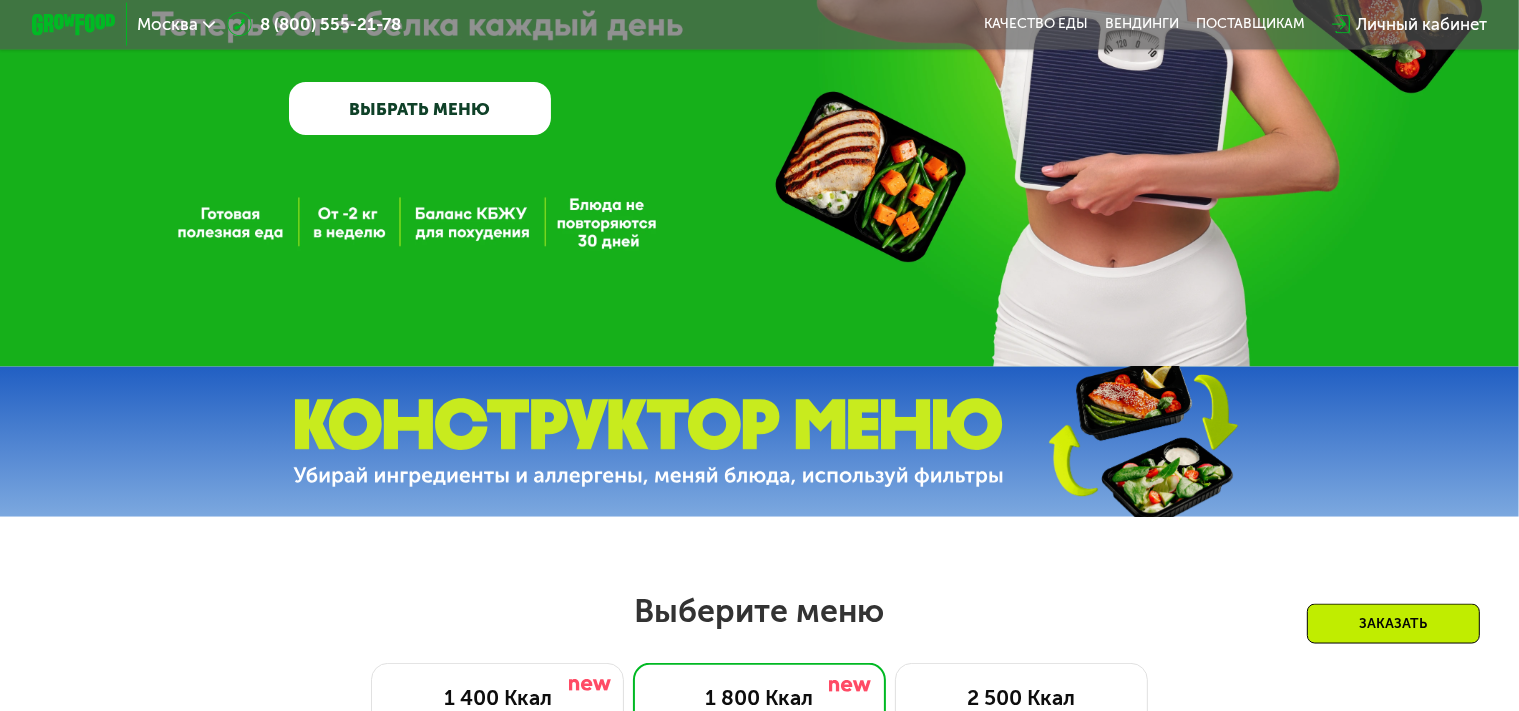 click on "Личный кабинет" at bounding box center [1421, 24] 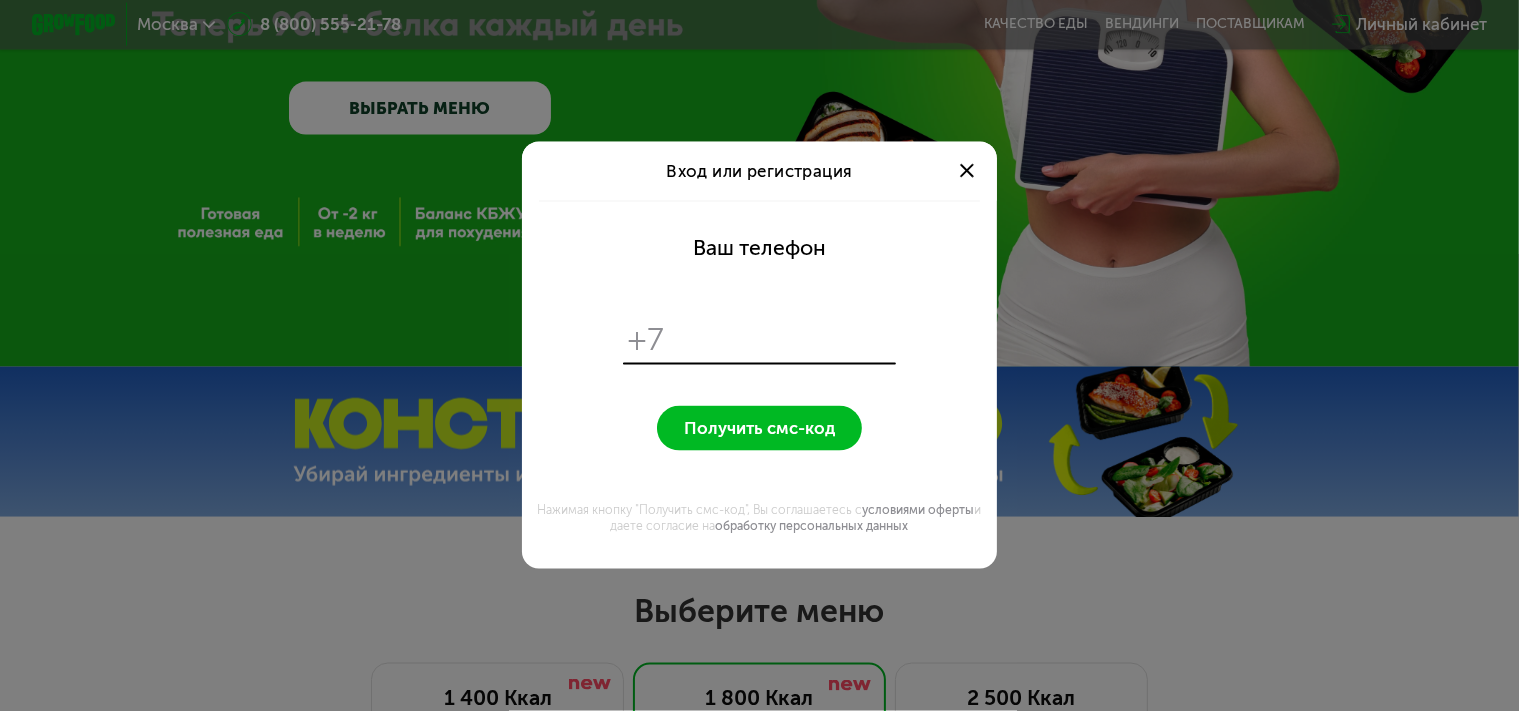 scroll, scrollTop: 0, scrollLeft: 0, axis: both 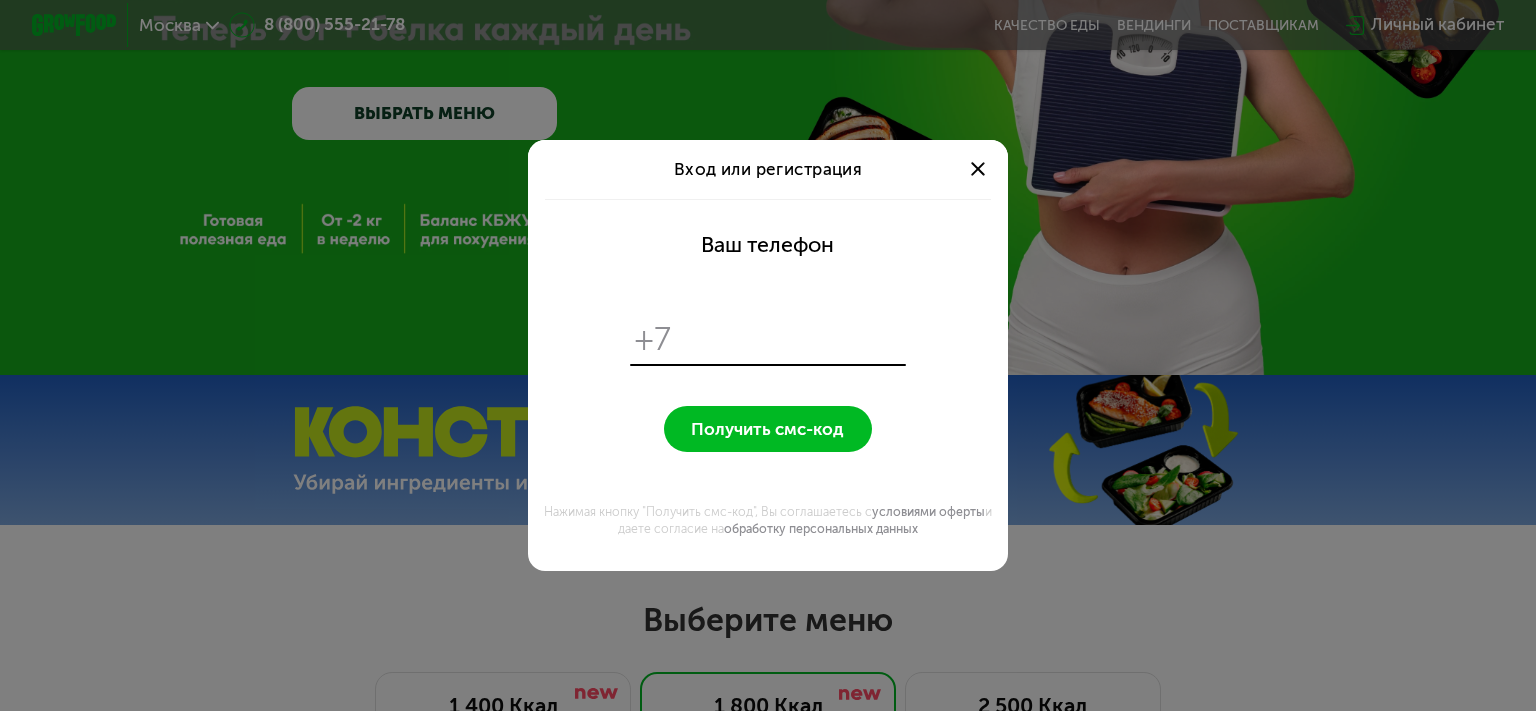 click at bounding box center [791, 339] 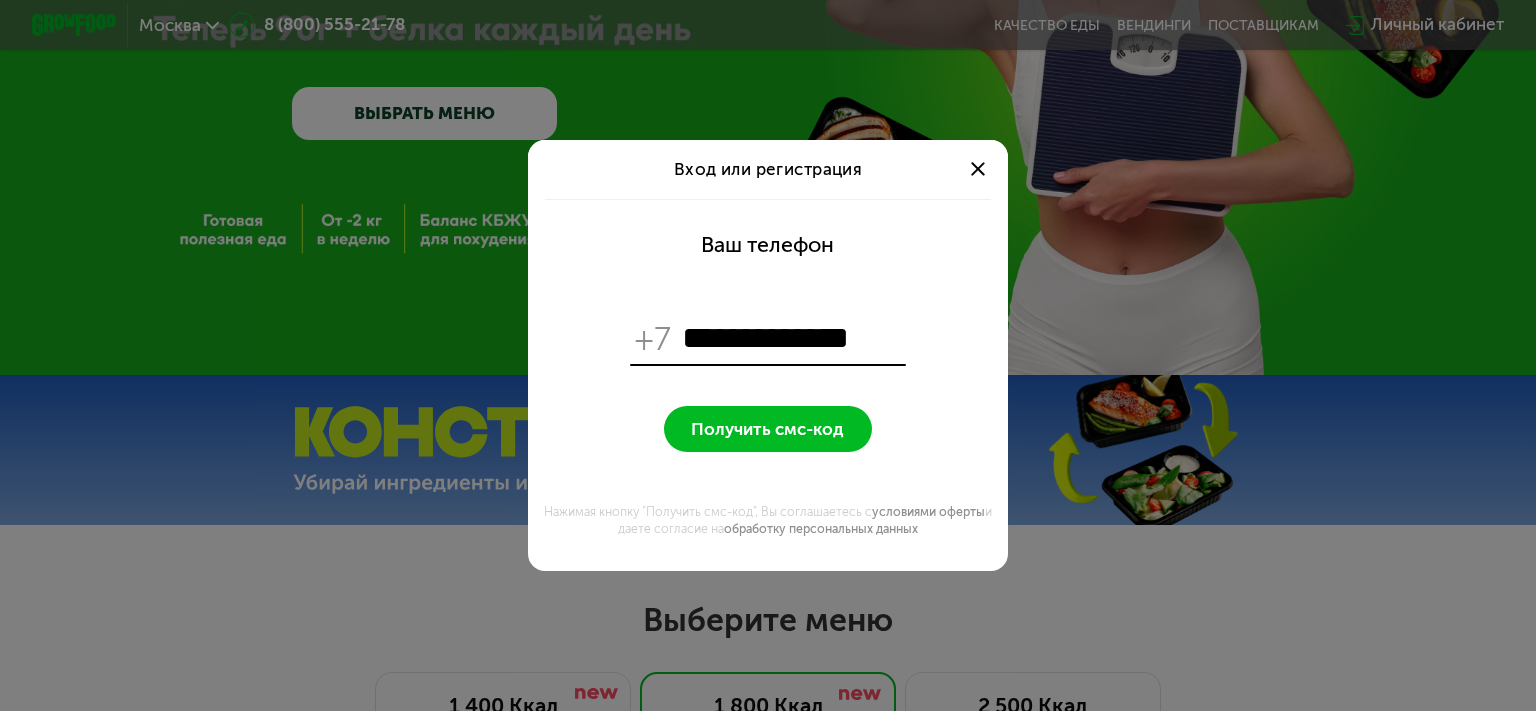 type on "**********" 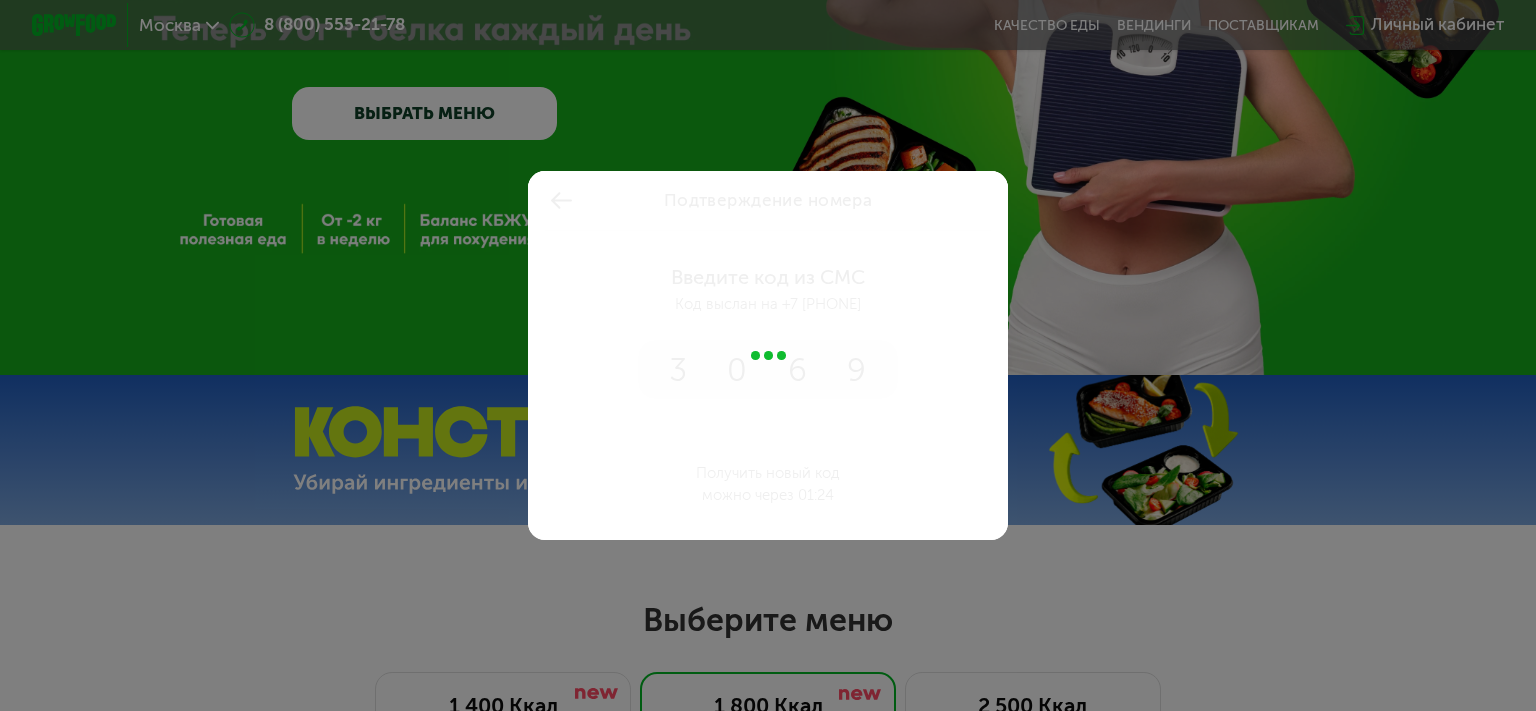 type on "****" 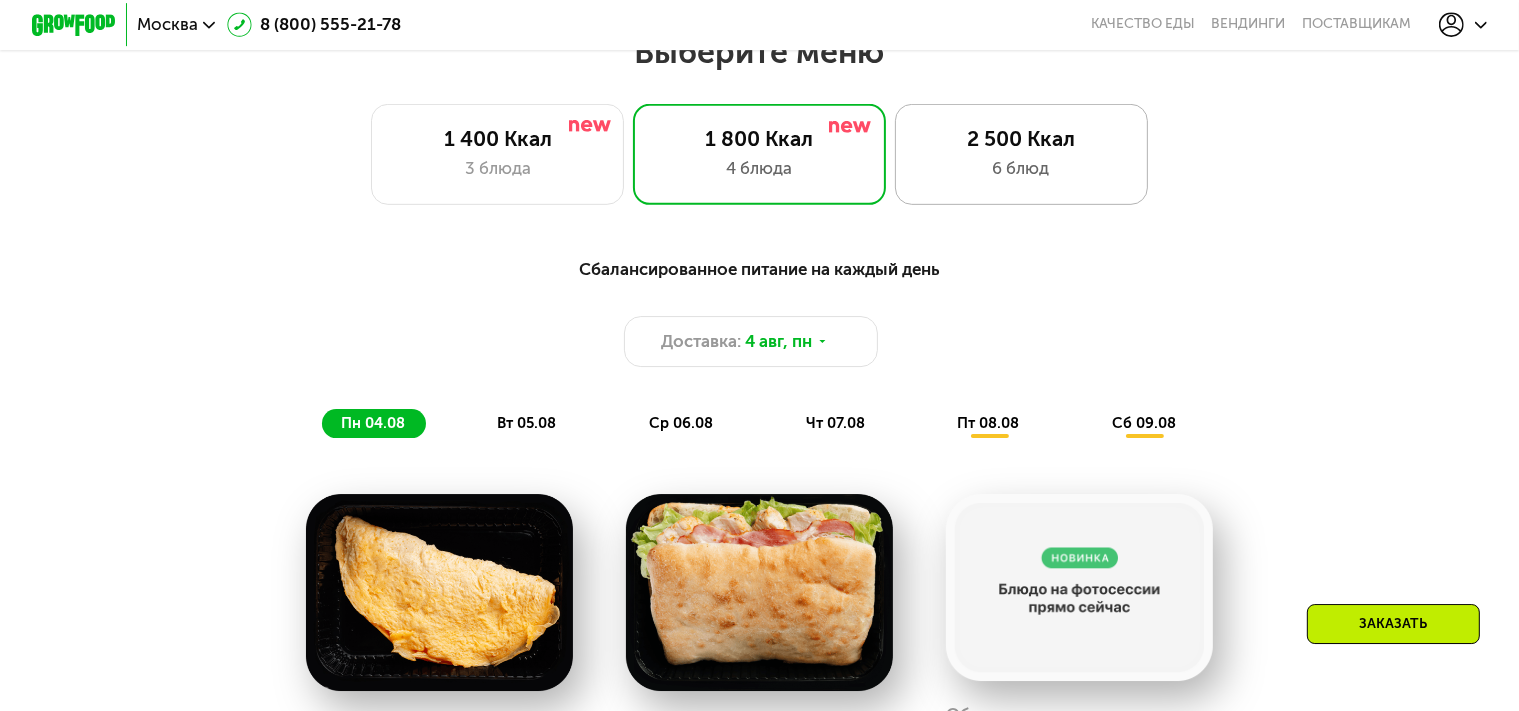scroll, scrollTop: 911, scrollLeft: 0, axis: vertical 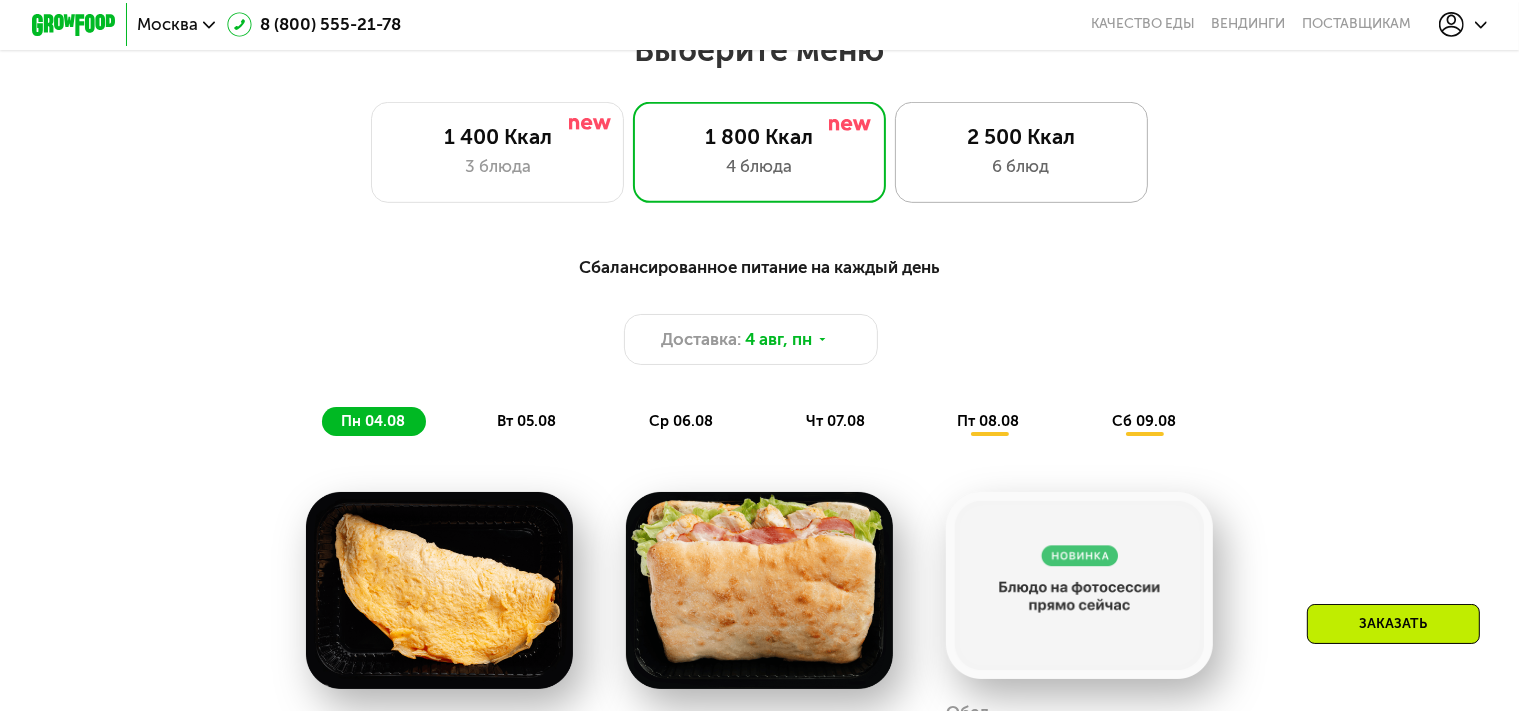 click on "6 блюд" at bounding box center (1021, 166) 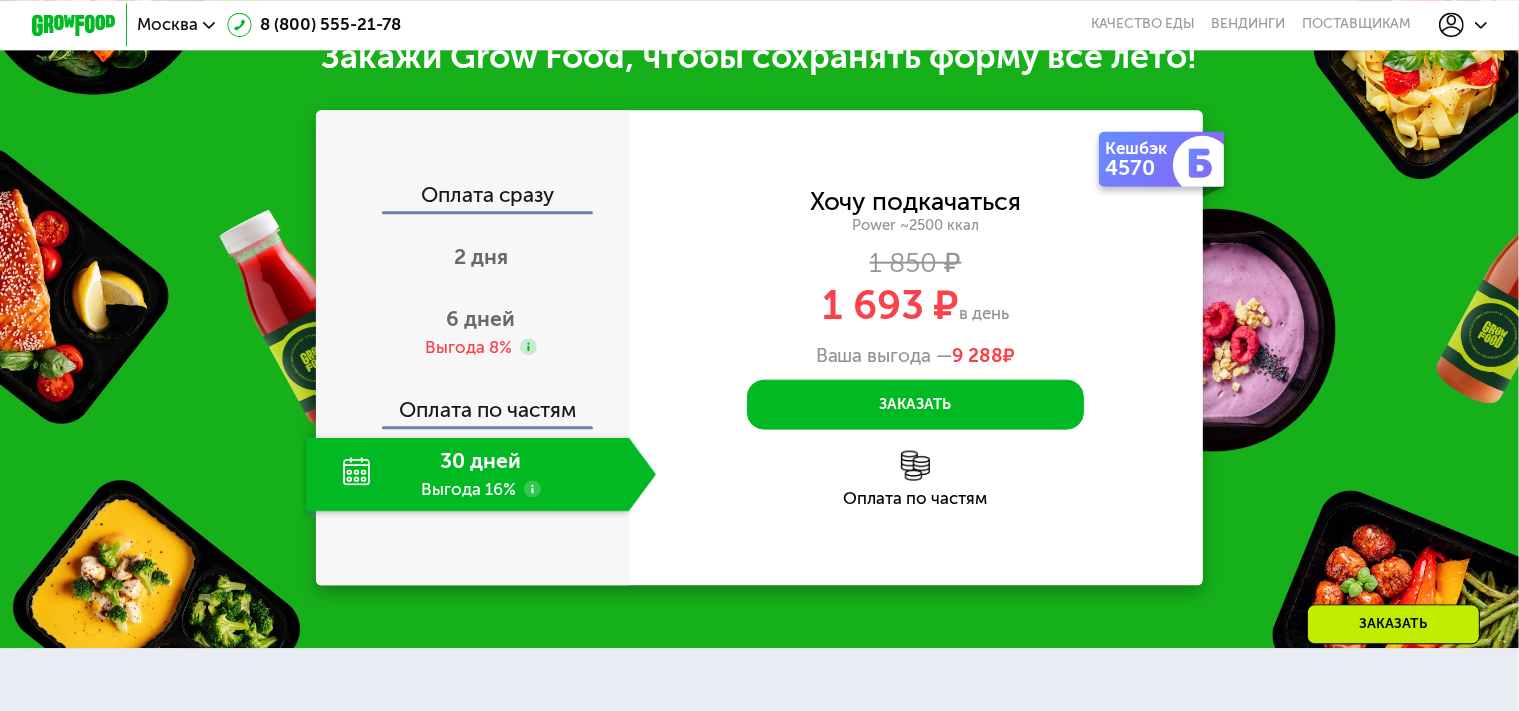 scroll, scrollTop: 2463, scrollLeft: 0, axis: vertical 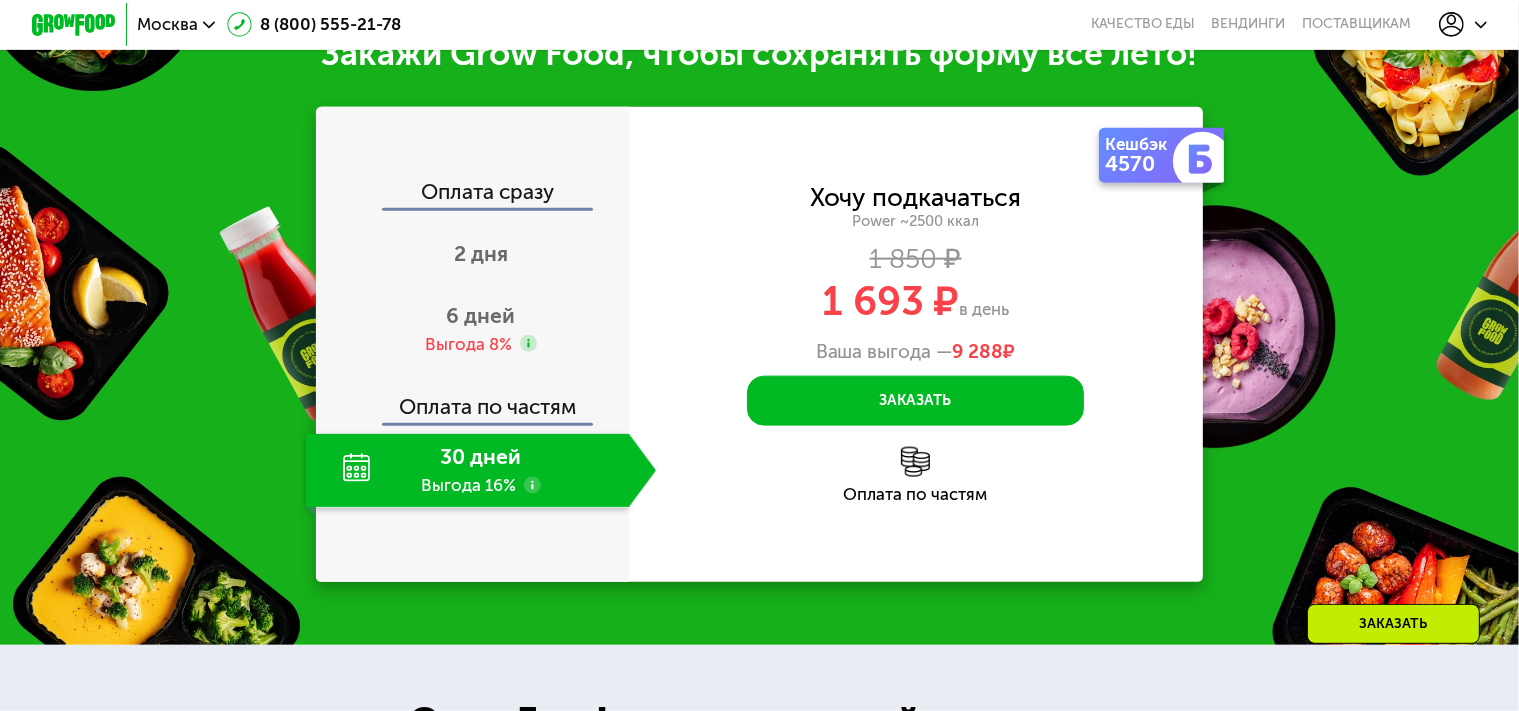 click at bounding box center [916, 462] 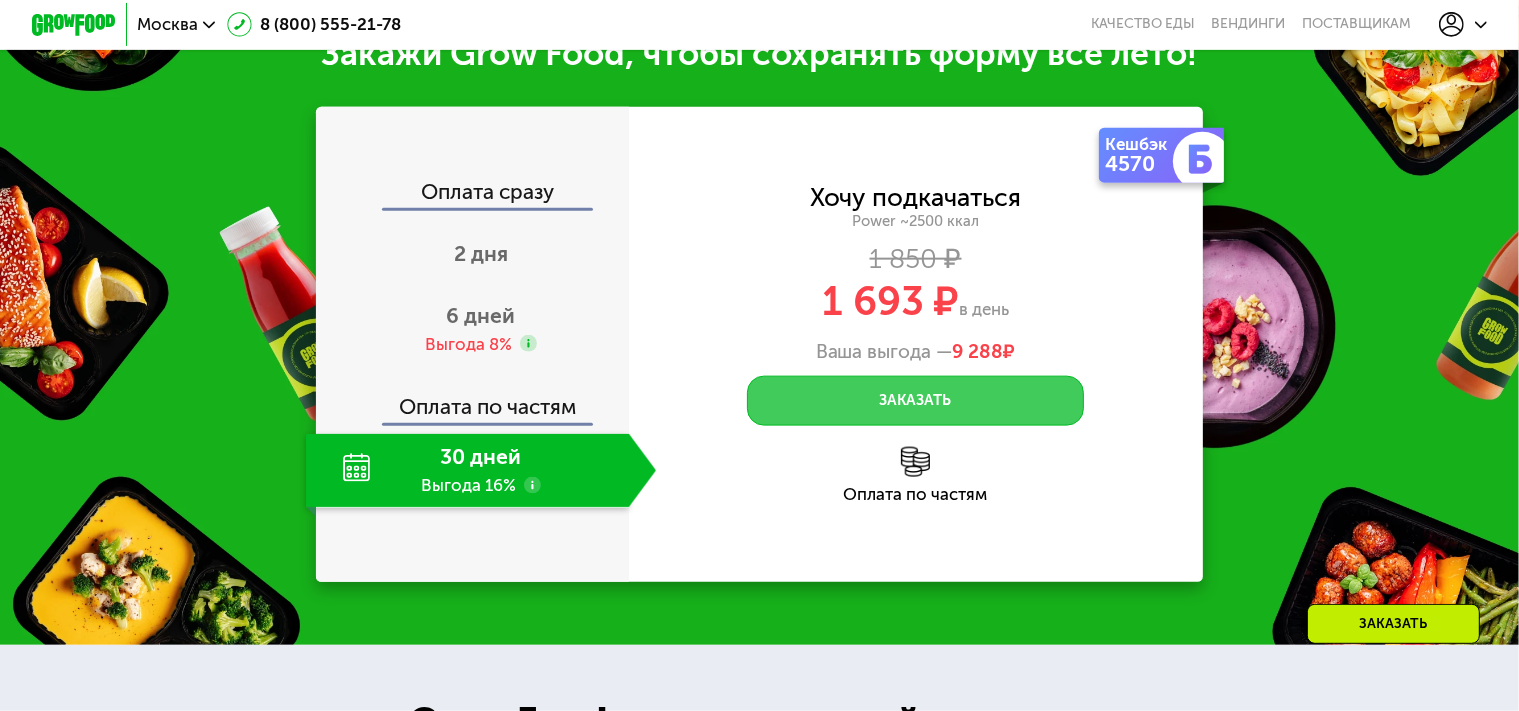 click on "Заказать" at bounding box center [916, 401] 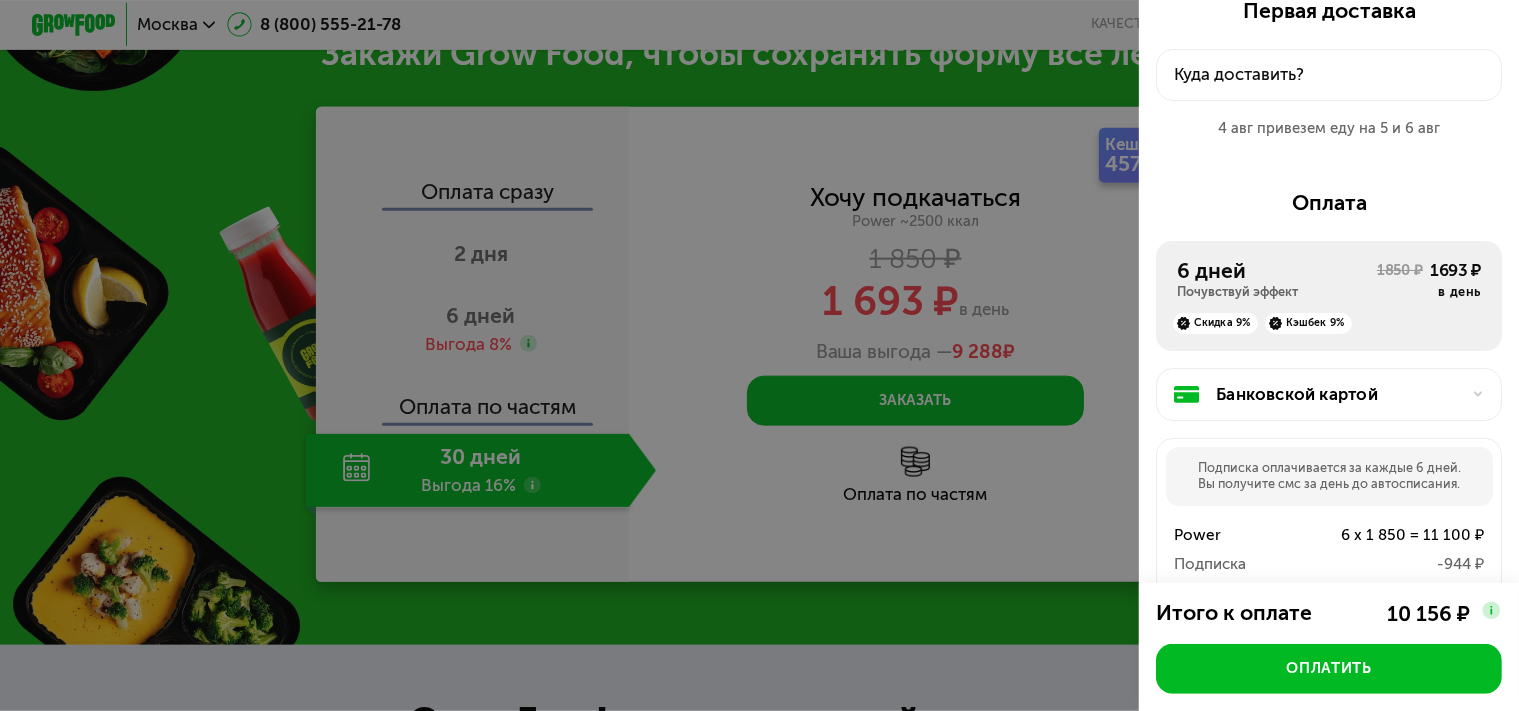 scroll, scrollTop: 273, scrollLeft: 0, axis: vertical 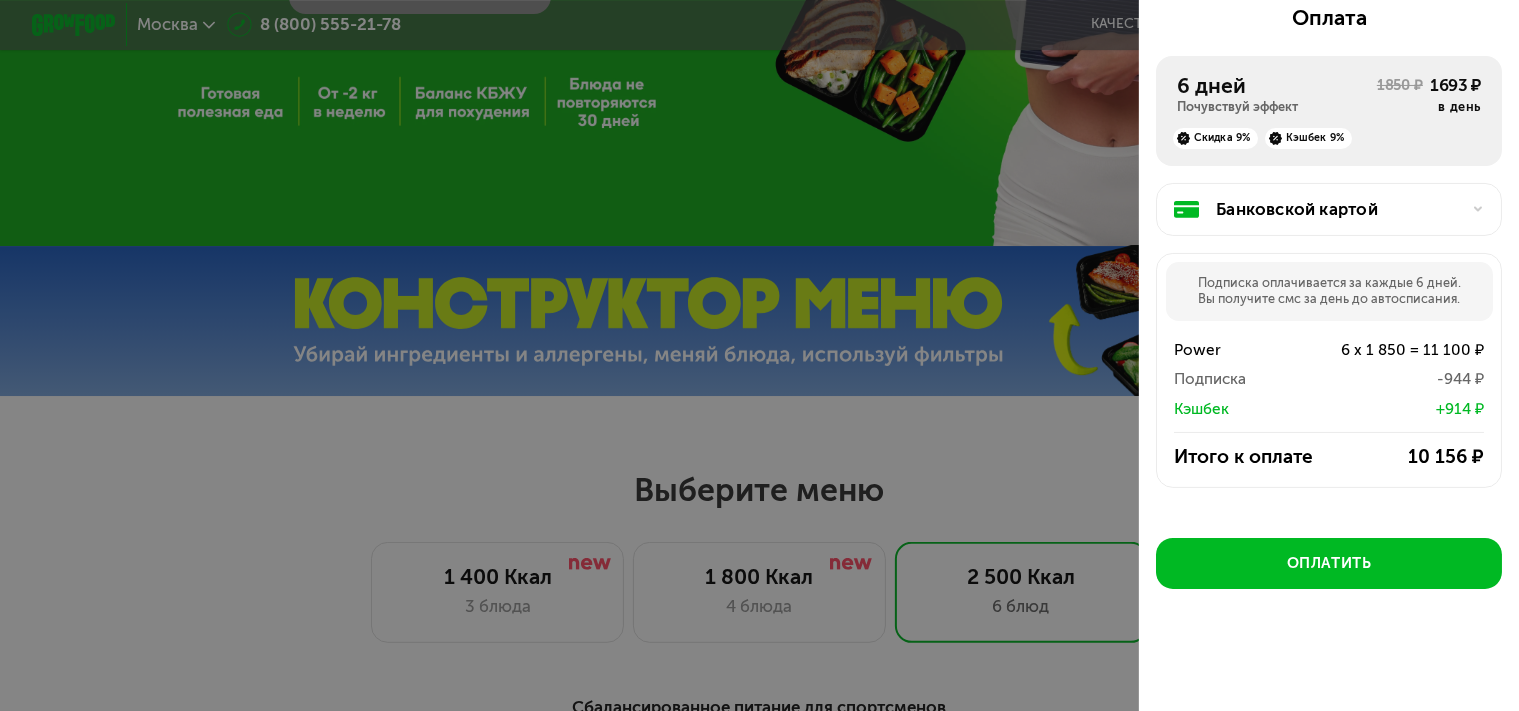 click at bounding box center (759, 355) 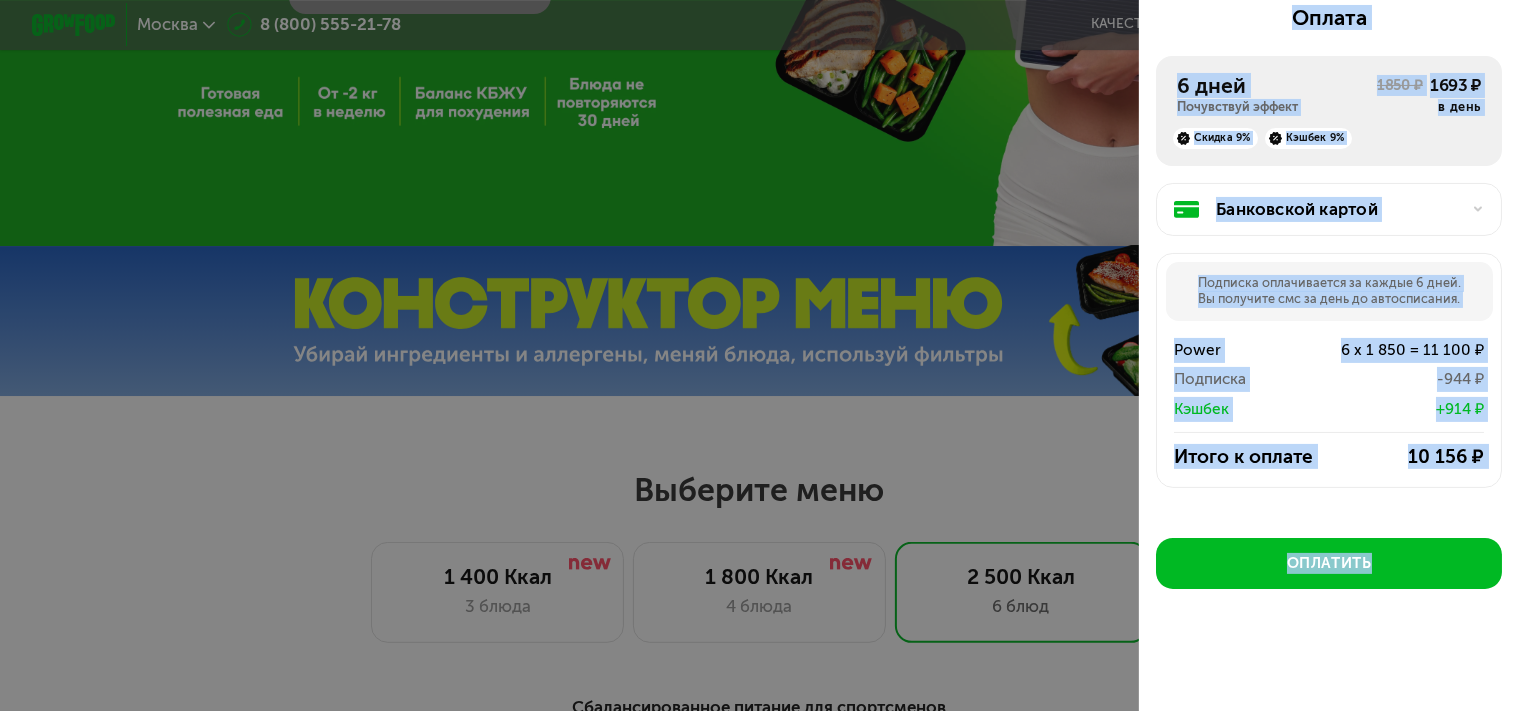 click at bounding box center (759, 355) 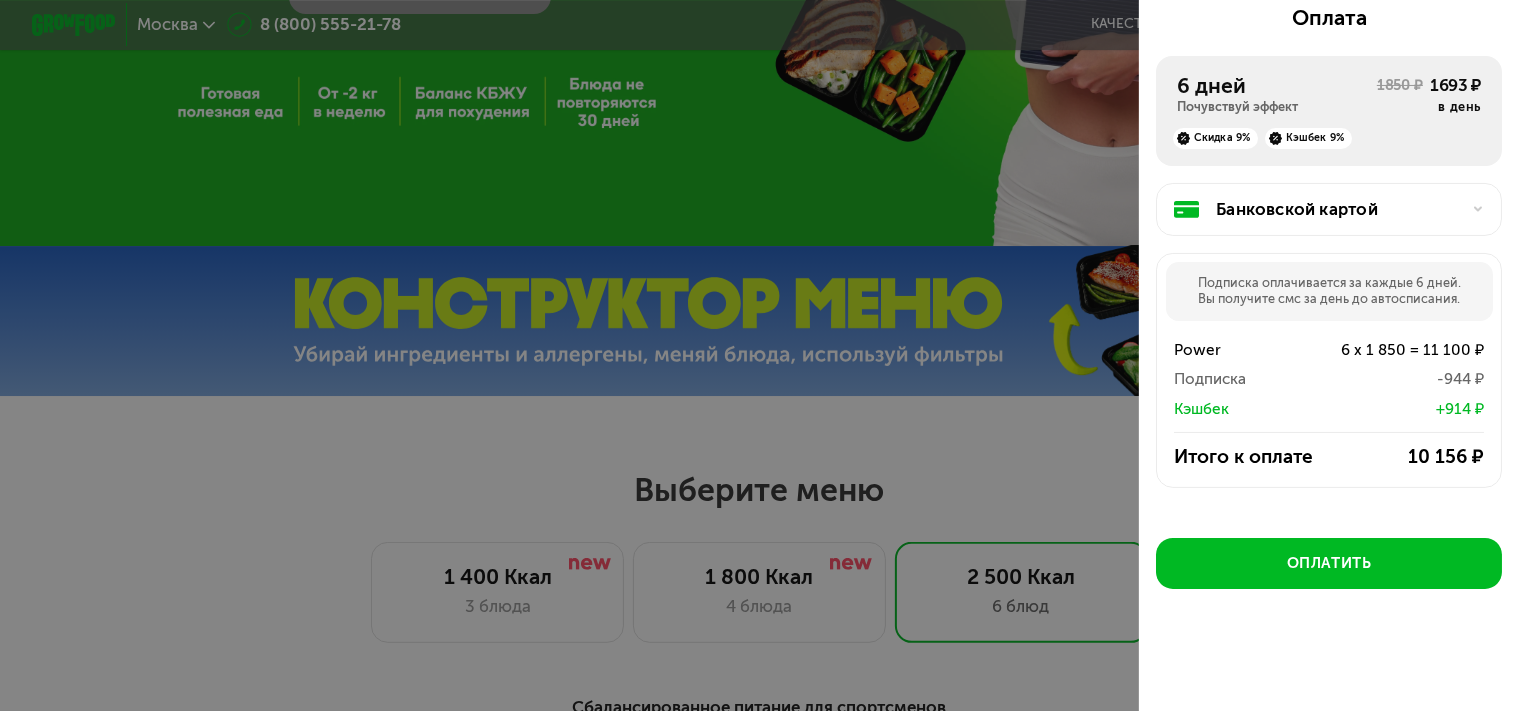 click at bounding box center (759, 355) 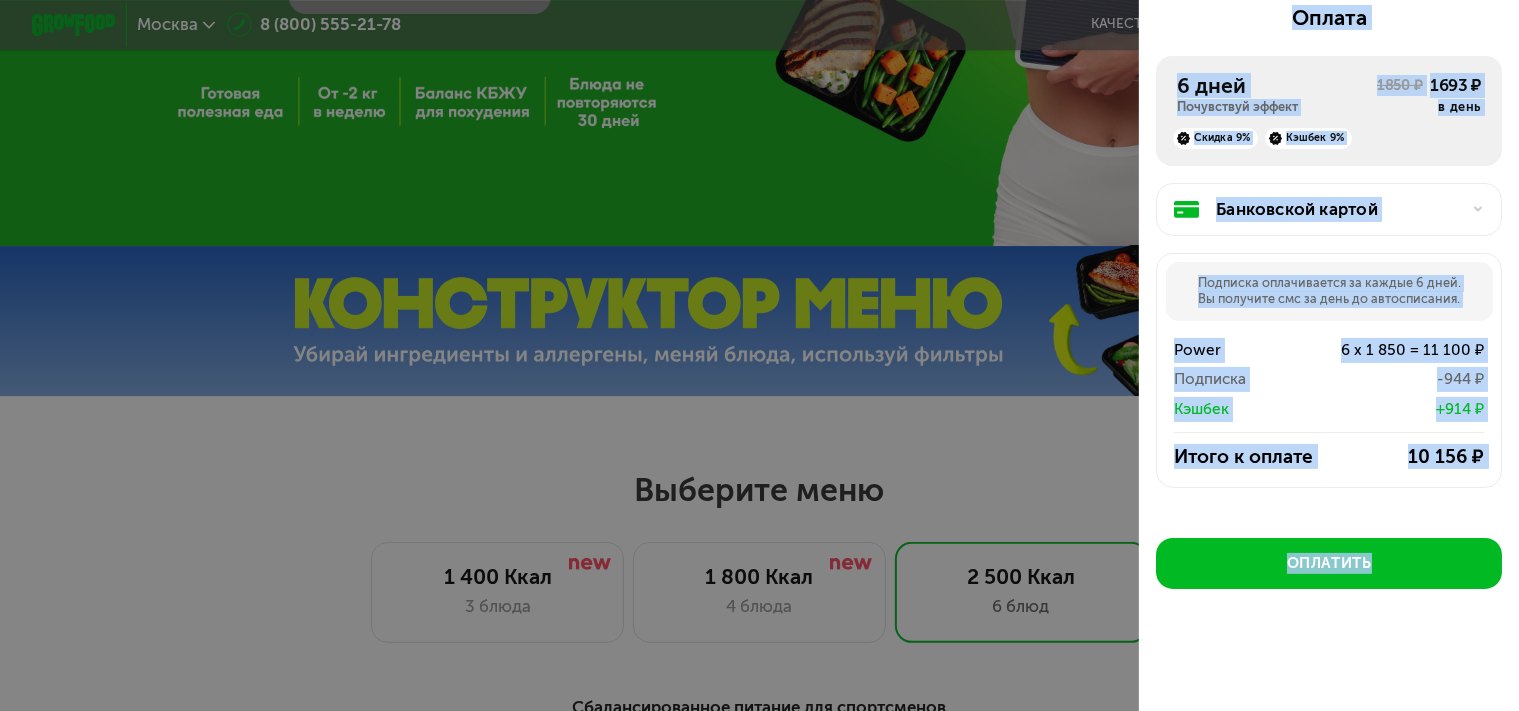 click at bounding box center (759, 355) 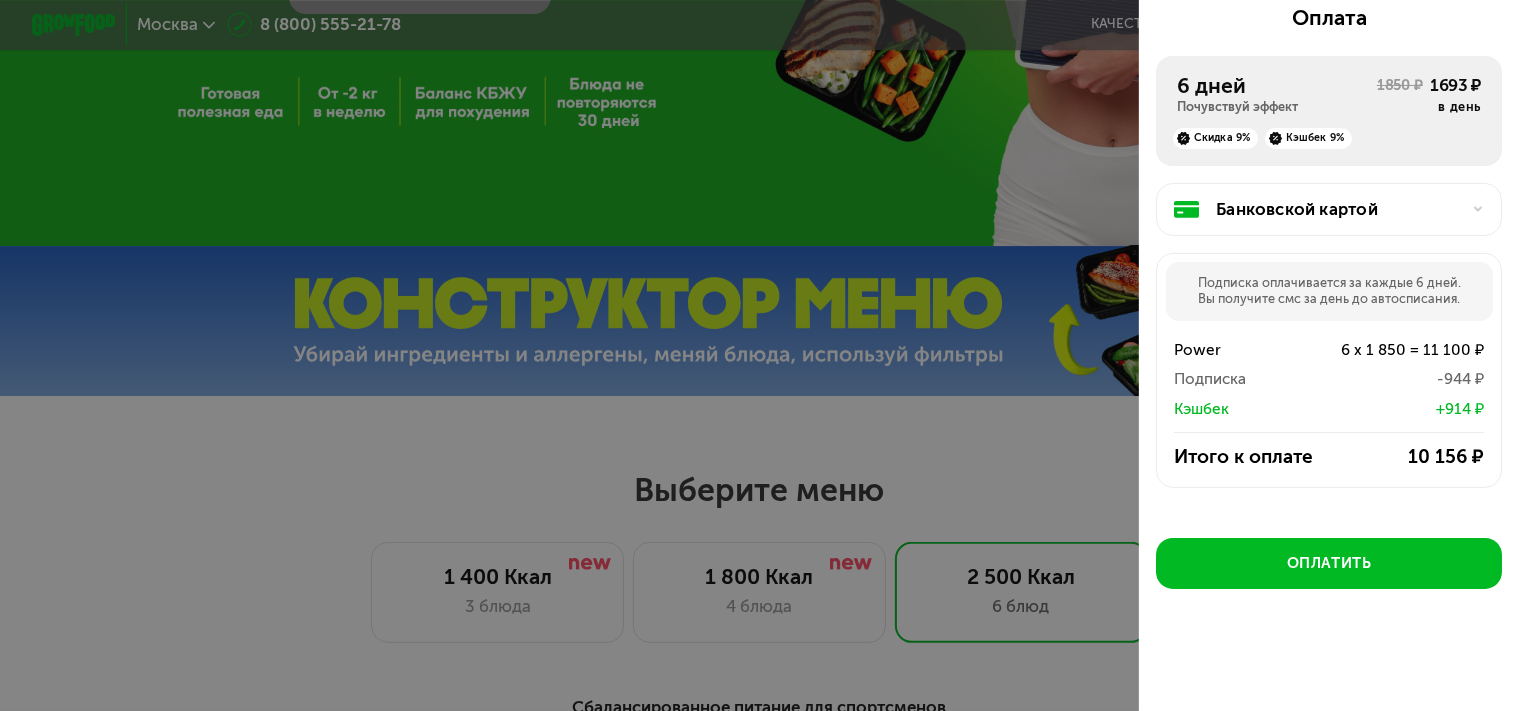 click at bounding box center (759, 355) 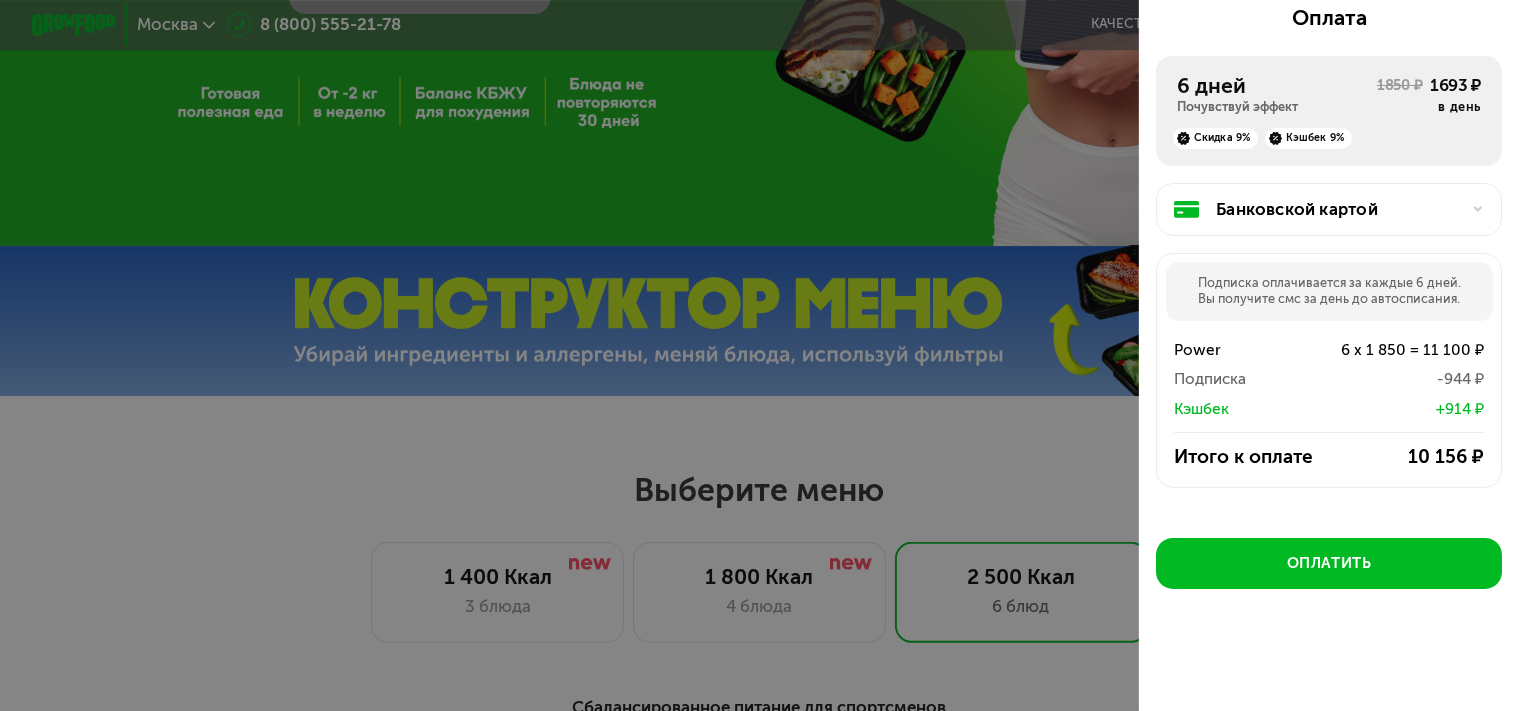 click at bounding box center (759, 355) 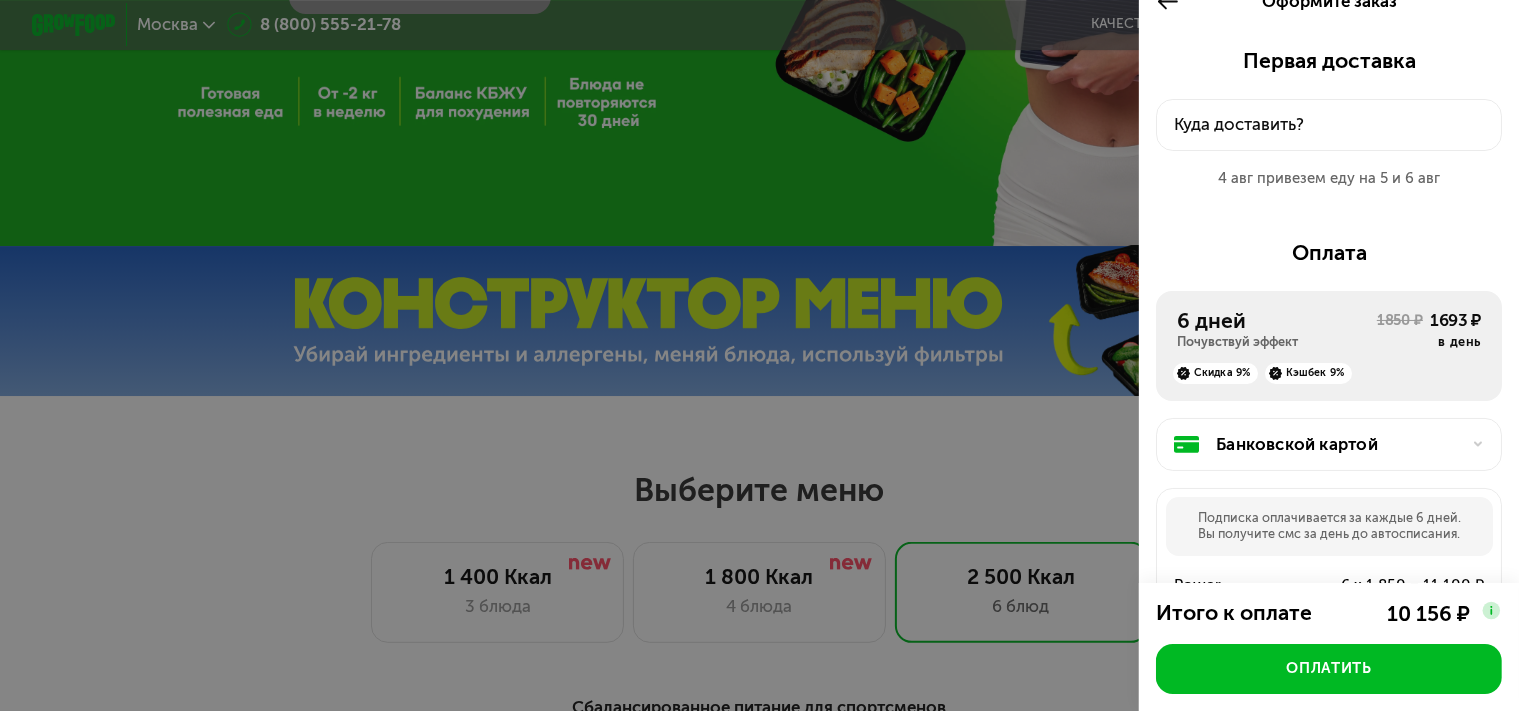 scroll, scrollTop: 0, scrollLeft: 0, axis: both 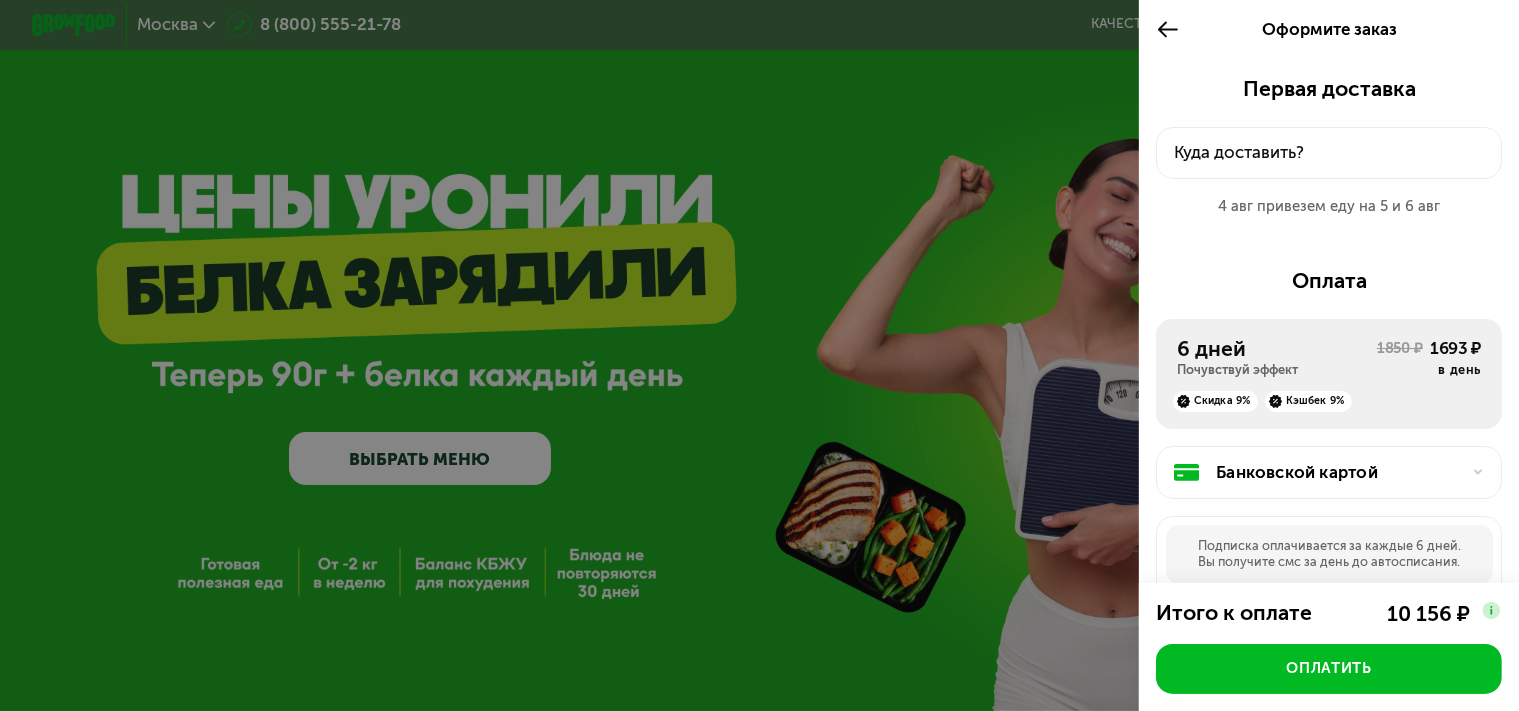 click 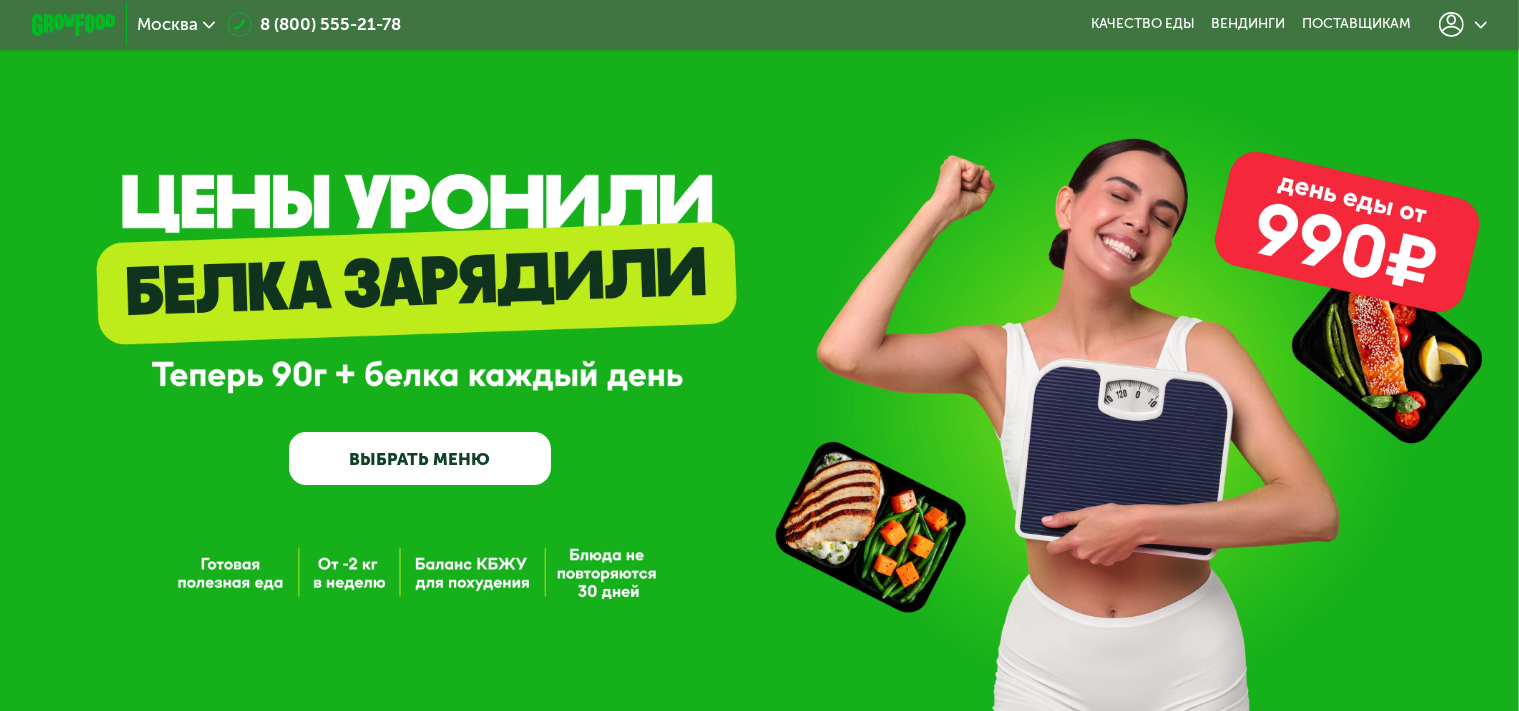 click 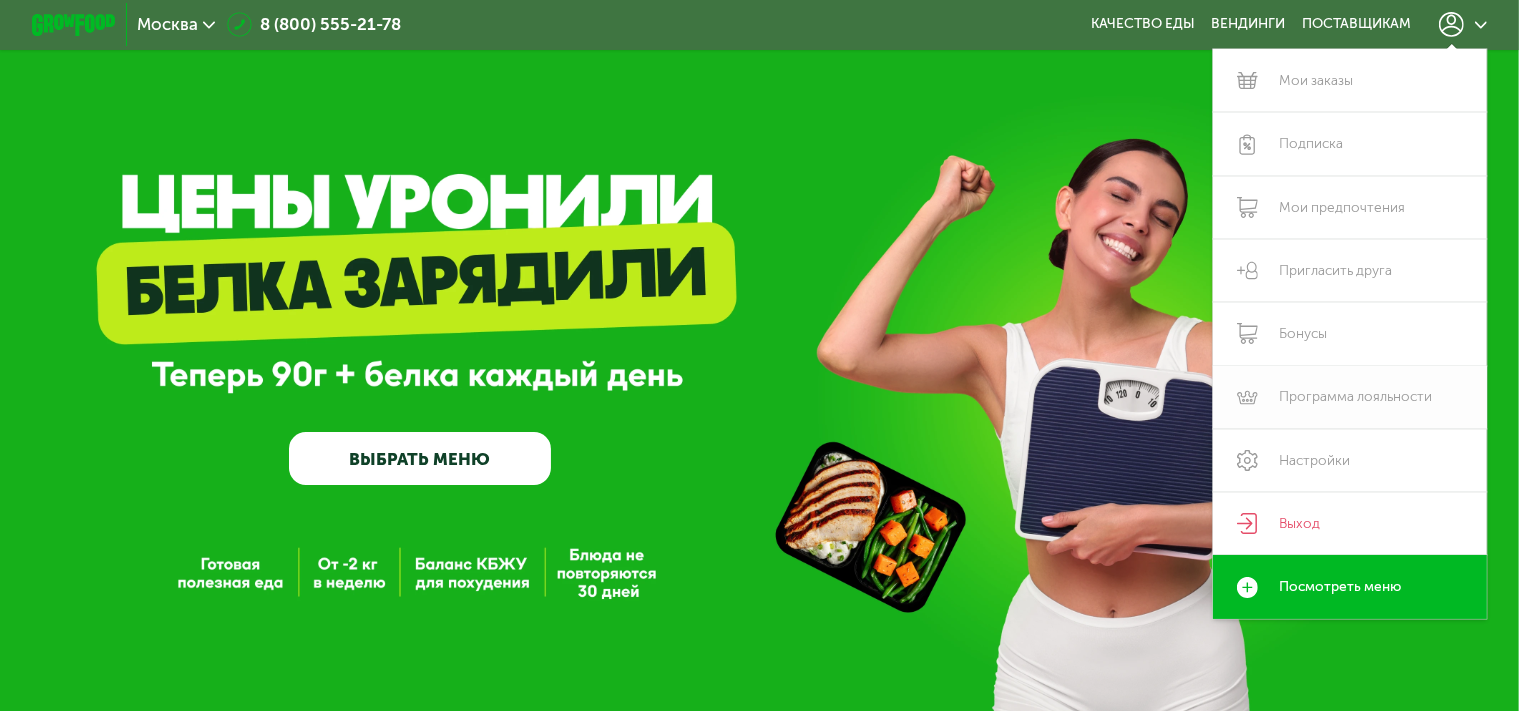 click on "Программа лояльности" at bounding box center (1350, 397) 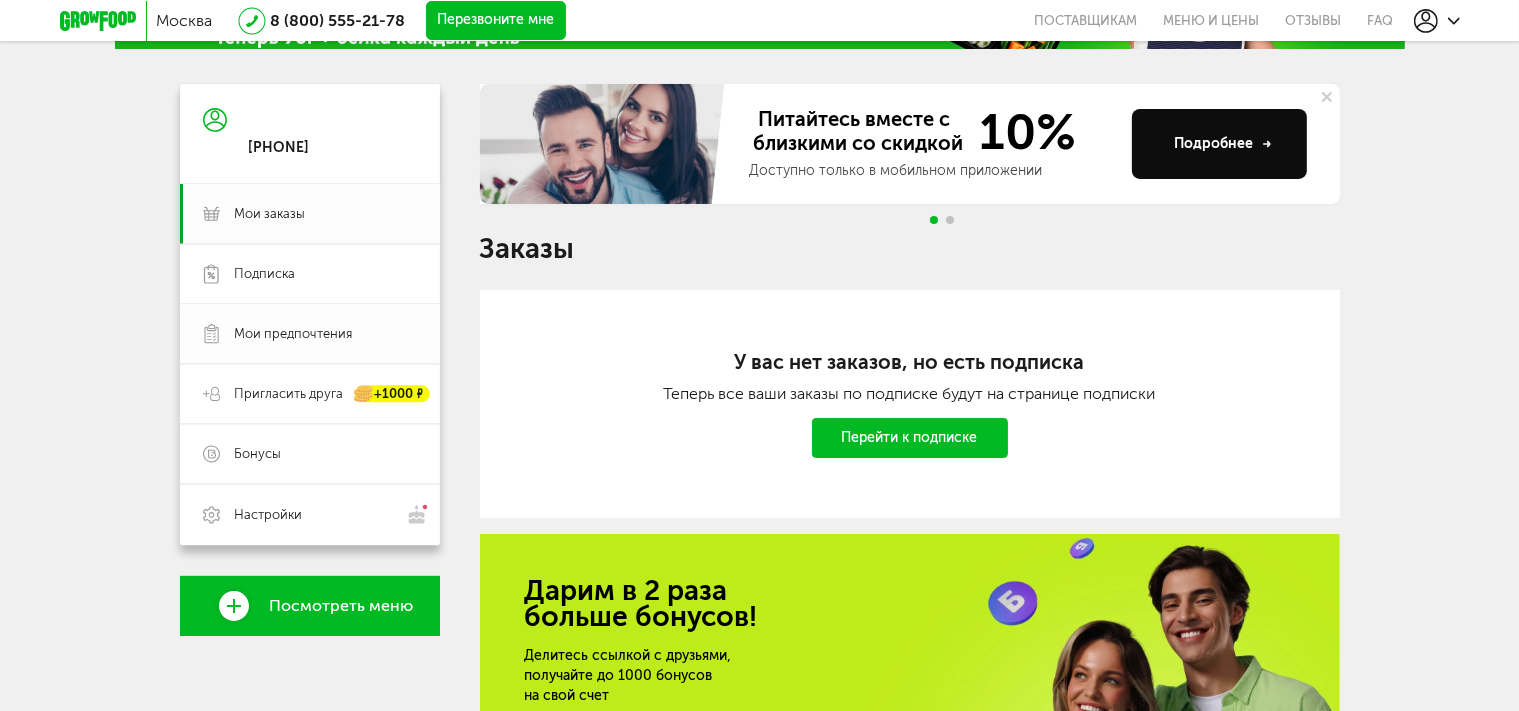 scroll, scrollTop: 151, scrollLeft: 0, axis: vertical 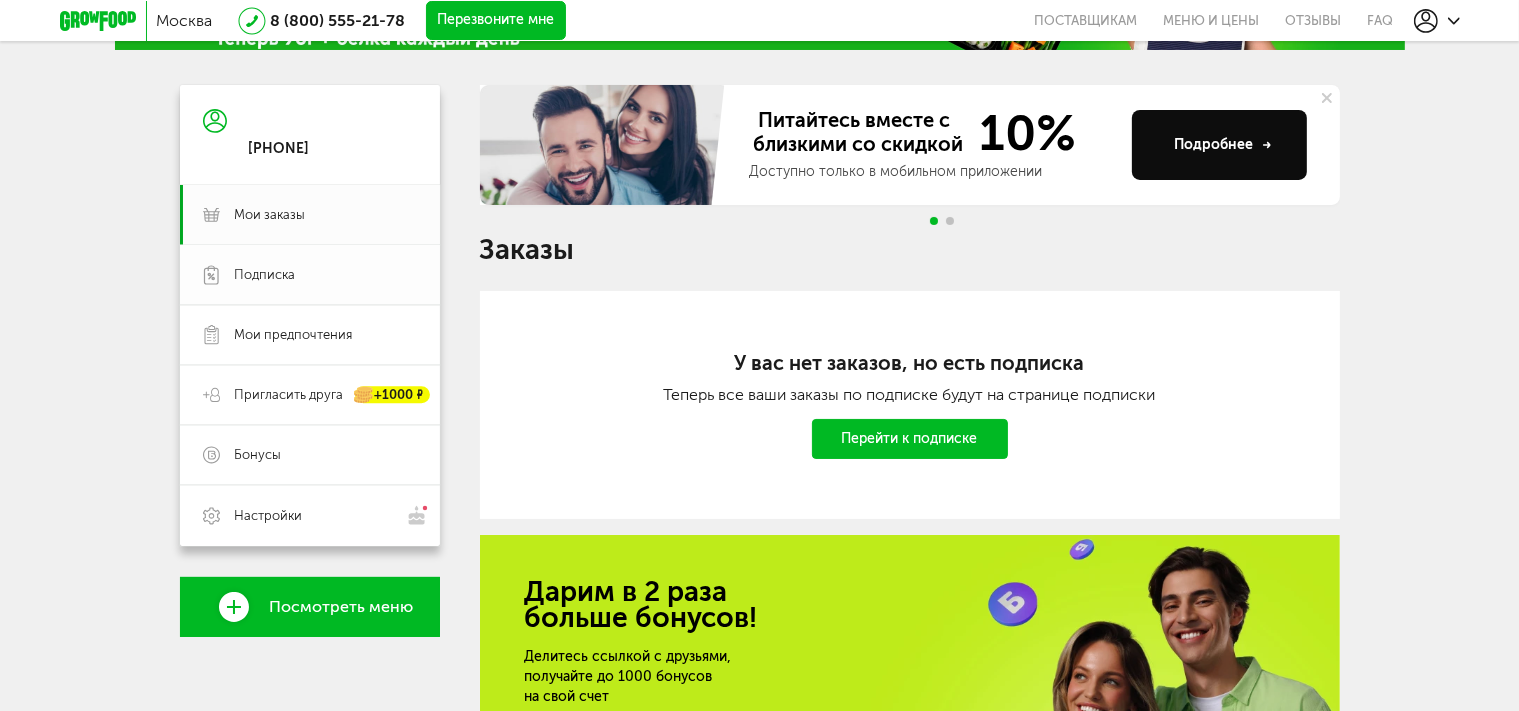 click on "Подписка" at bounding box center [310, 275] 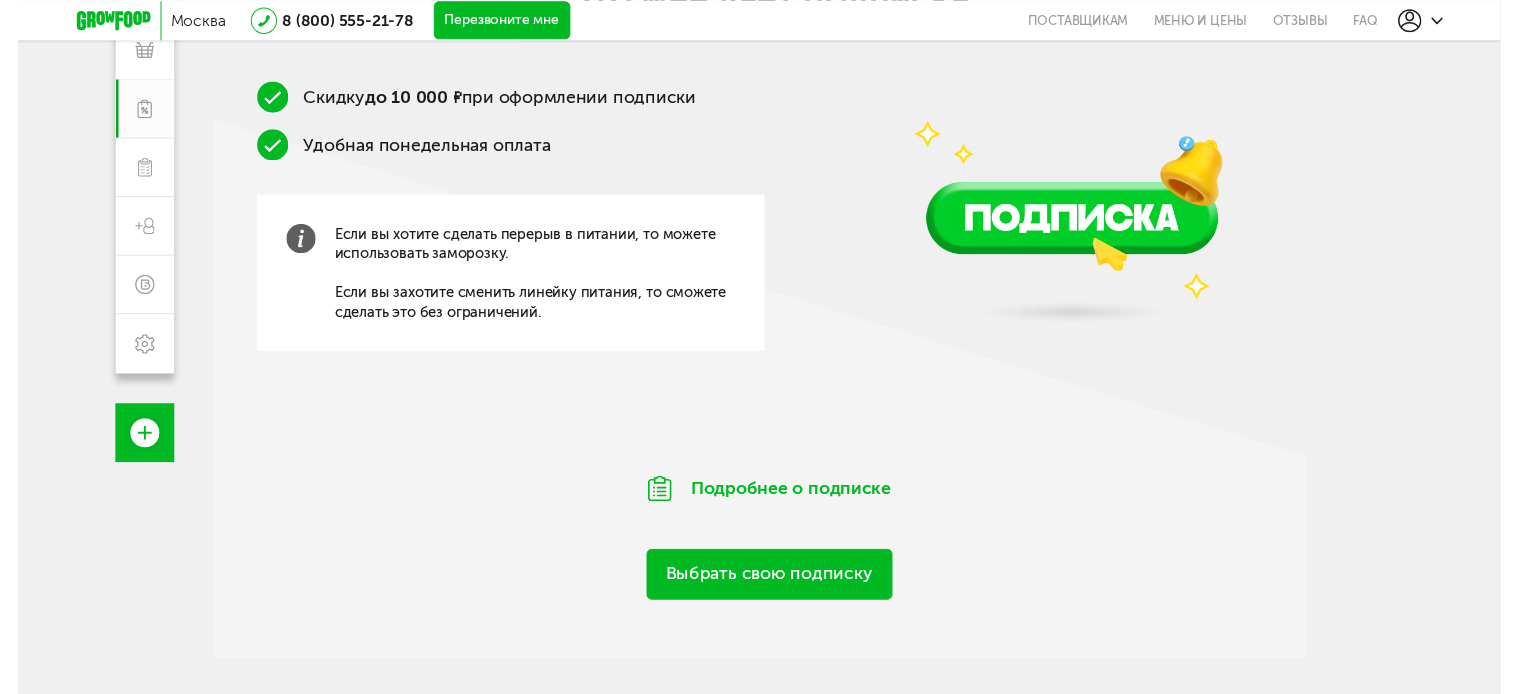 scroll, scrollTop: 316, scrollLeft: 0, axis: vertical 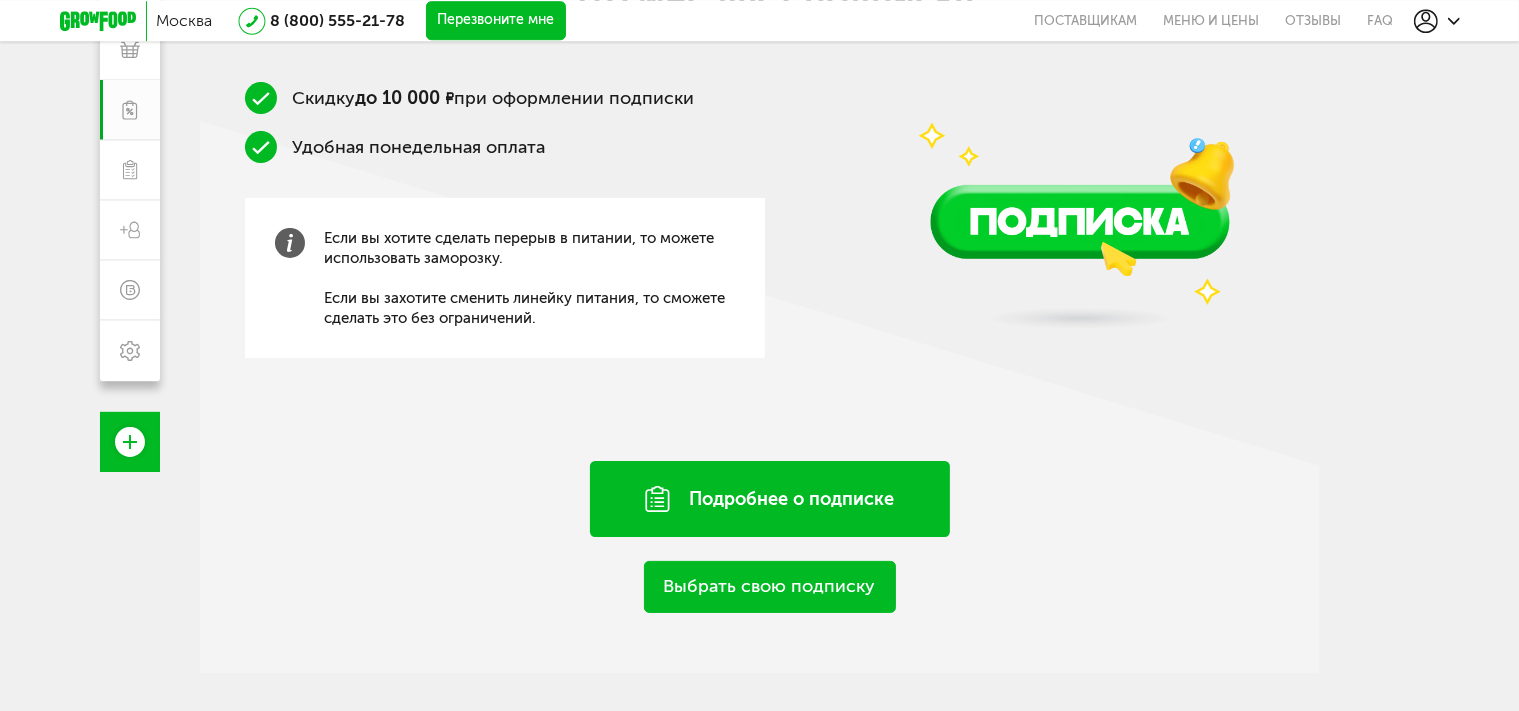 click on "Подробнее о подписке" at bounding box center (770, 499) 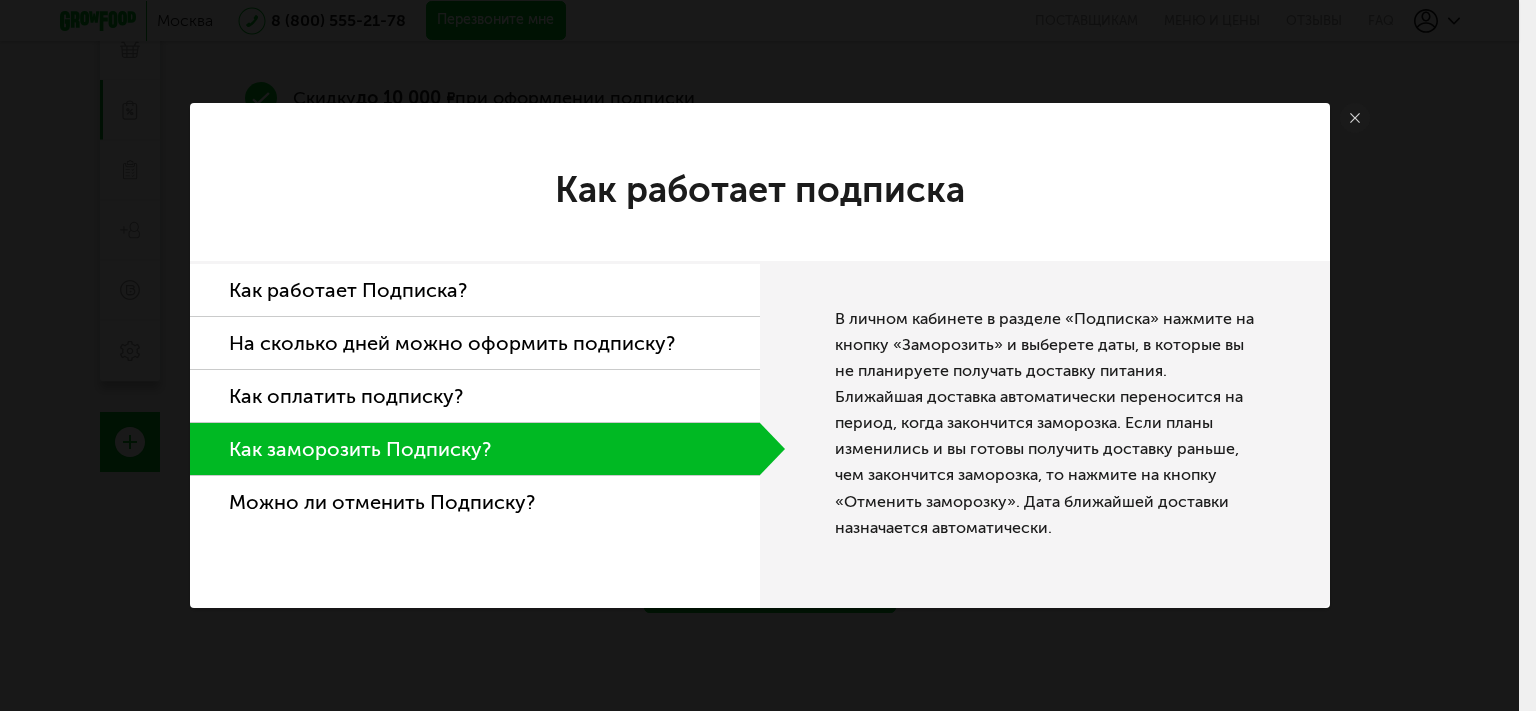 click on "Как работает Подписка?" at bounding box center (475, 290) 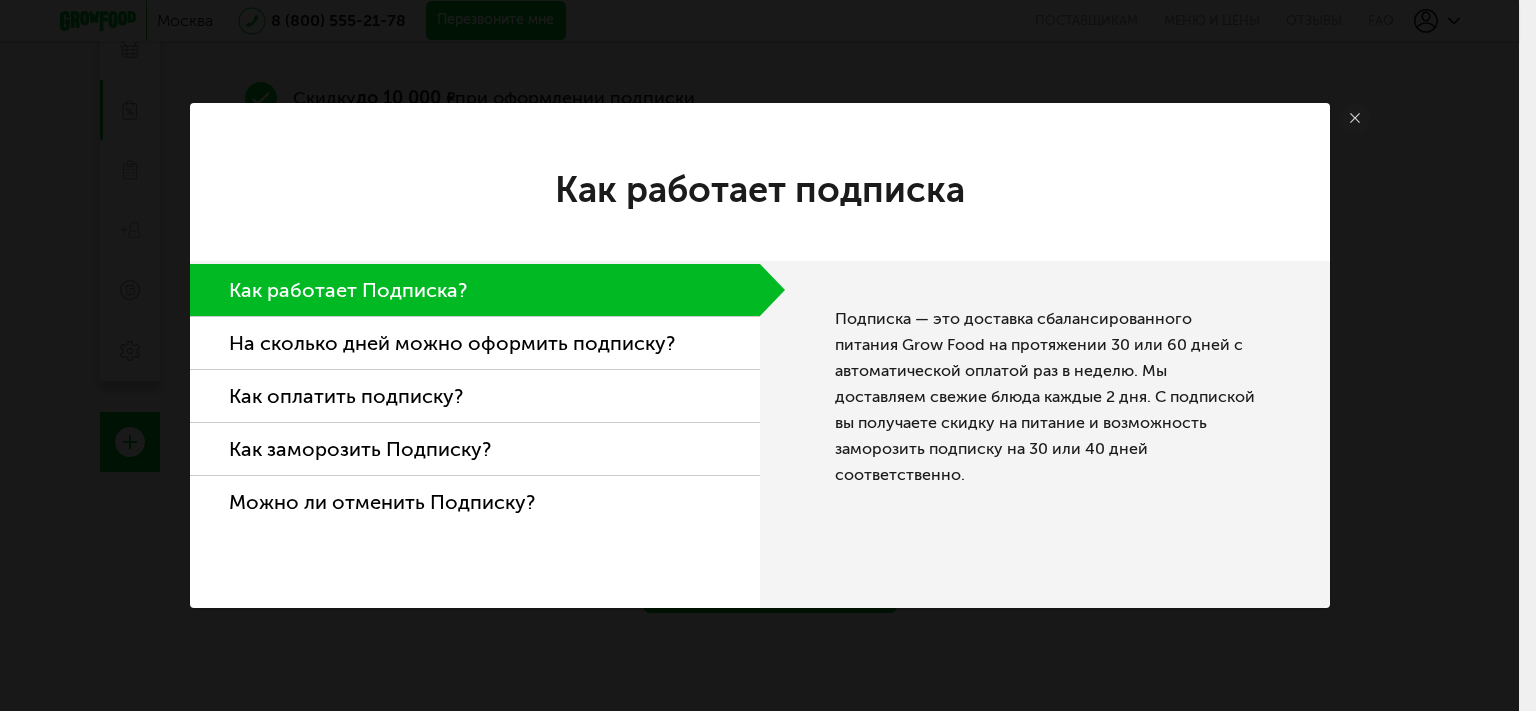 click on "Можно ли отменить Подписку?" at bounding box center [475, 502] 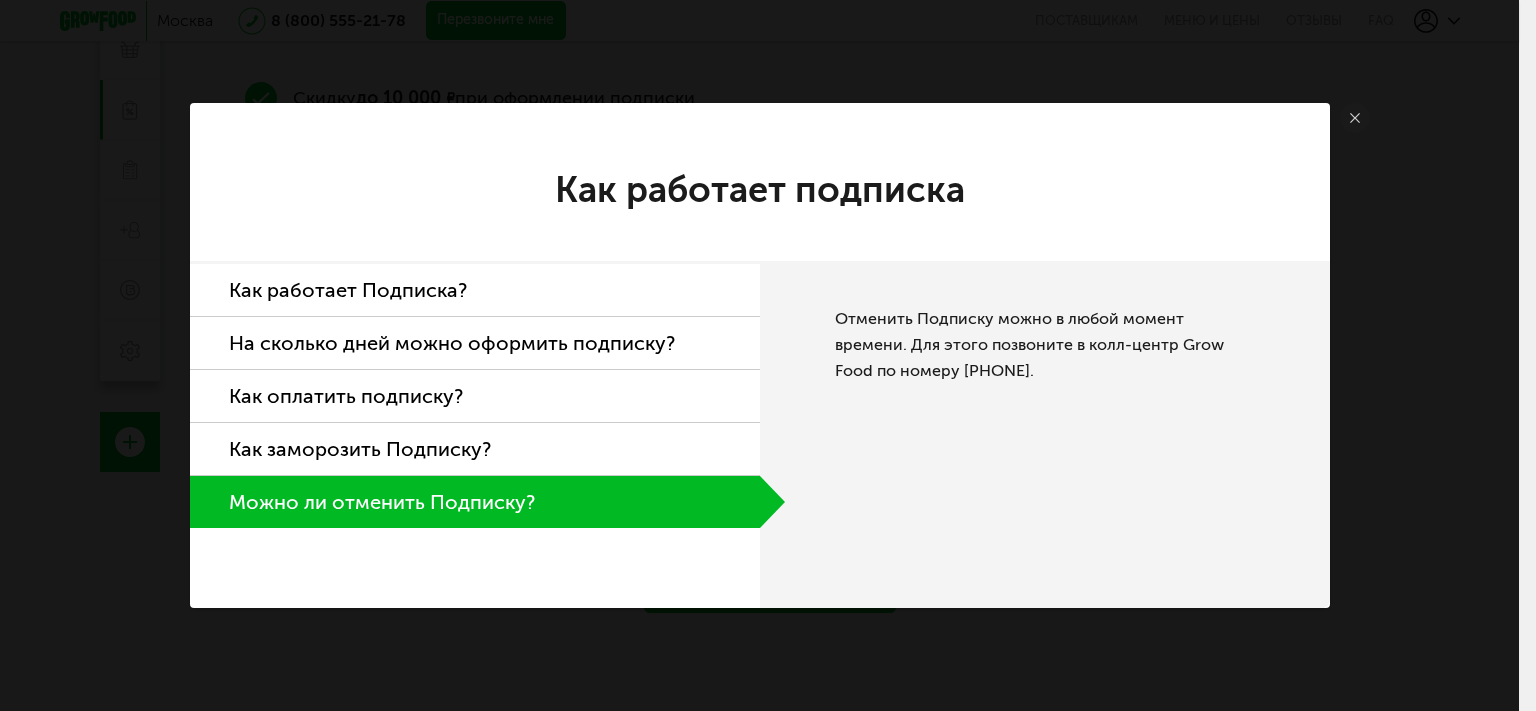 click on "Как заморозить Подписку?" at bounding box center (475, 449) 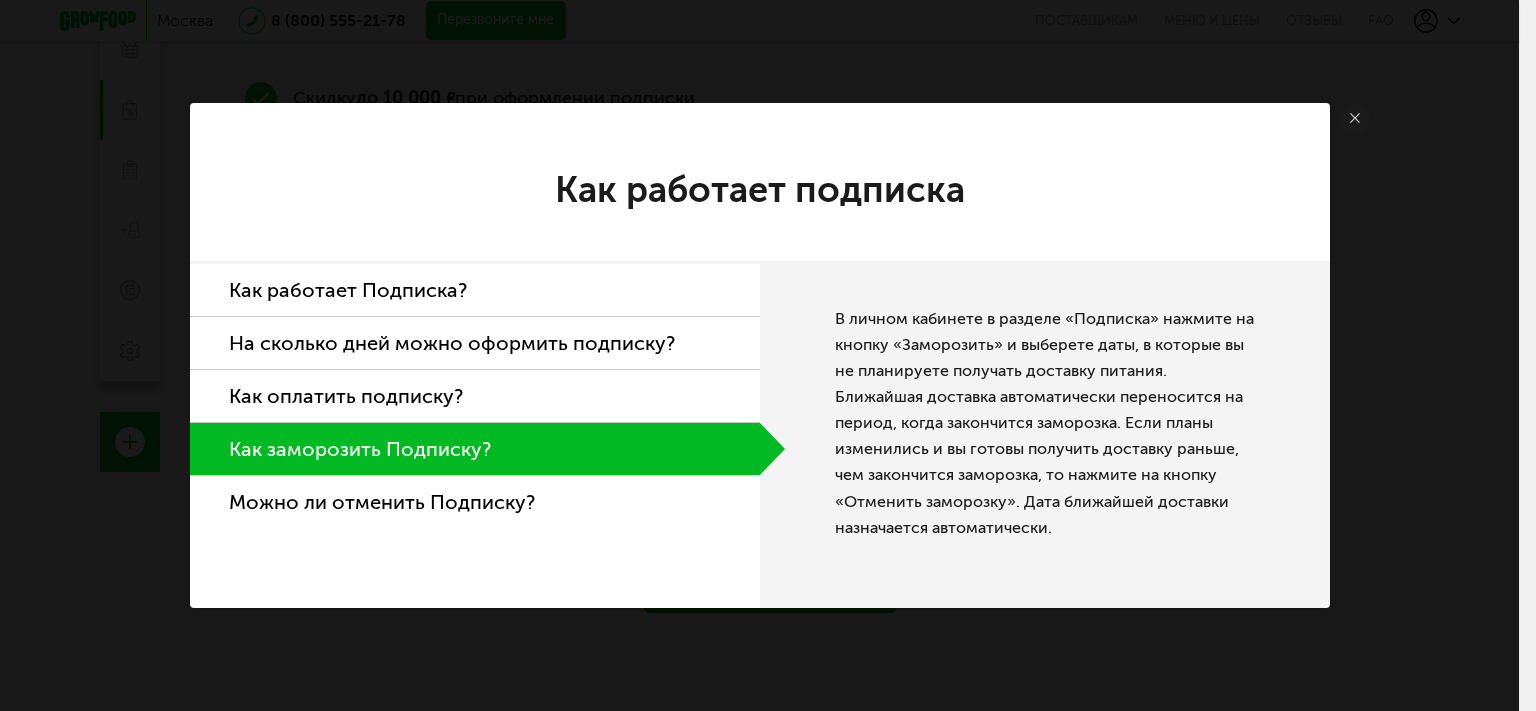 click on "Как оплатить подписку?" at bounding box center (475, 396) 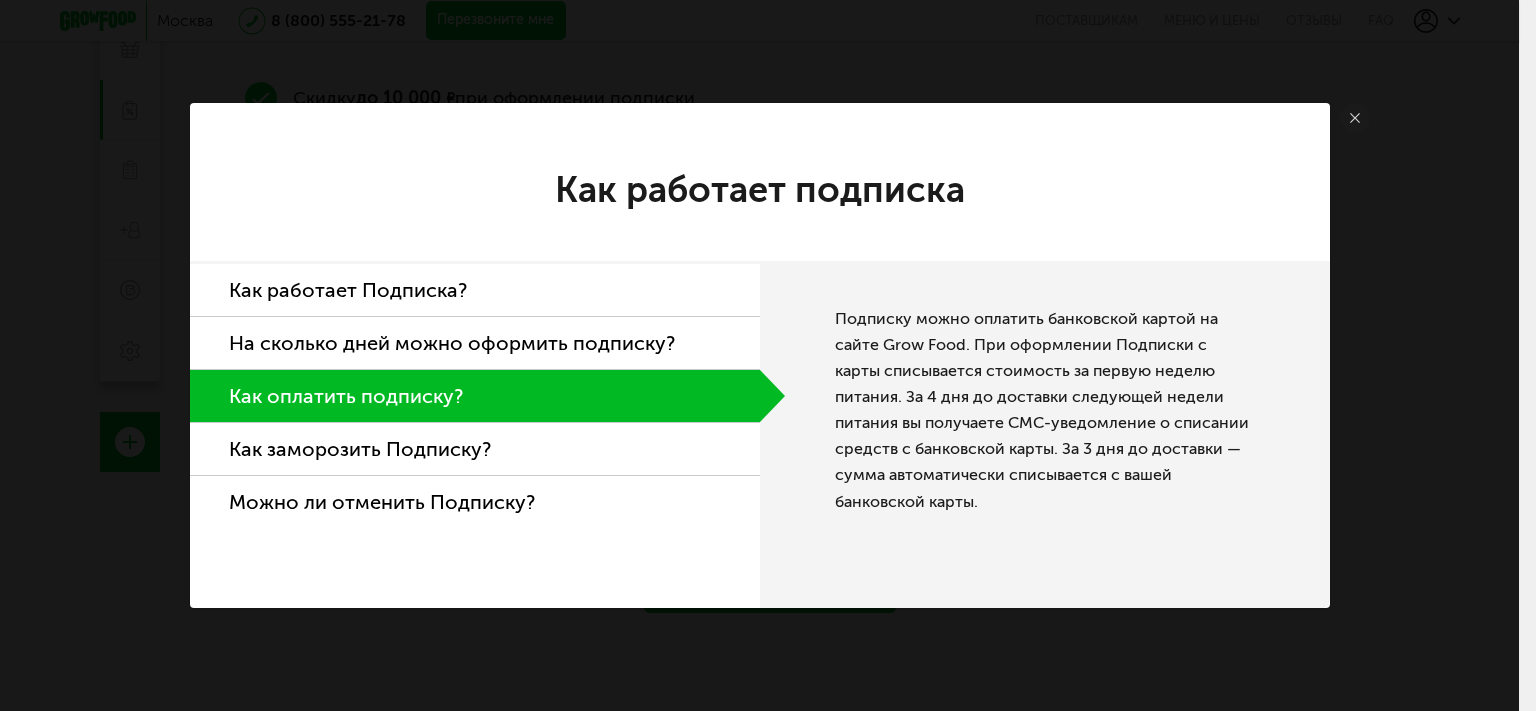 click on "Как работает Подписка?" at bounding box center [475, 290] 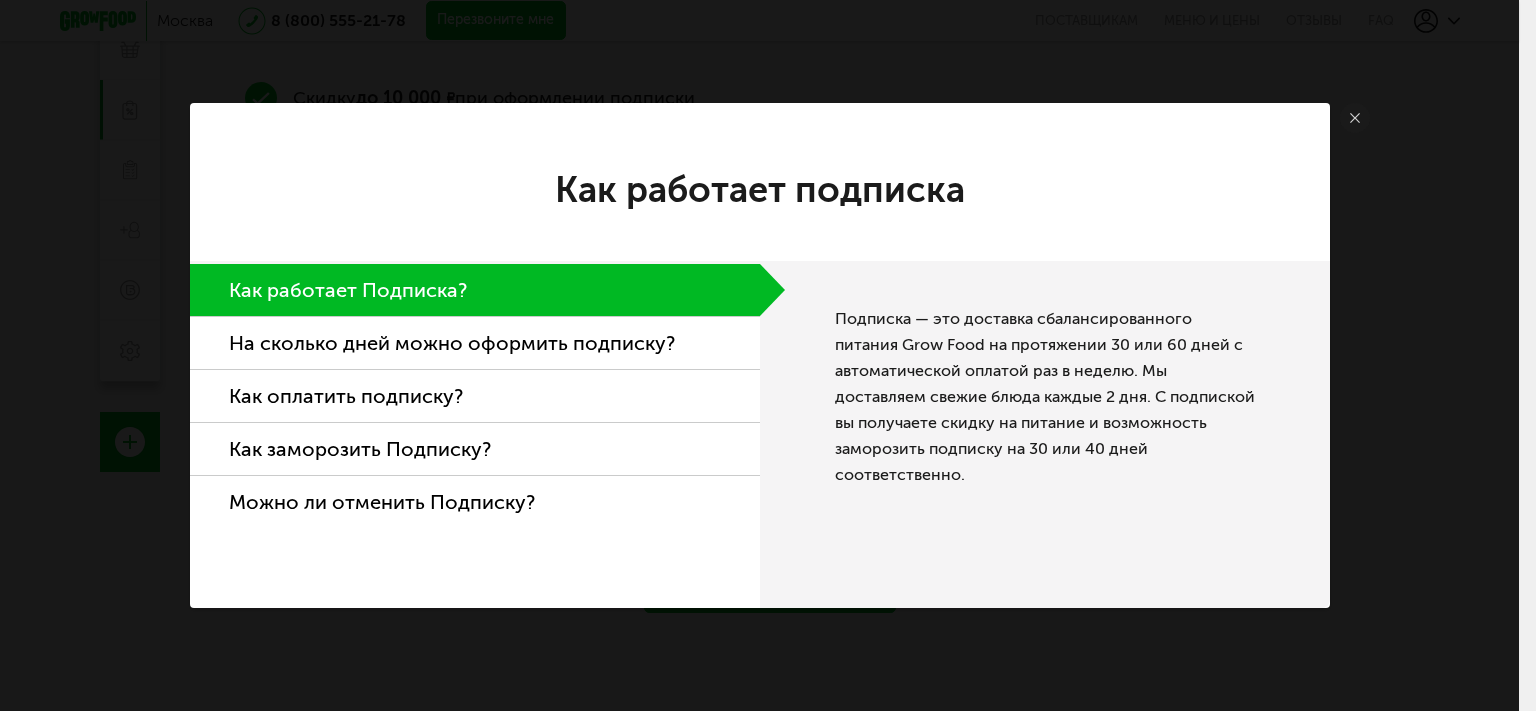 click on "Как работает подписка   Как работает Подписка? На сколько дней можно оформить подписку? Как оплатить подписку? Как заморозить Подписку? Можно ли отменить Подписку?   Подписка — это доставка сбалансированного питания Grow Food на протяжении 30 или 60 дней с автоматической оплатой раз в неделю. Мы доставляем свежие блюда каждые 2 дня. С подпиской вы получаете скидку на питание и возможность заморозить подписку на 30 или 40 дней соответственно." at bounding box center [759, 355] 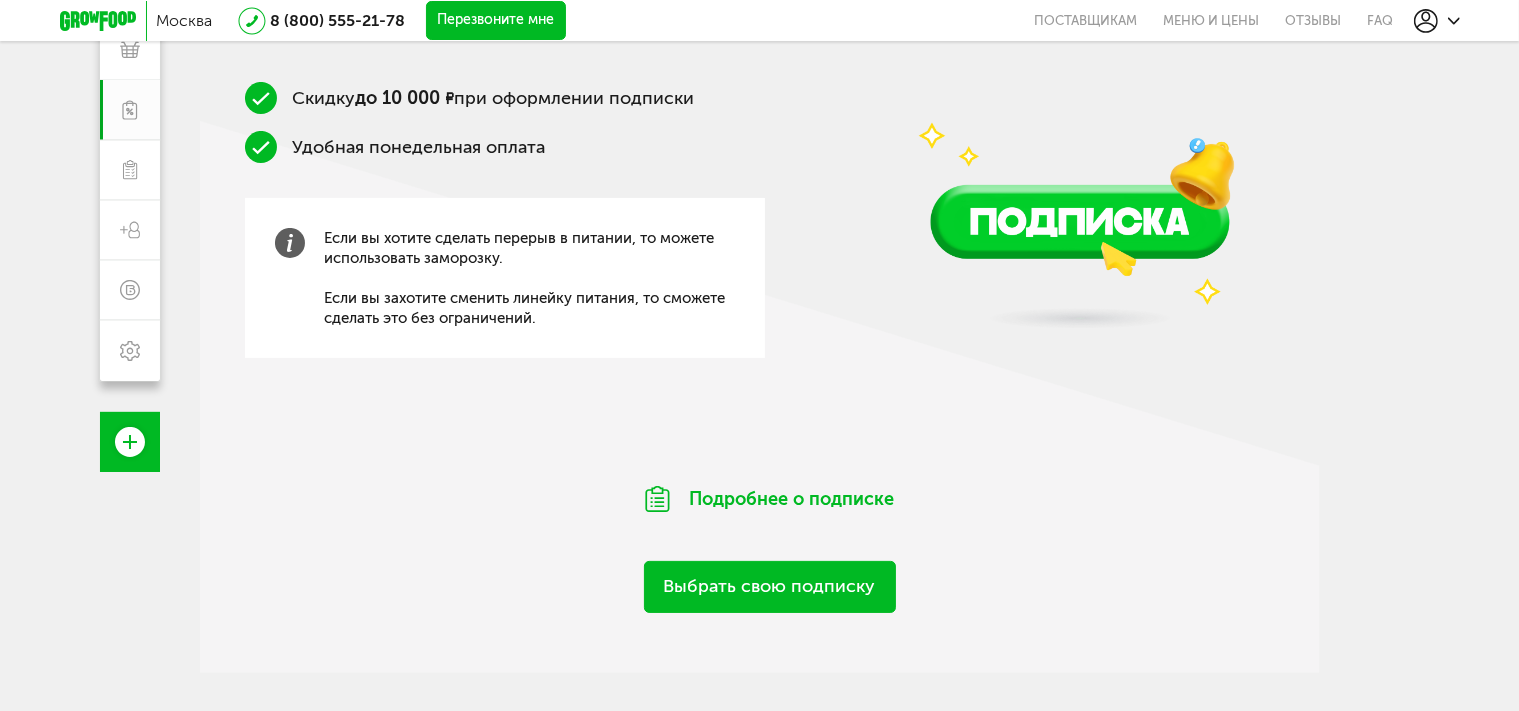 click on "Выбрать свою подписку" at bounding box center [770, 586] 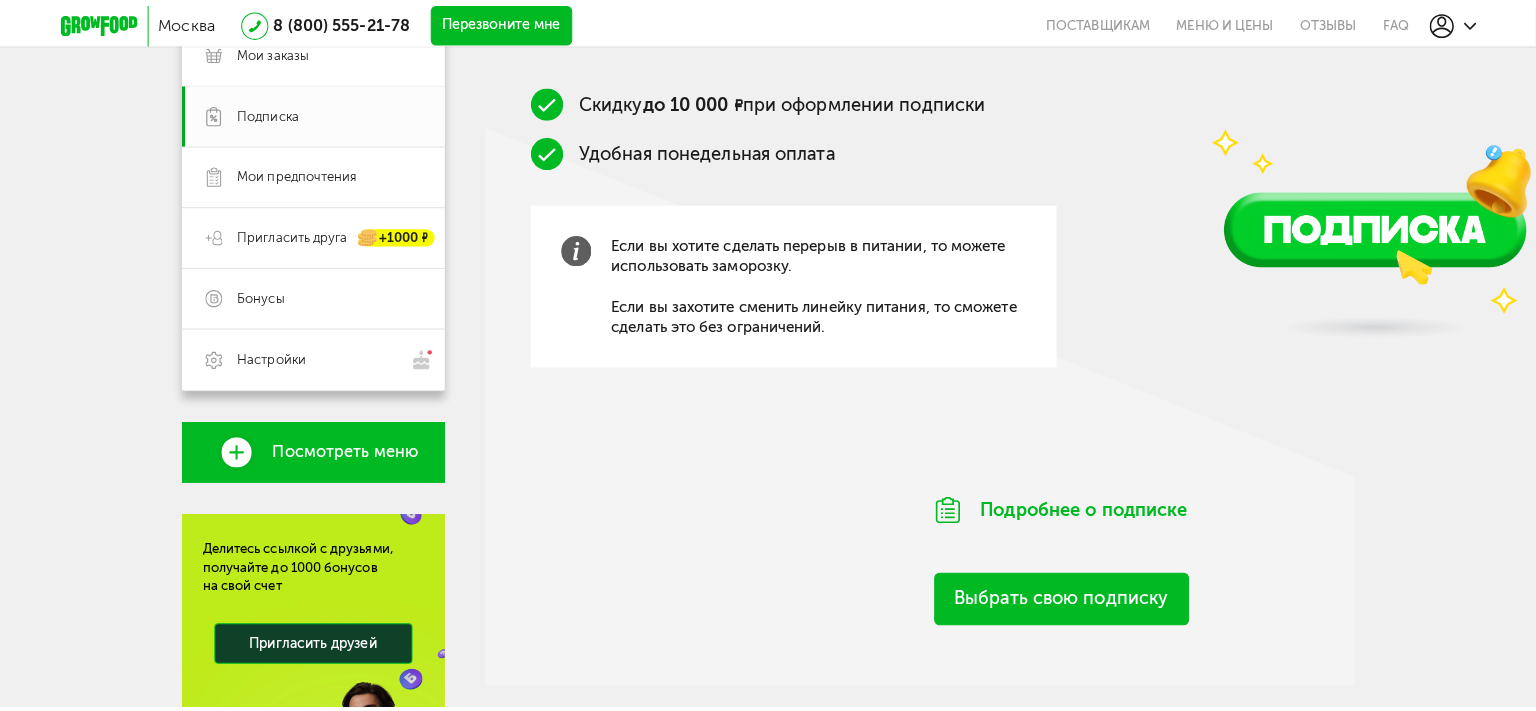 scroll, scrollTop: 0, scrollLeft: 0, axis: both 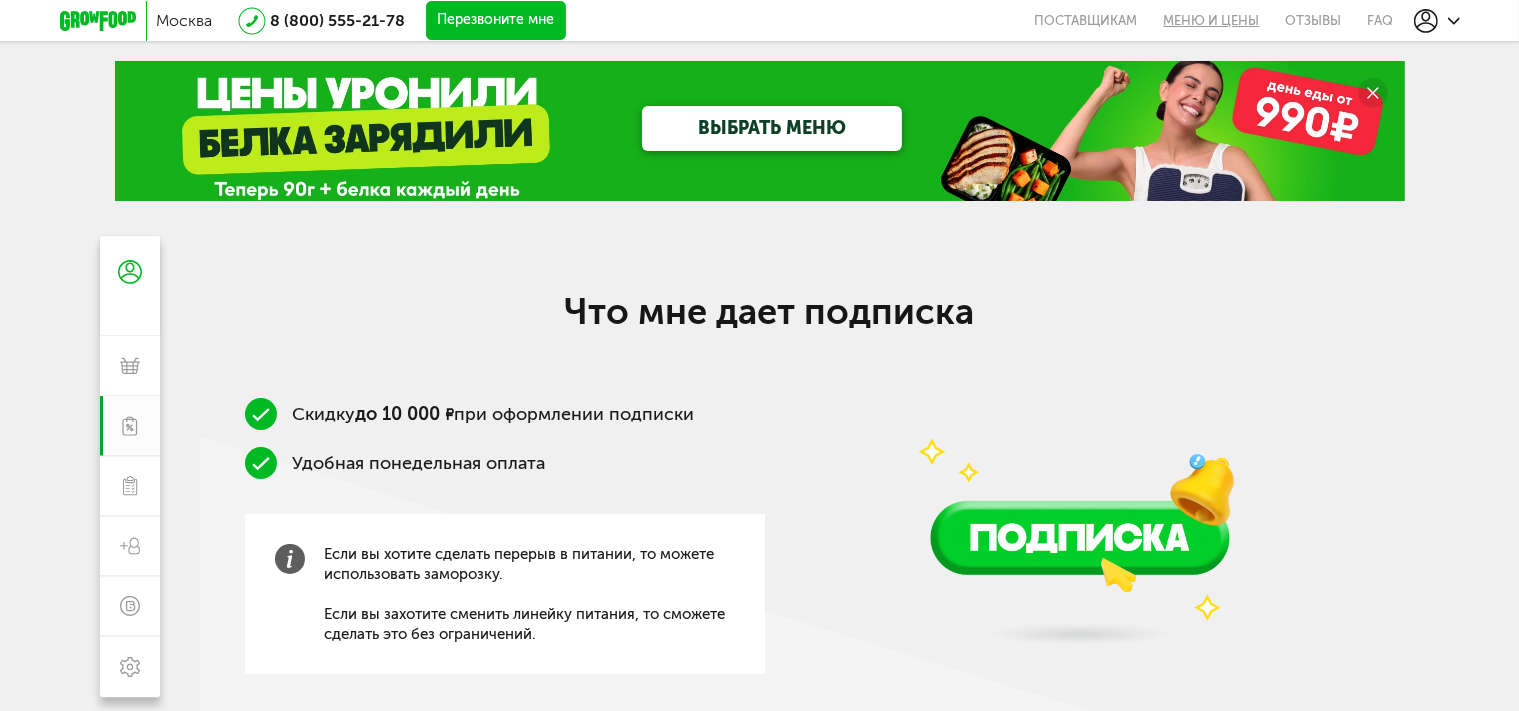 click on "Меню и цены" at bounding box center [1212, 20] 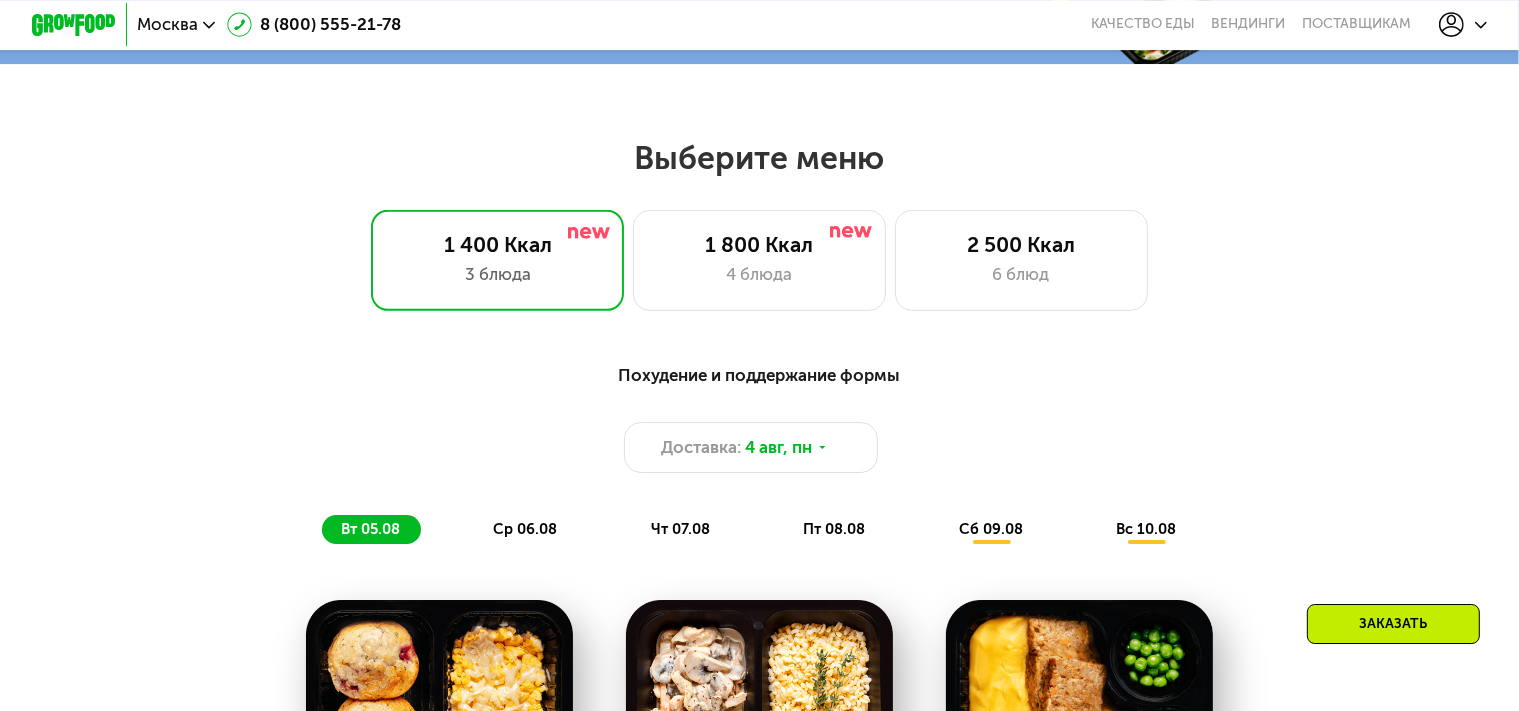 scroll, scrollTop: 796, scrollLeft: 0, axis: vertical 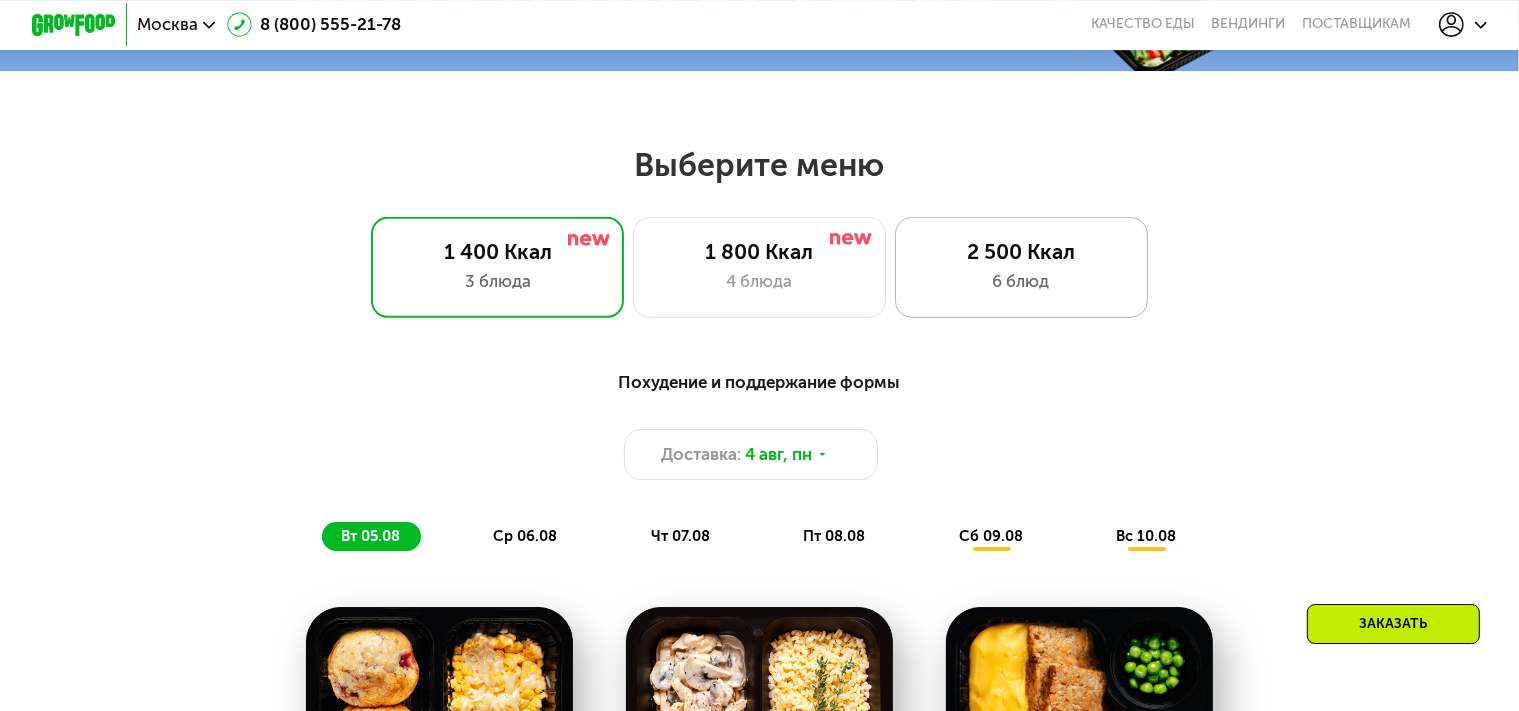click on "2 500 Ккал" at bounding box center [1021, 251] 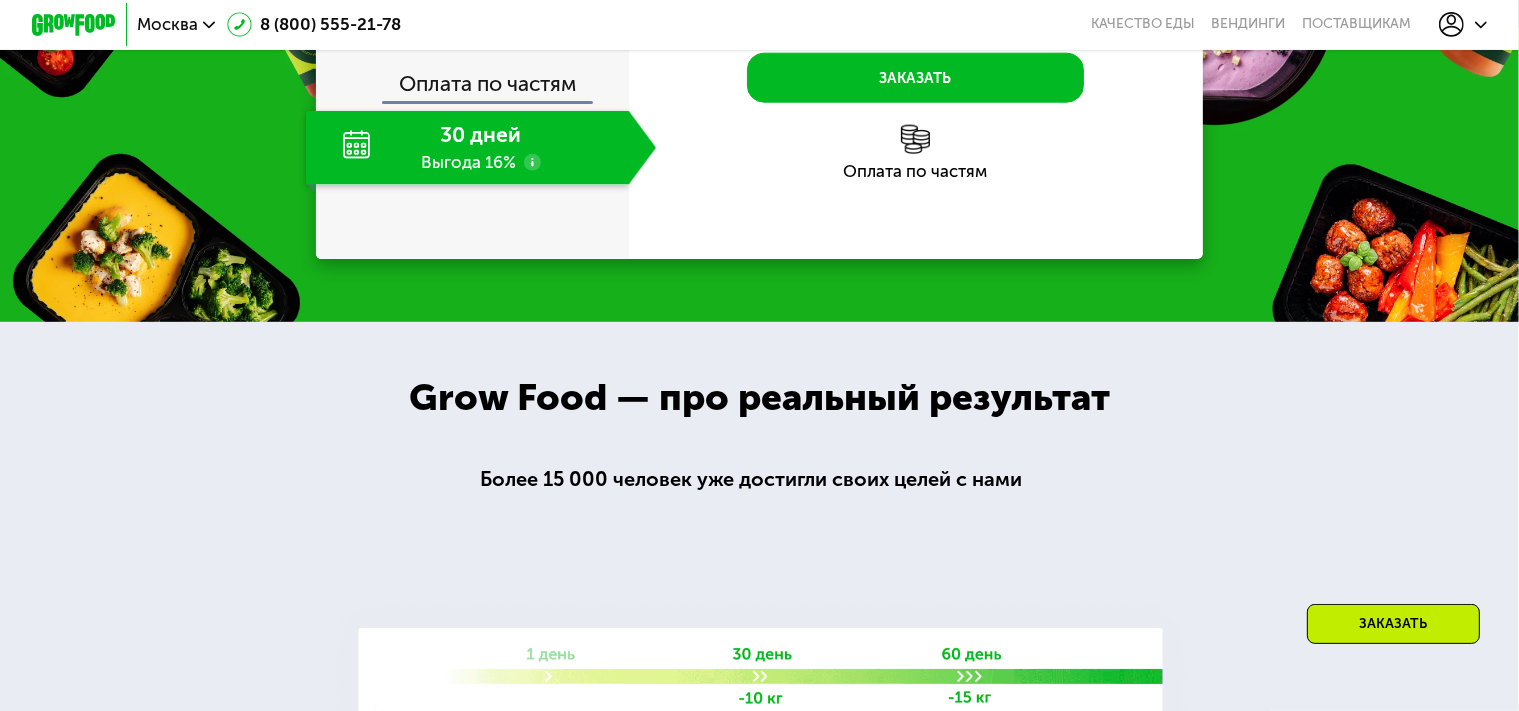 scroll, scrollTop: 949, scrollLeft: 0, axis: vertical 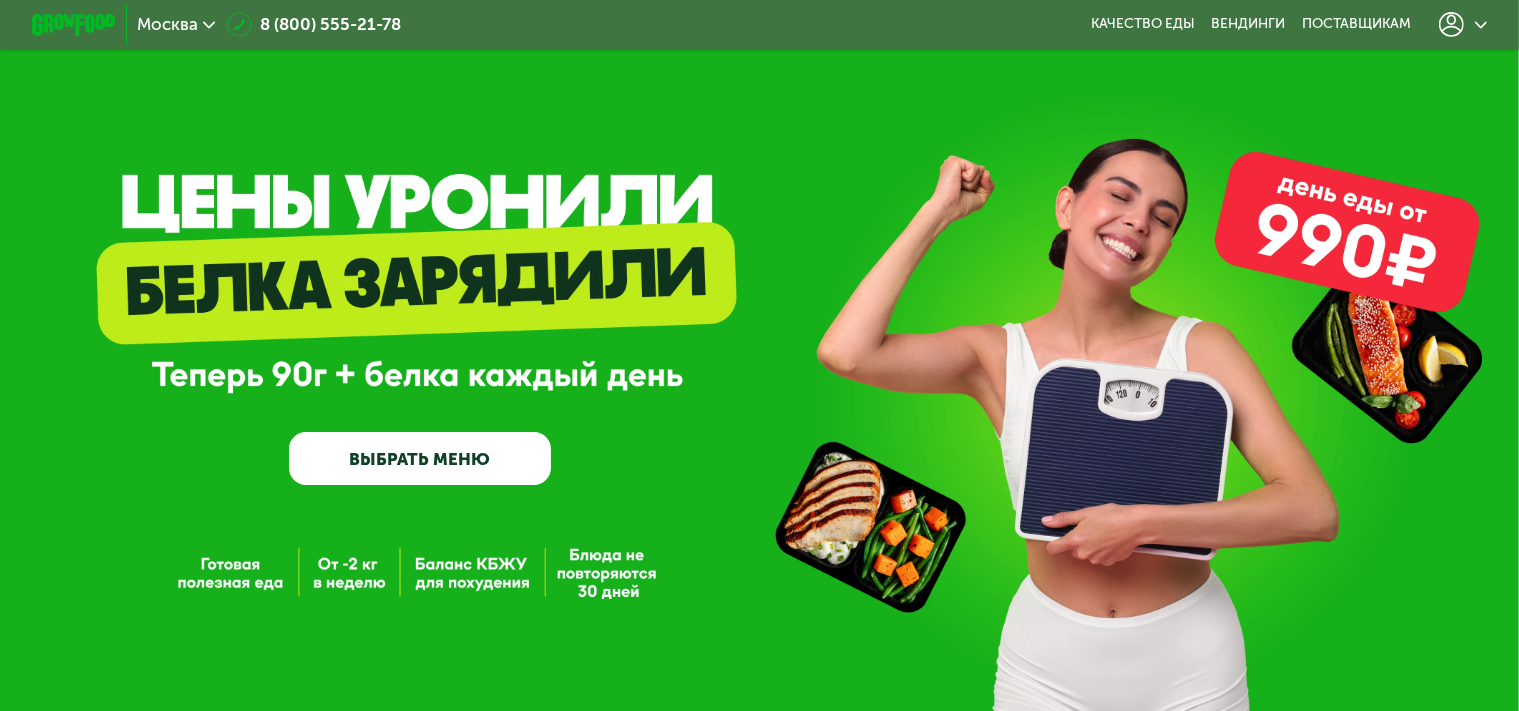 click 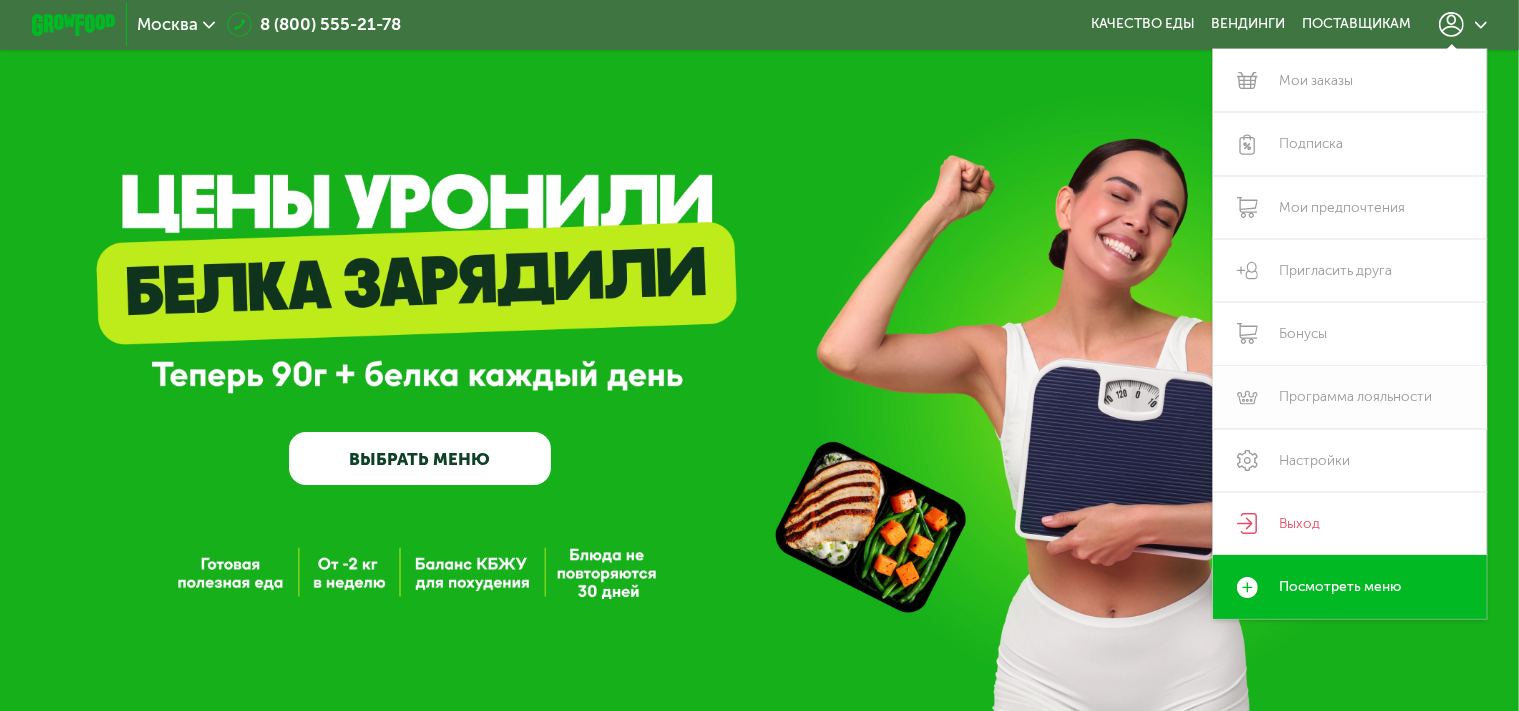 click on "Программа лояльности" at bounding box center [1350, 397] 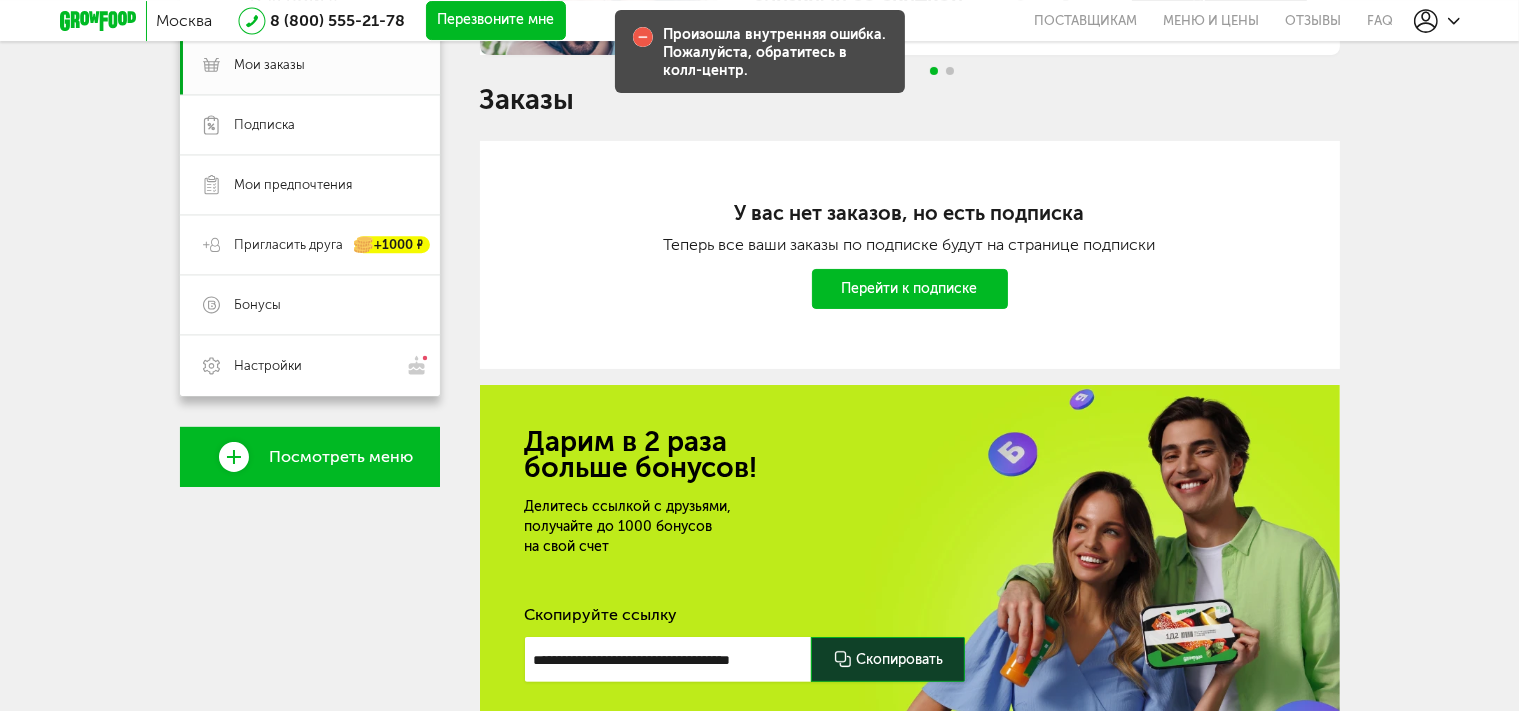 scroll, scrollTop: 303, scrollLeft: 0, axis: vertical 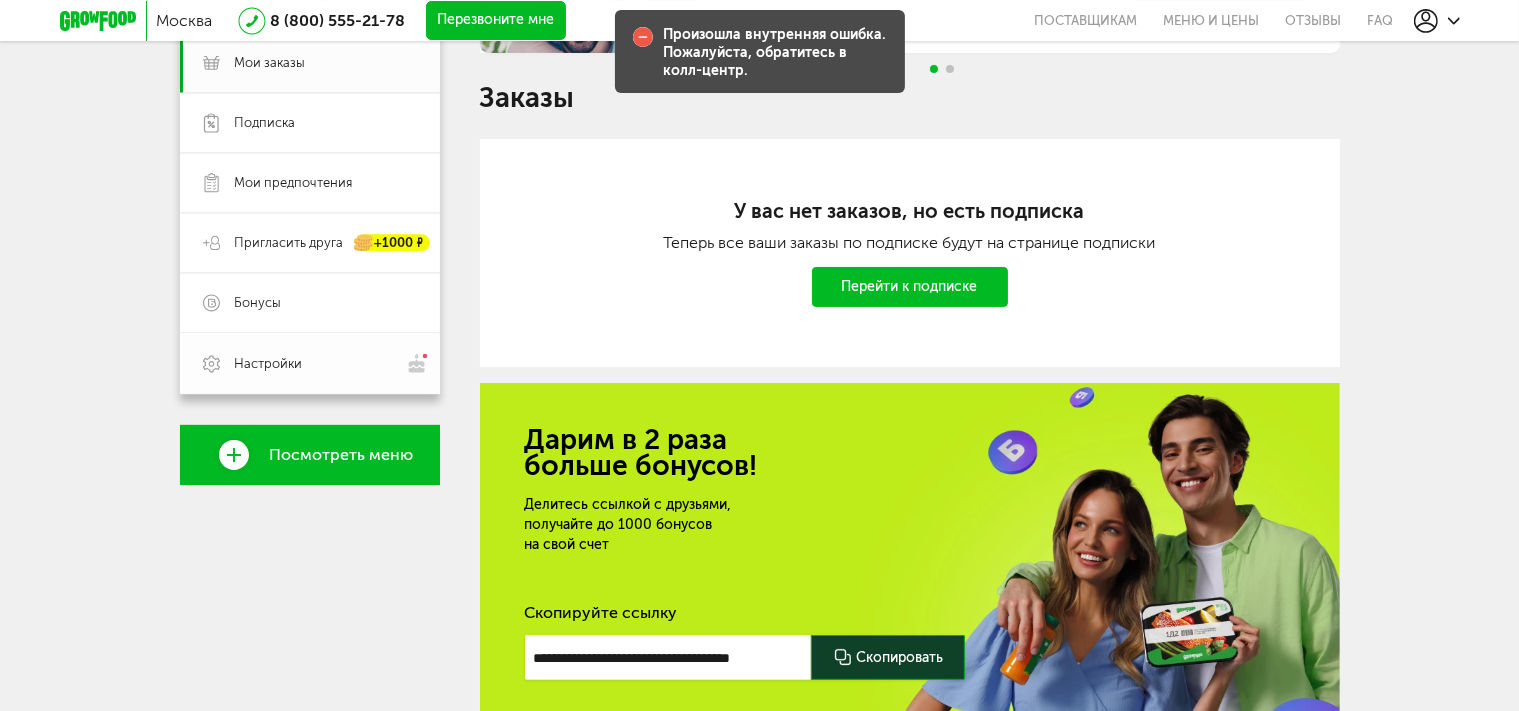 click on "Настройки" at bounding box center (326, 363) 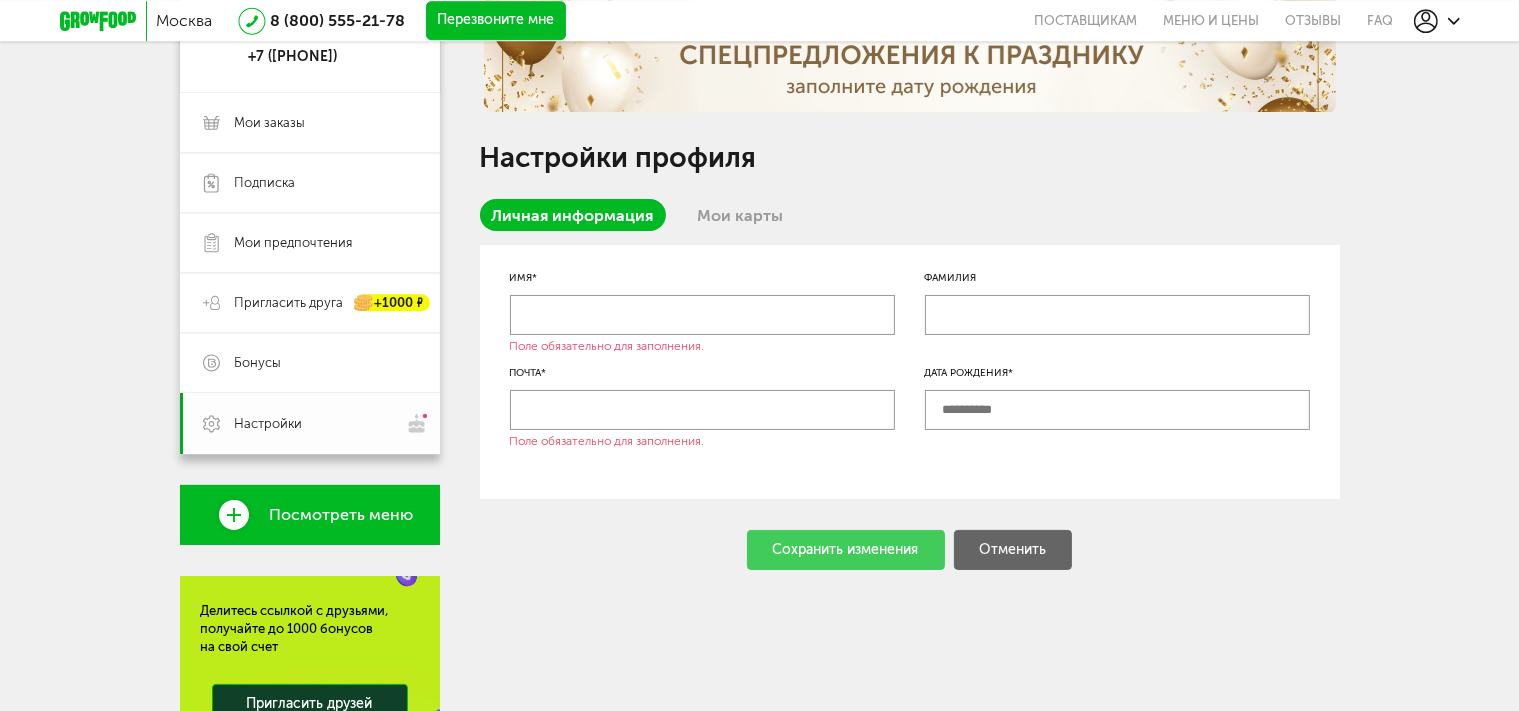 scroll, scrollTop: 144, scrollLeft: 0, axis: vertical 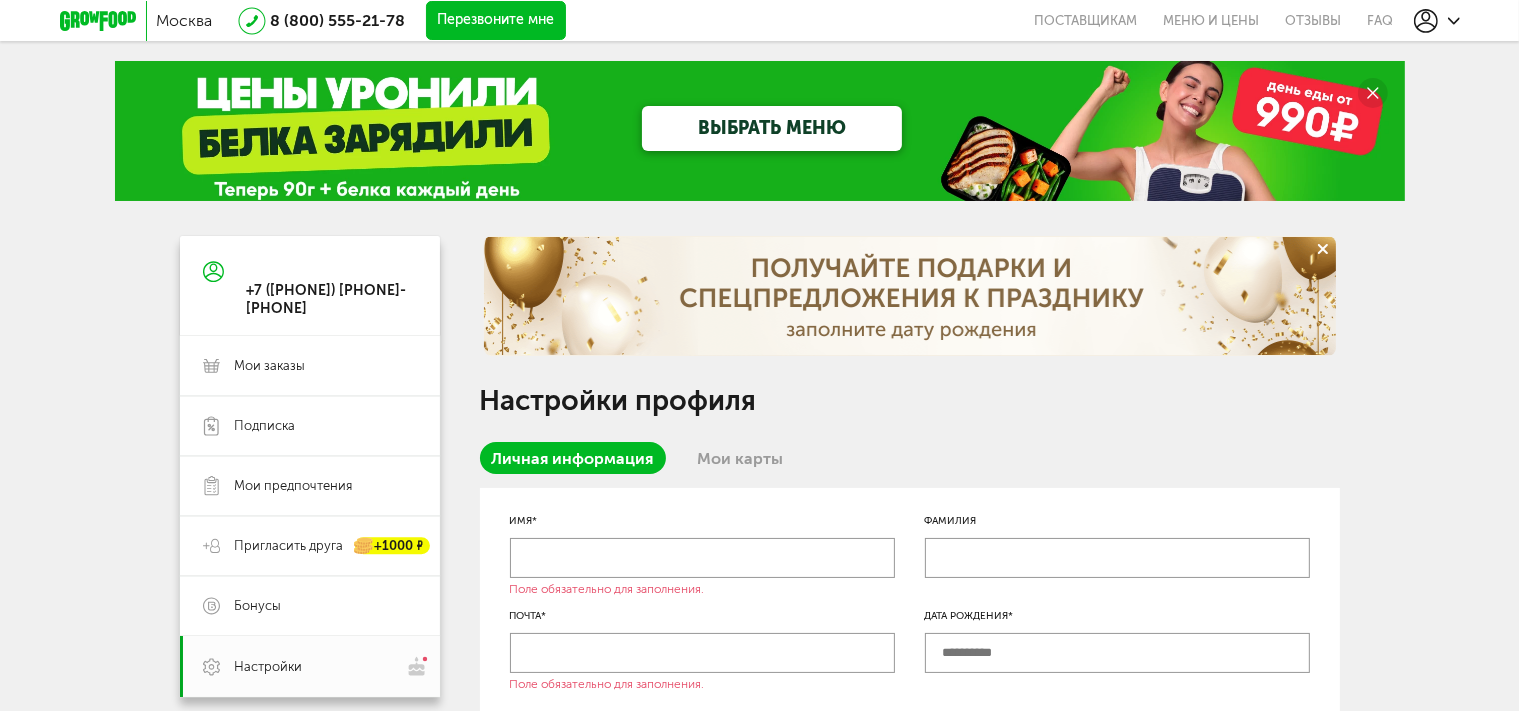 click 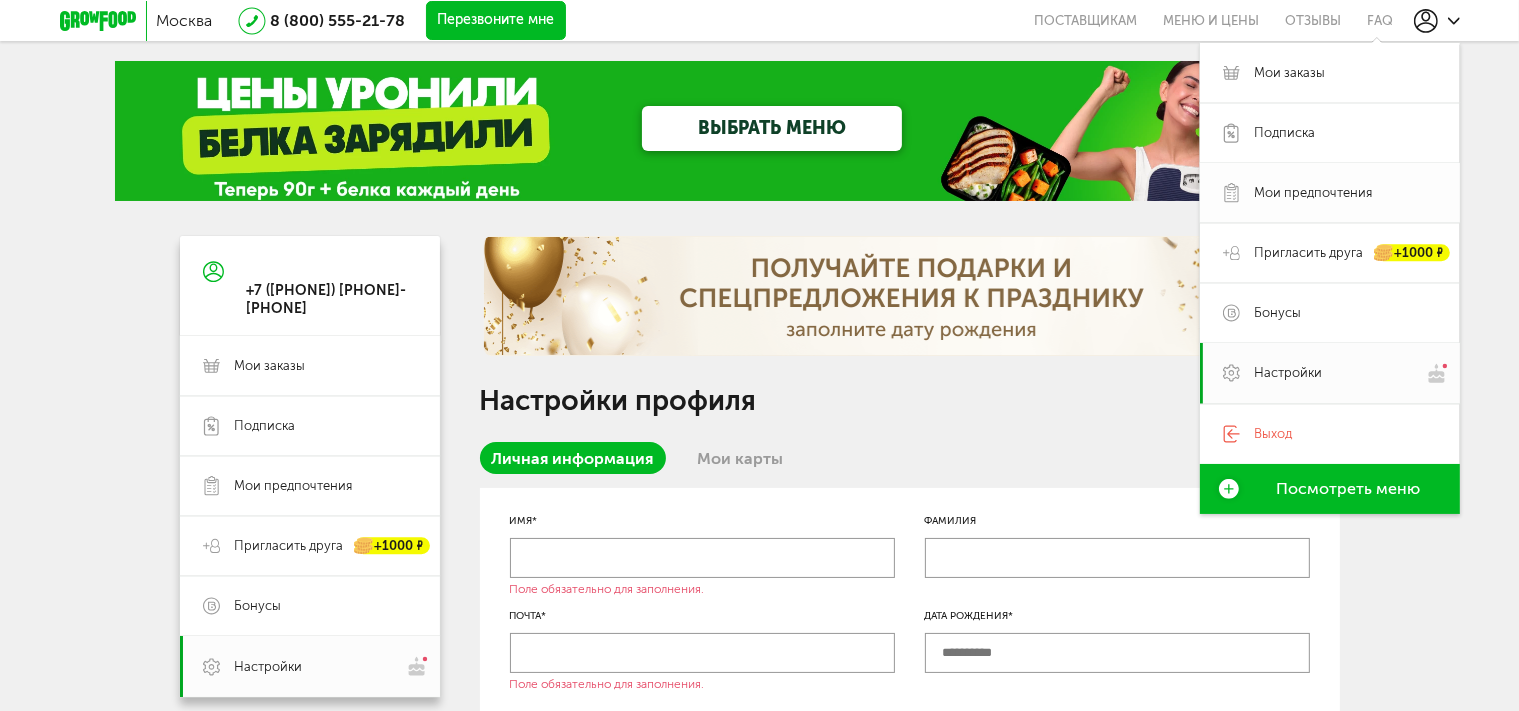 click on "Мои предпочтения" at bounding box center [1314, 193] 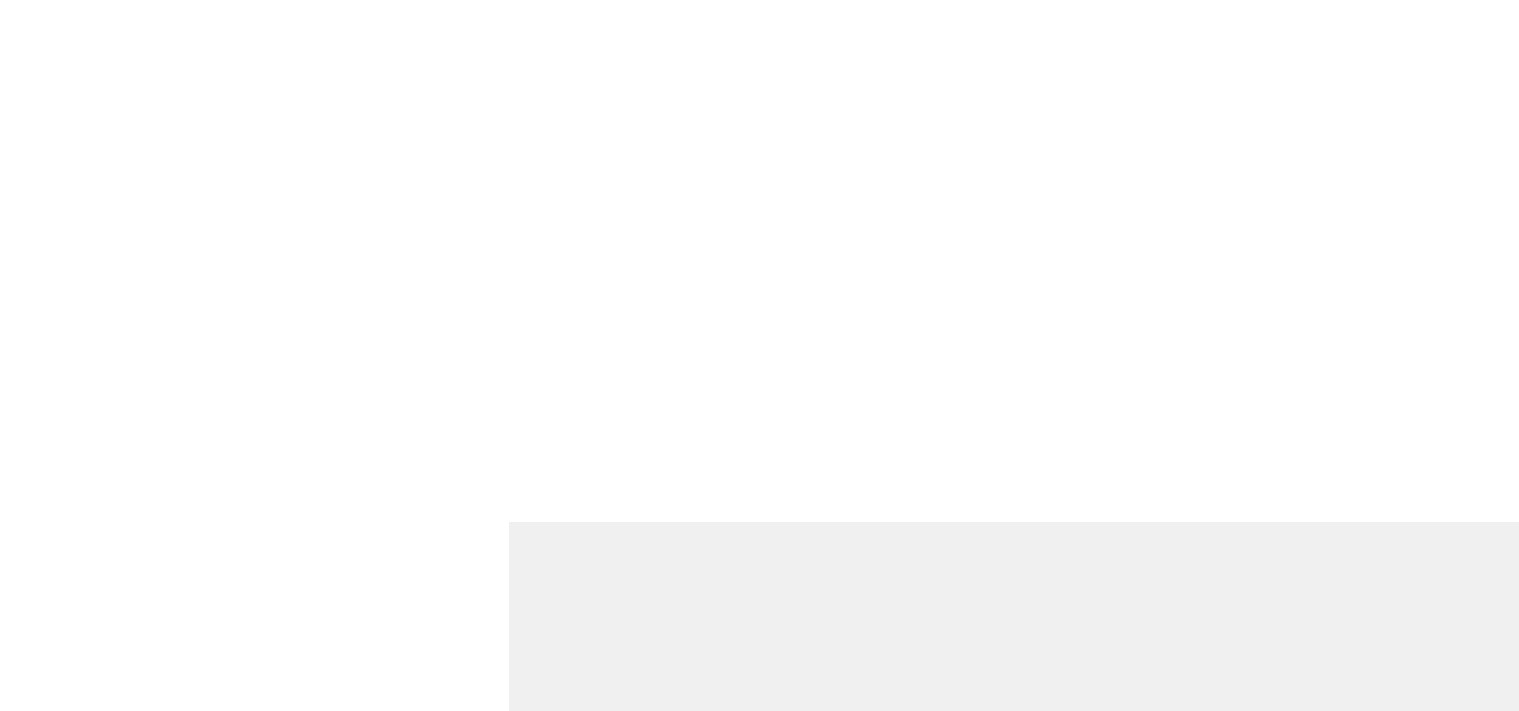 scroll, scrollTop: 0, scrollLeft: 0, axis: both 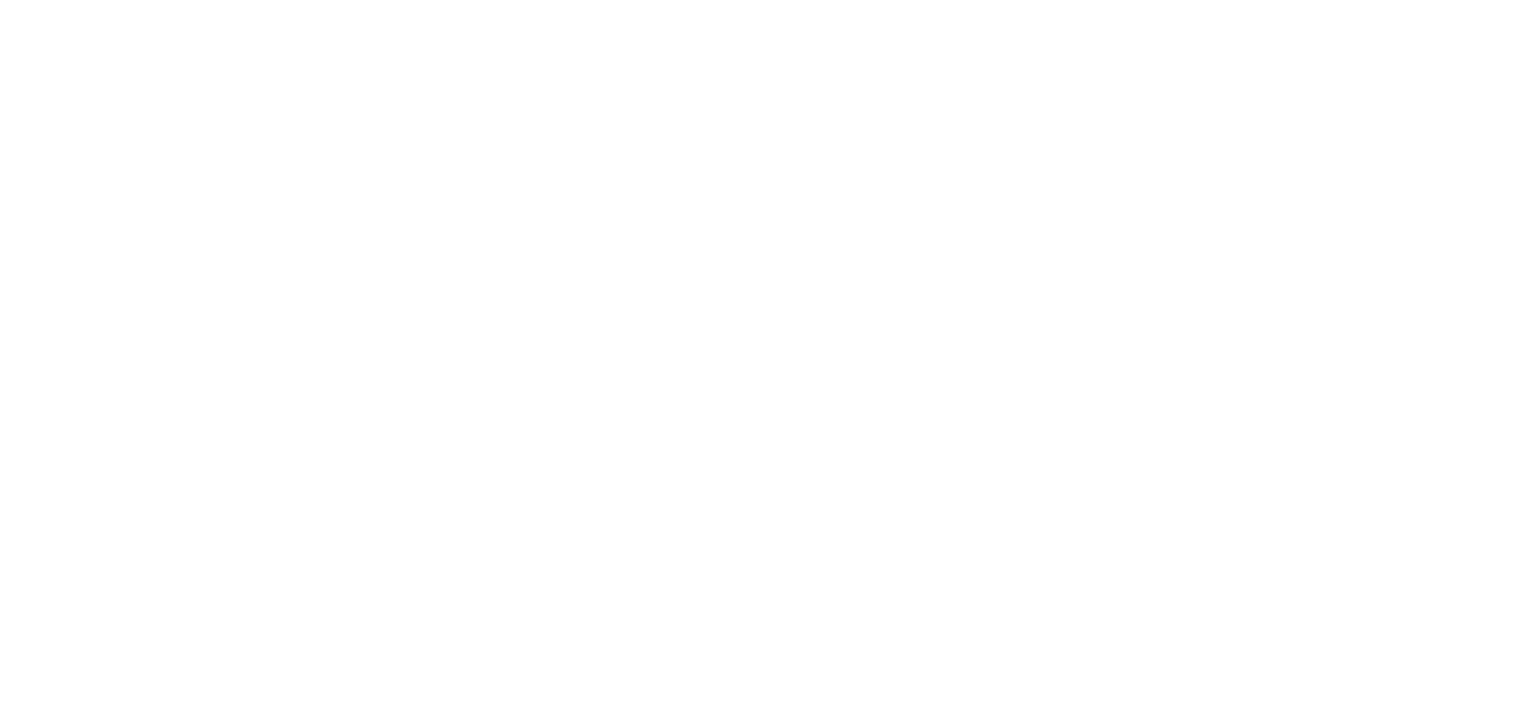 click on "Подписка" at bounding box center (1346, 133) 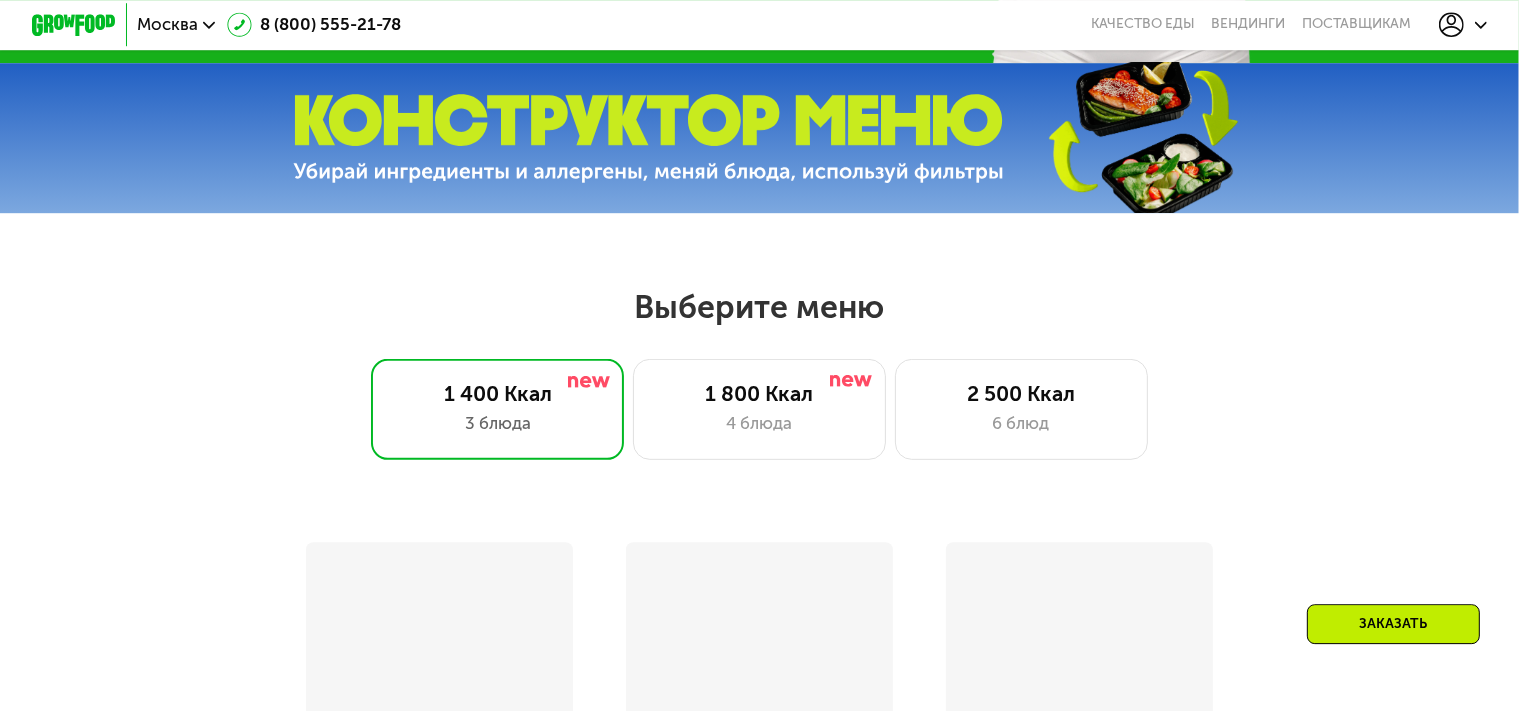scroll, scrollTop: 623, scrollLeft: 0, axis: vertical 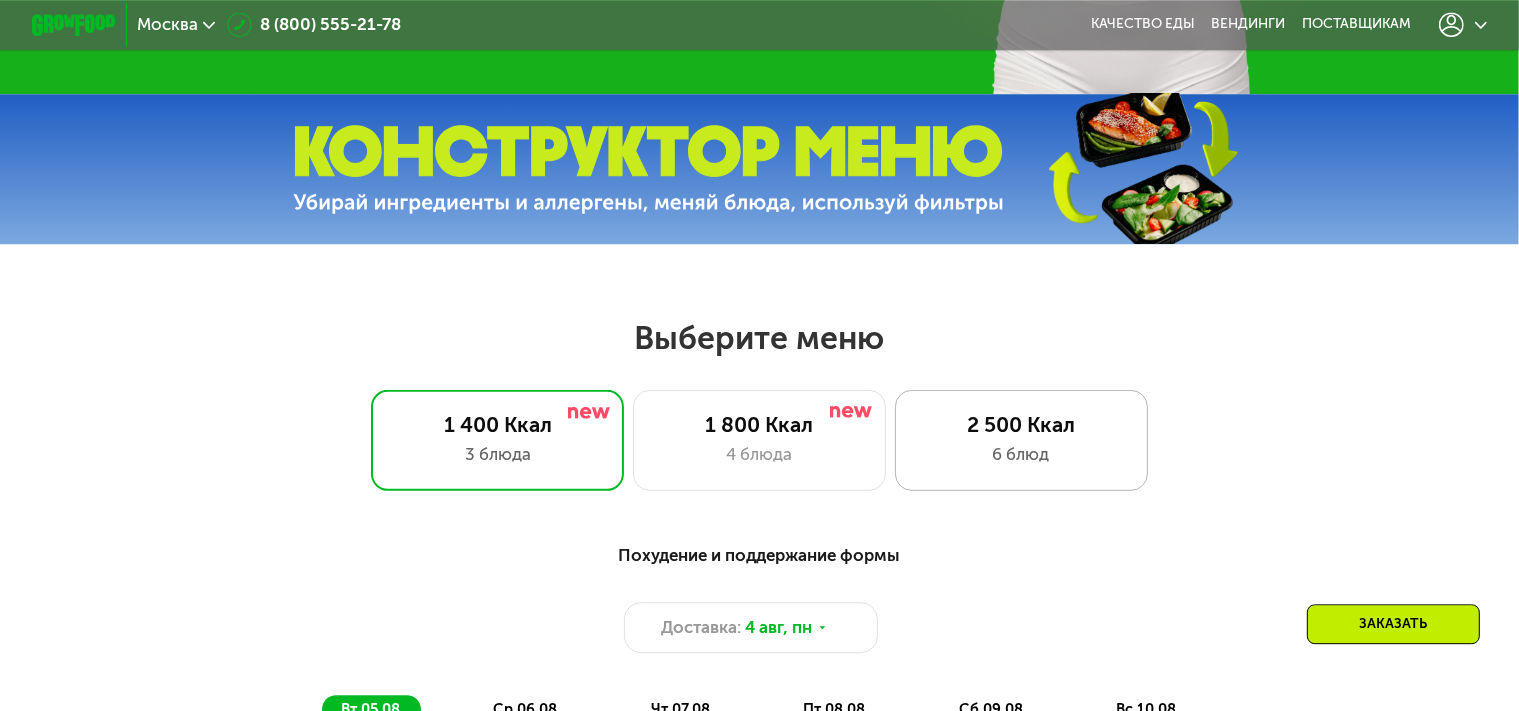 click on "6 блюд" at bounding box center [1021, 454] 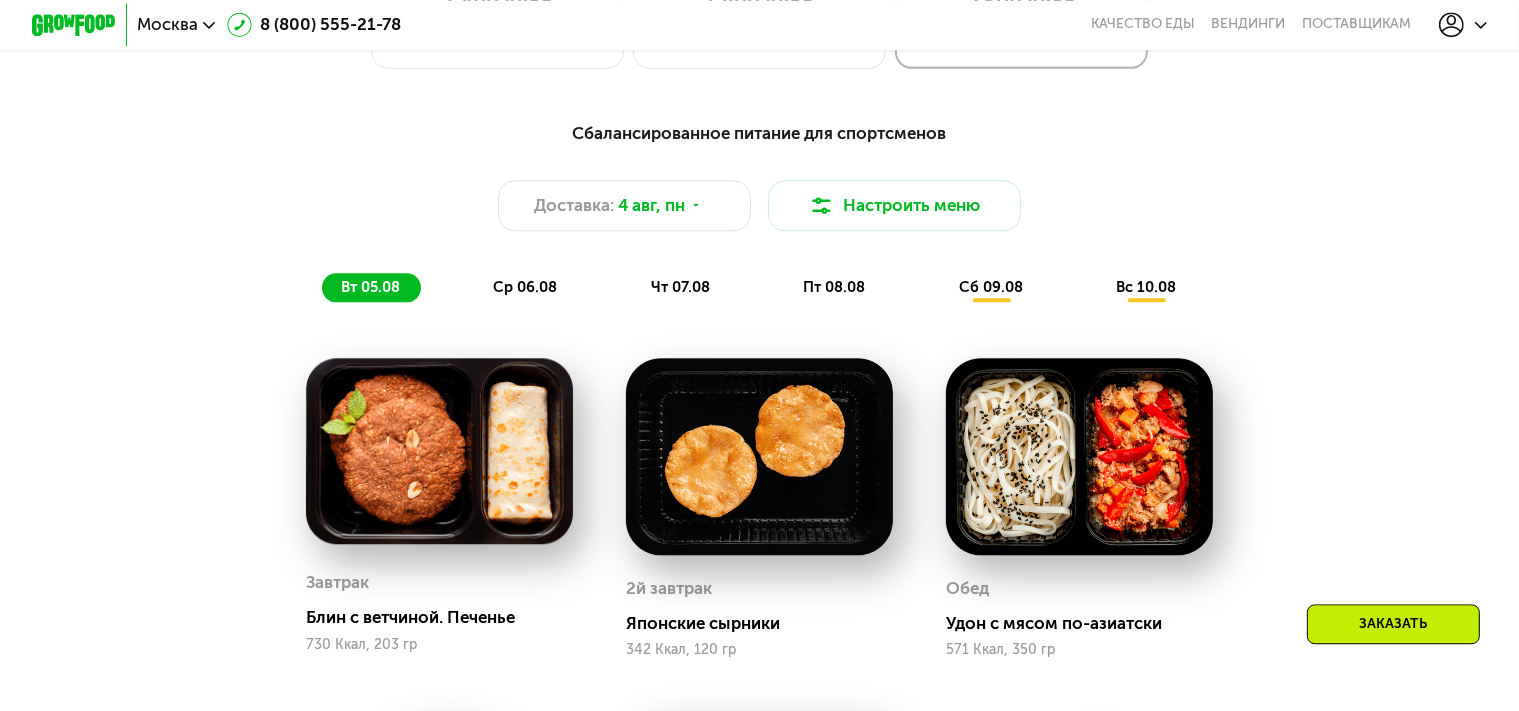 scroll, scrollTop: 1059, scrollLeft: 0, axis: vertical 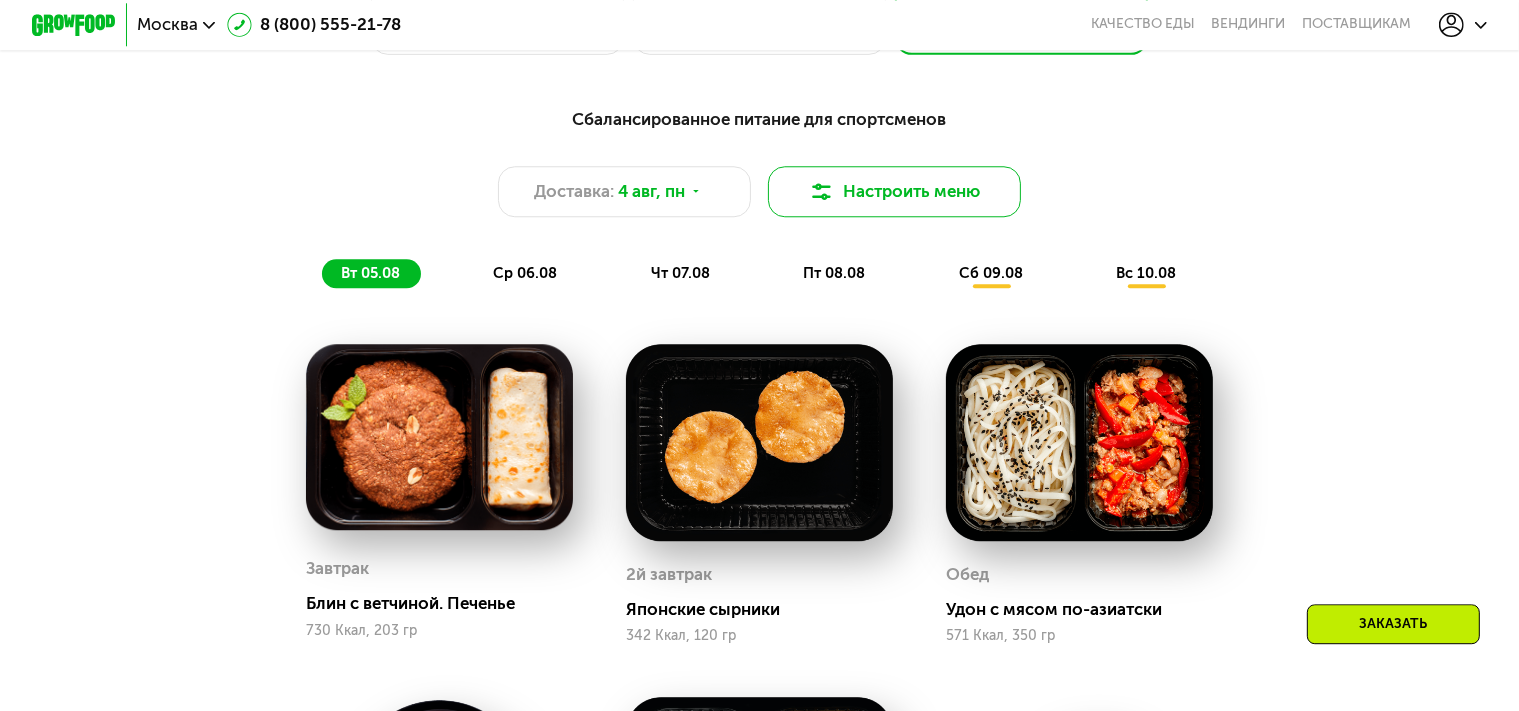 click on "Настроить меню" at bounding box center [894, 191] 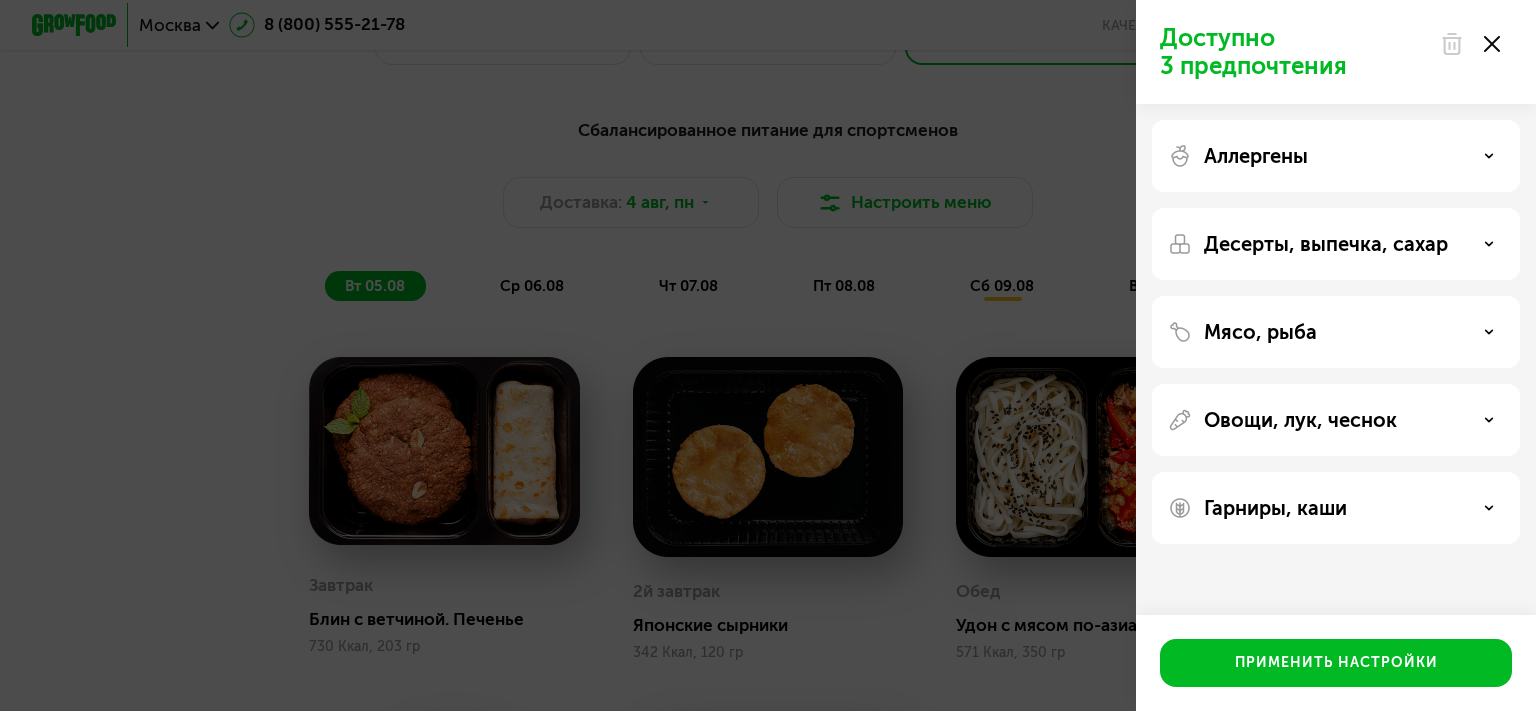 click 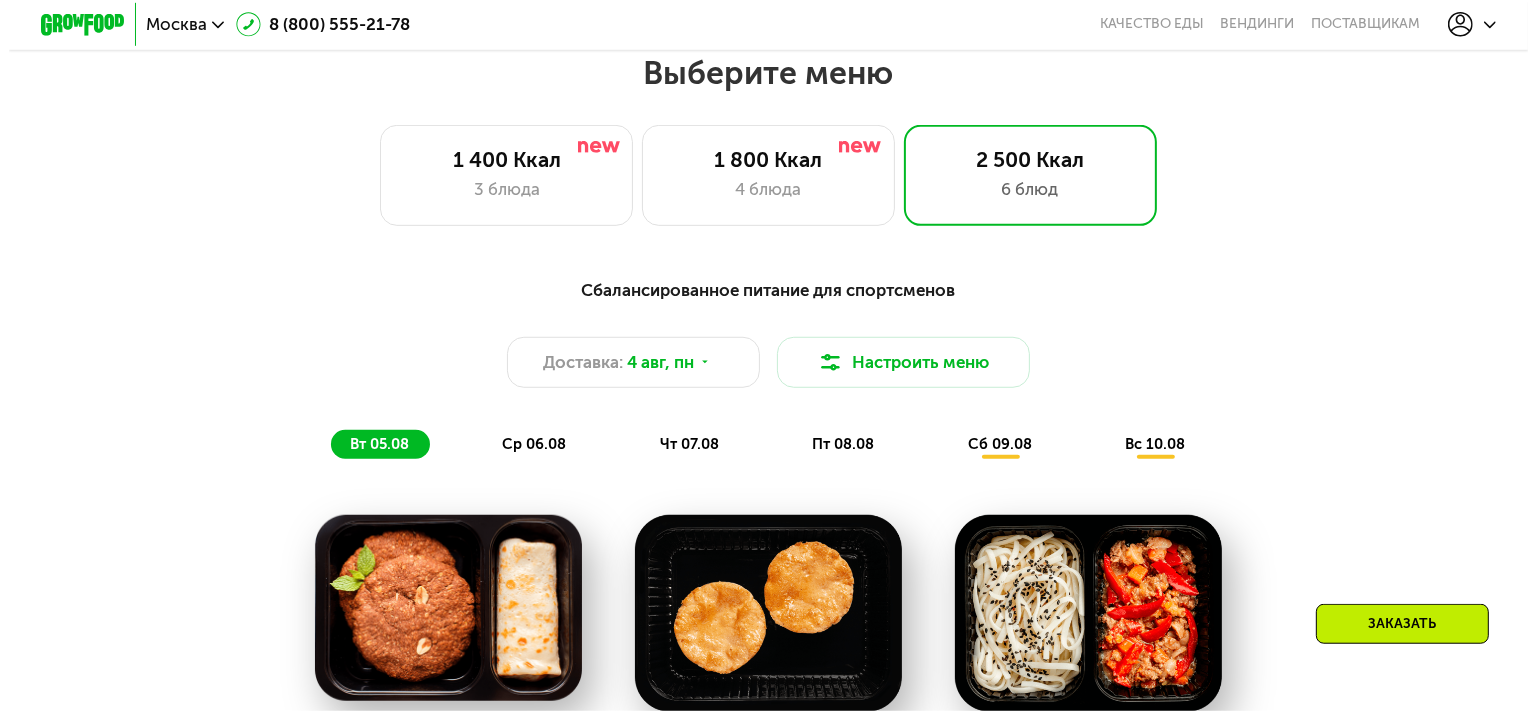 scroll, scrollTop: 882, scrollLeft: 0, axis: vertical 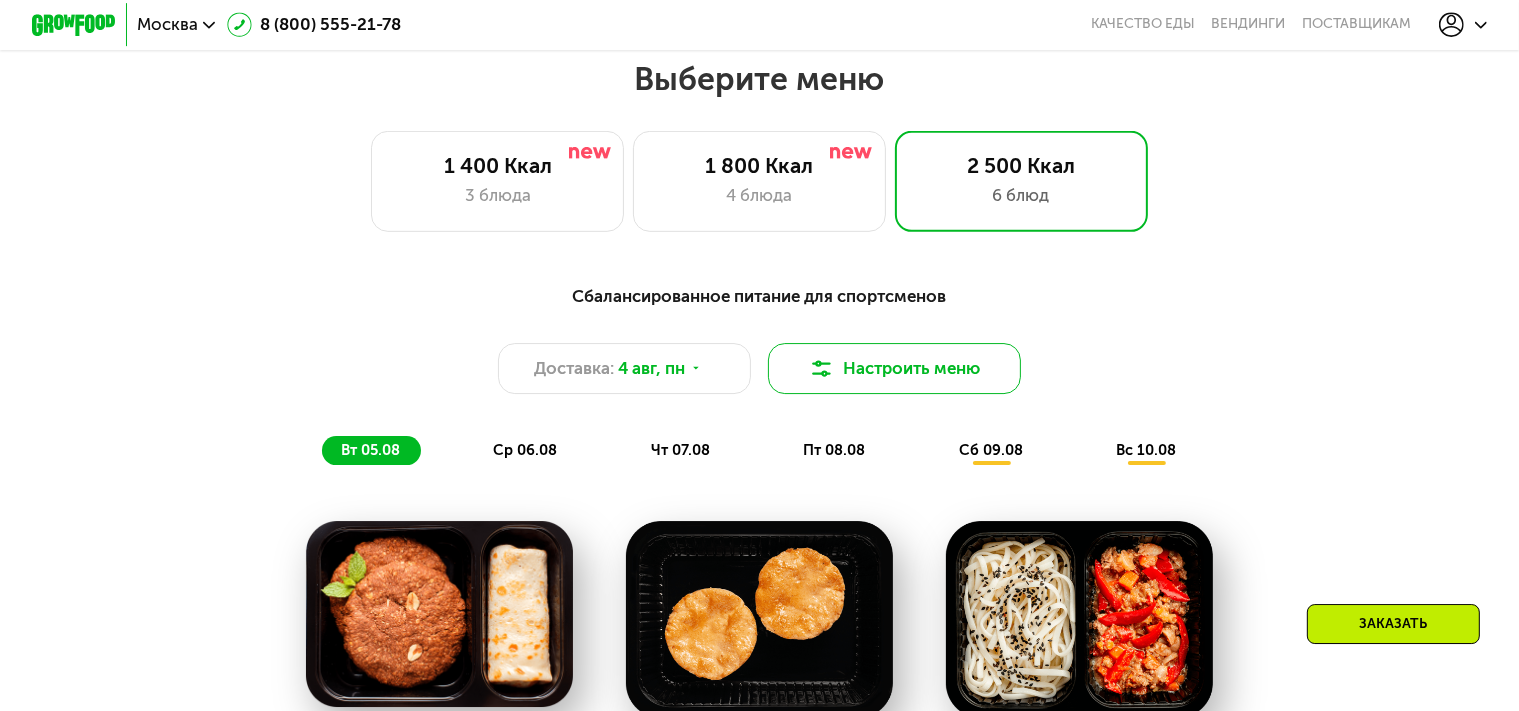 click on "Настроить меню" at bounding box center [894, 368] 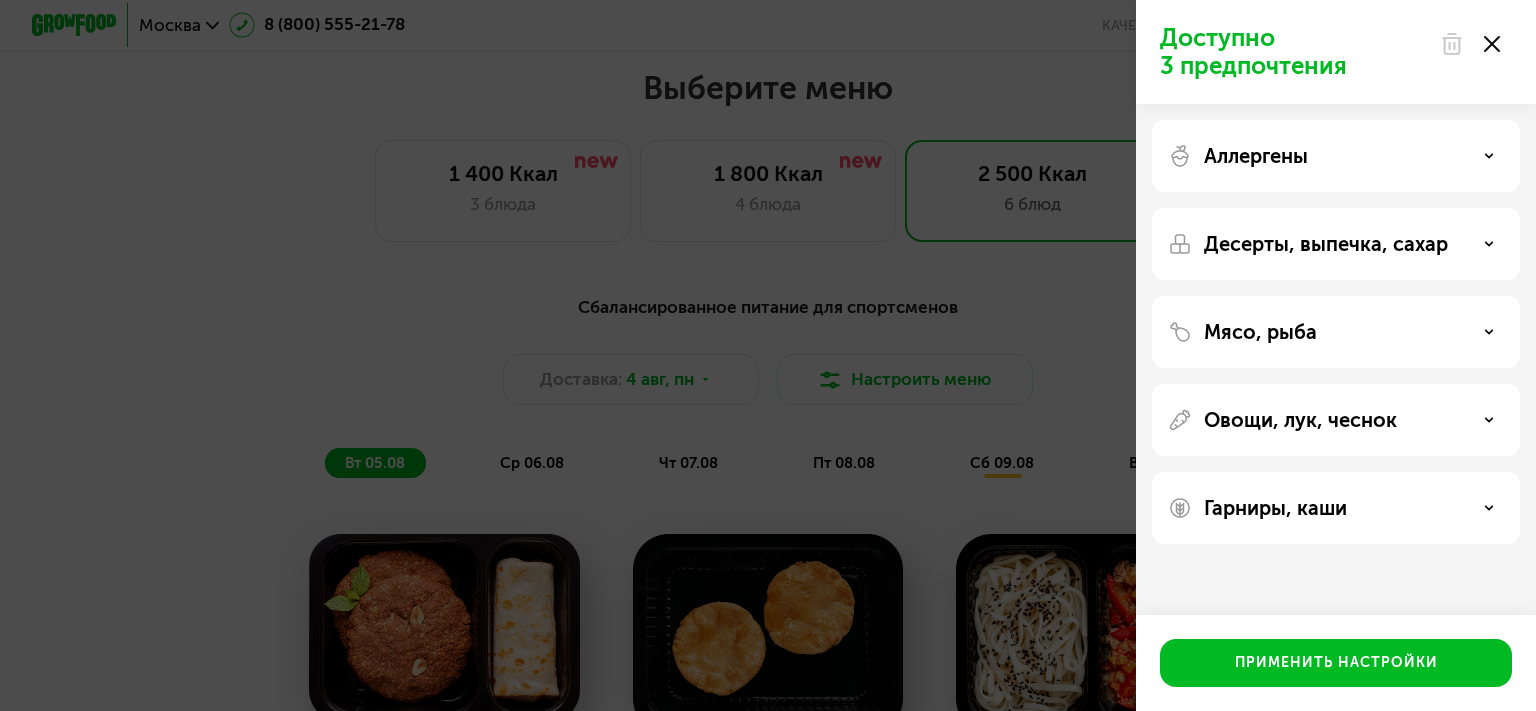 click on "Десерты, выпечка, сахар" at bounding box center (1336, 244) 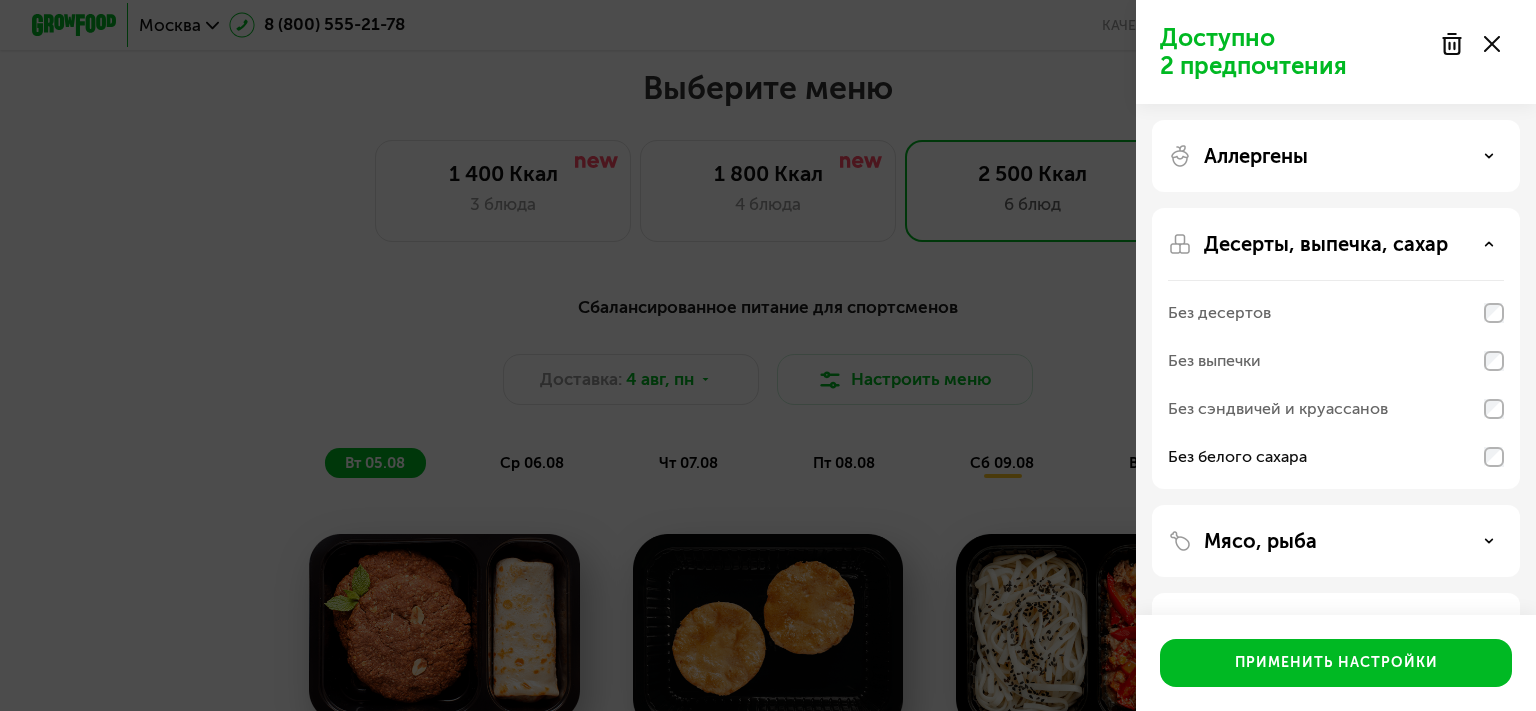 scroll, scrollTop: 158, scrollLeft: 0, axis: vertical 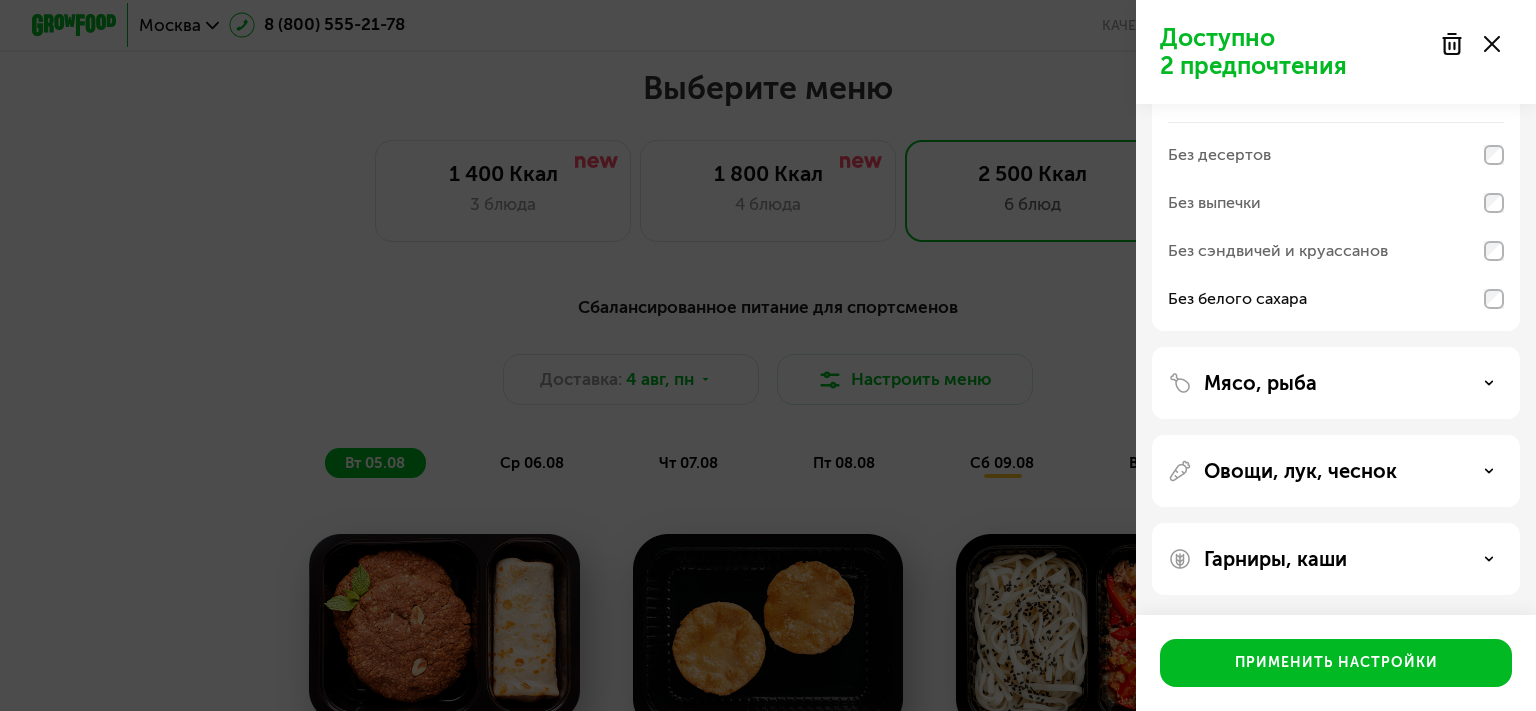 click on "Овощи, лук, чеснок" at bounding box center [1336, 471] 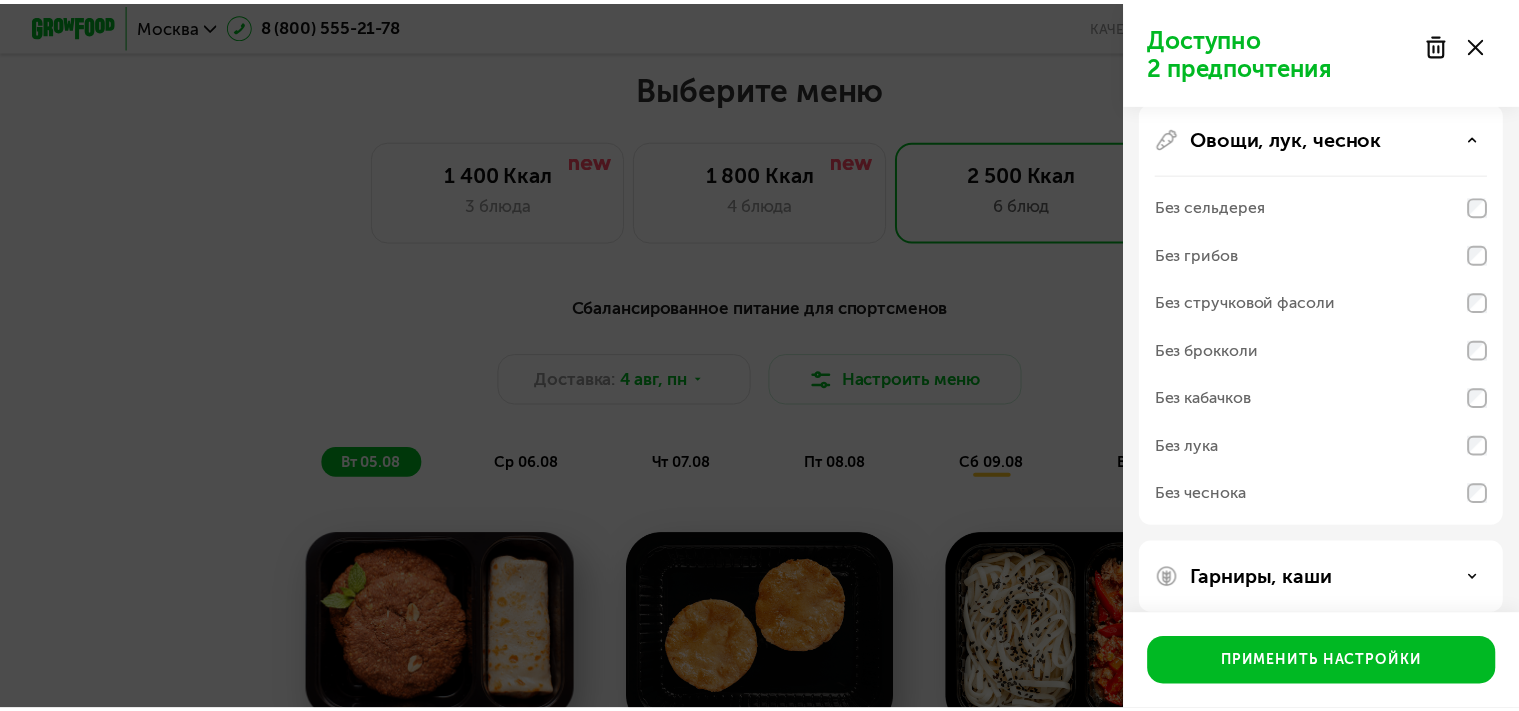 scroll, scrollTop: 490, scrollLeft: 0, axis: vertical 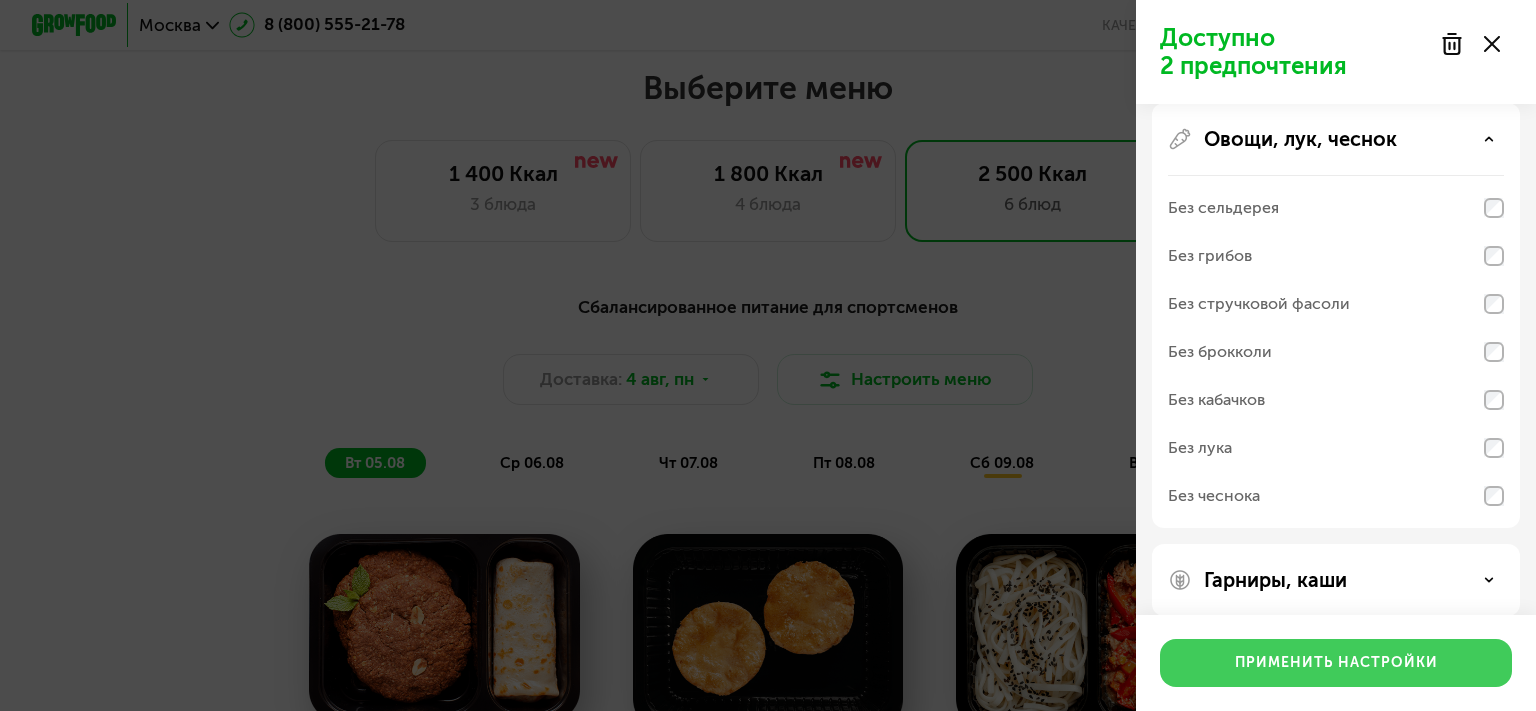 click on "Применить настройки" at bounding box center (1336, 663) 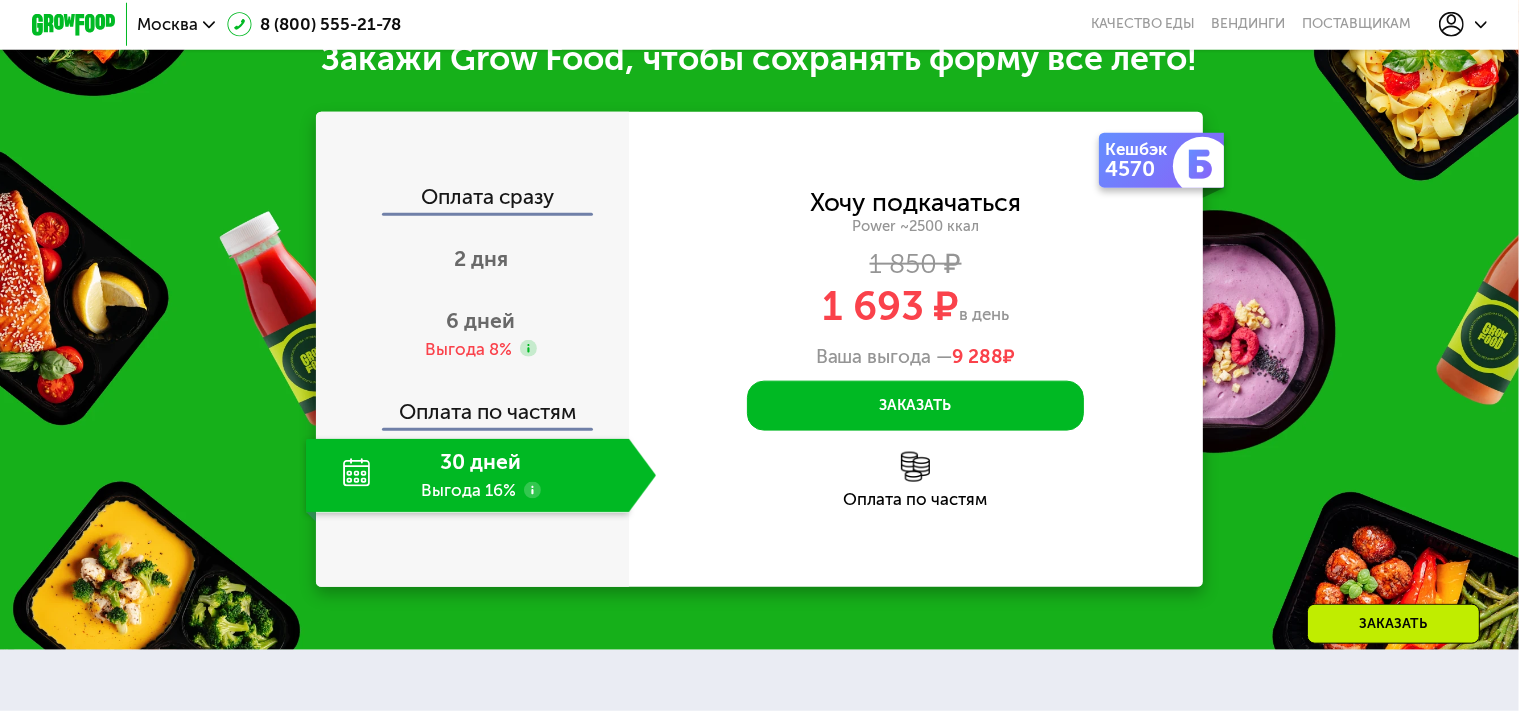 scroll, scrollTop: 2459, scrollLeft: 0, axis: vertical 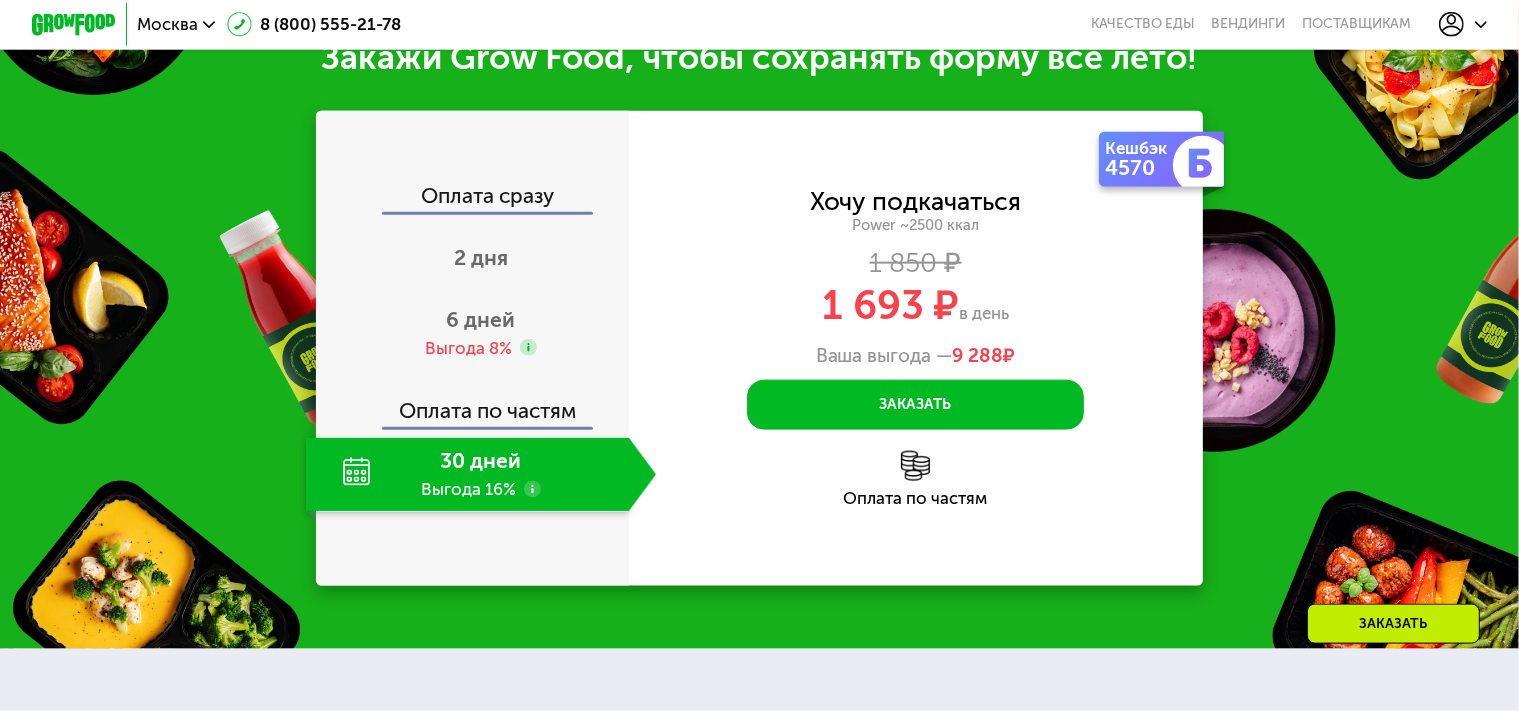 click 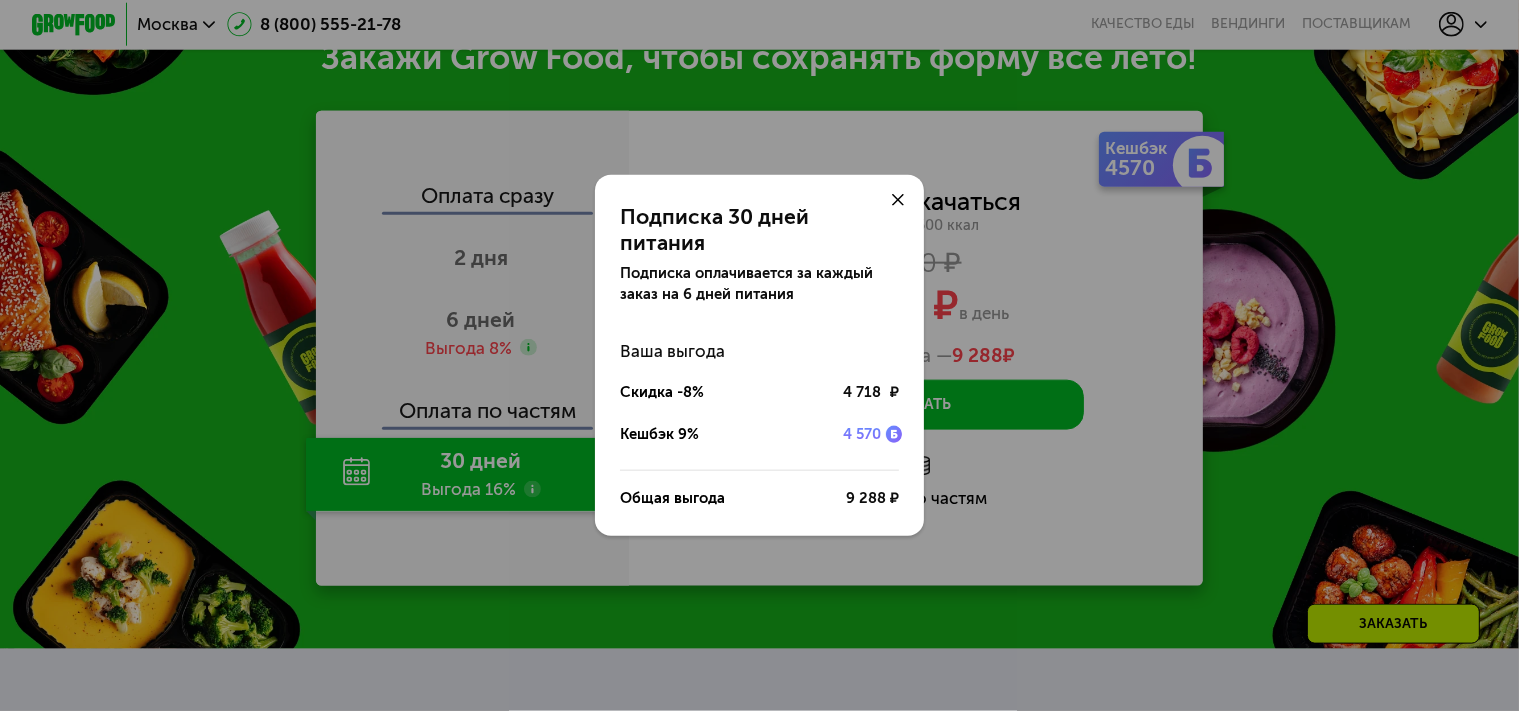 click 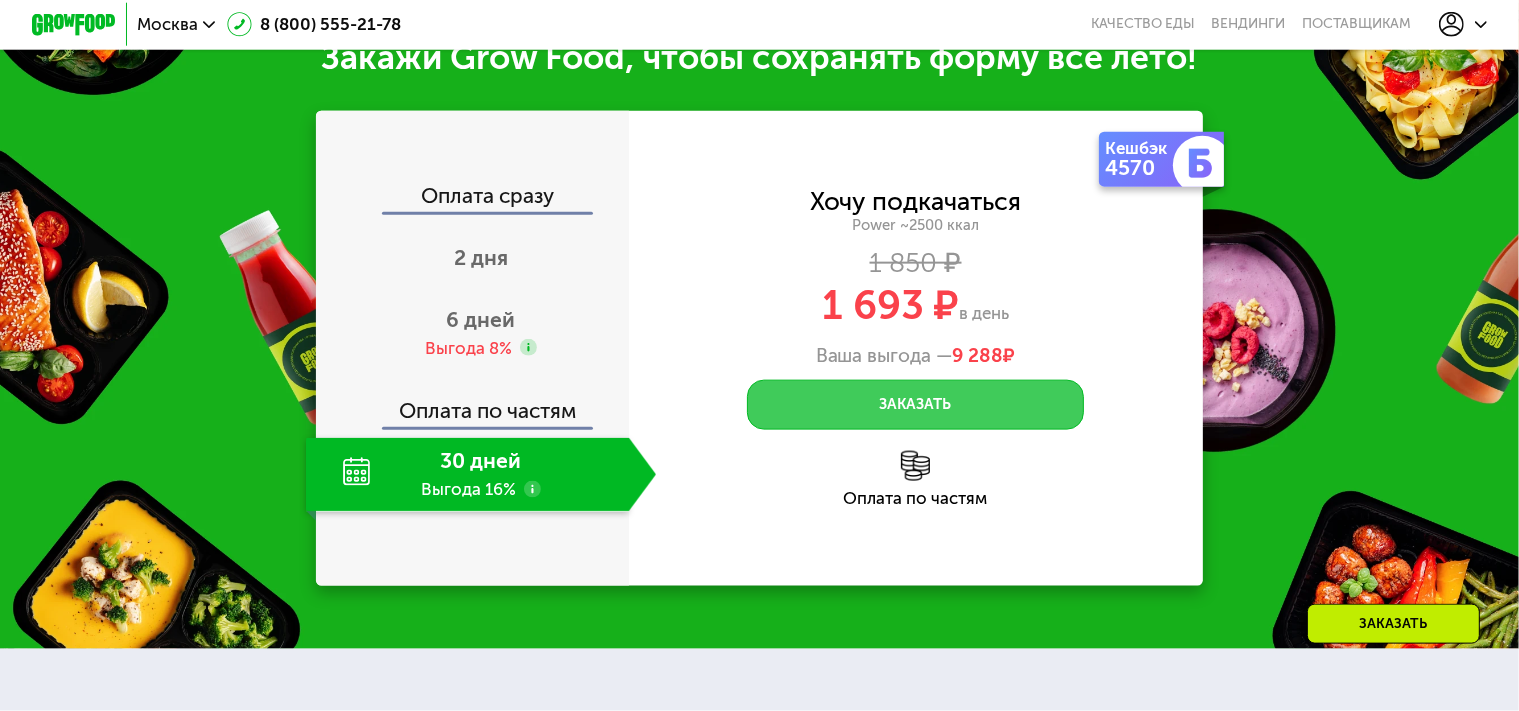 click on "Заказать" at bounding box center [916, 405] 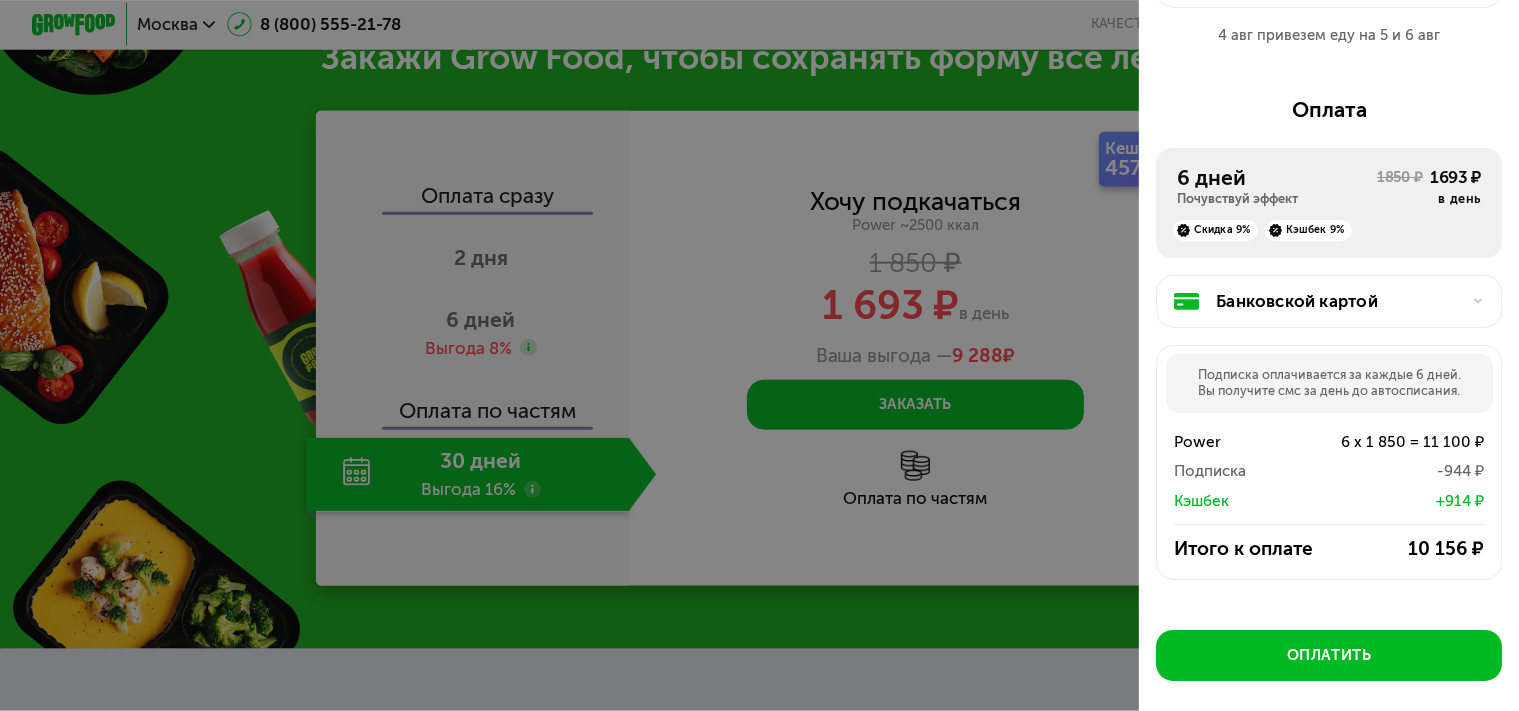 scroll, scrollTop: 170, scrollLeft: 0, axis: vertical 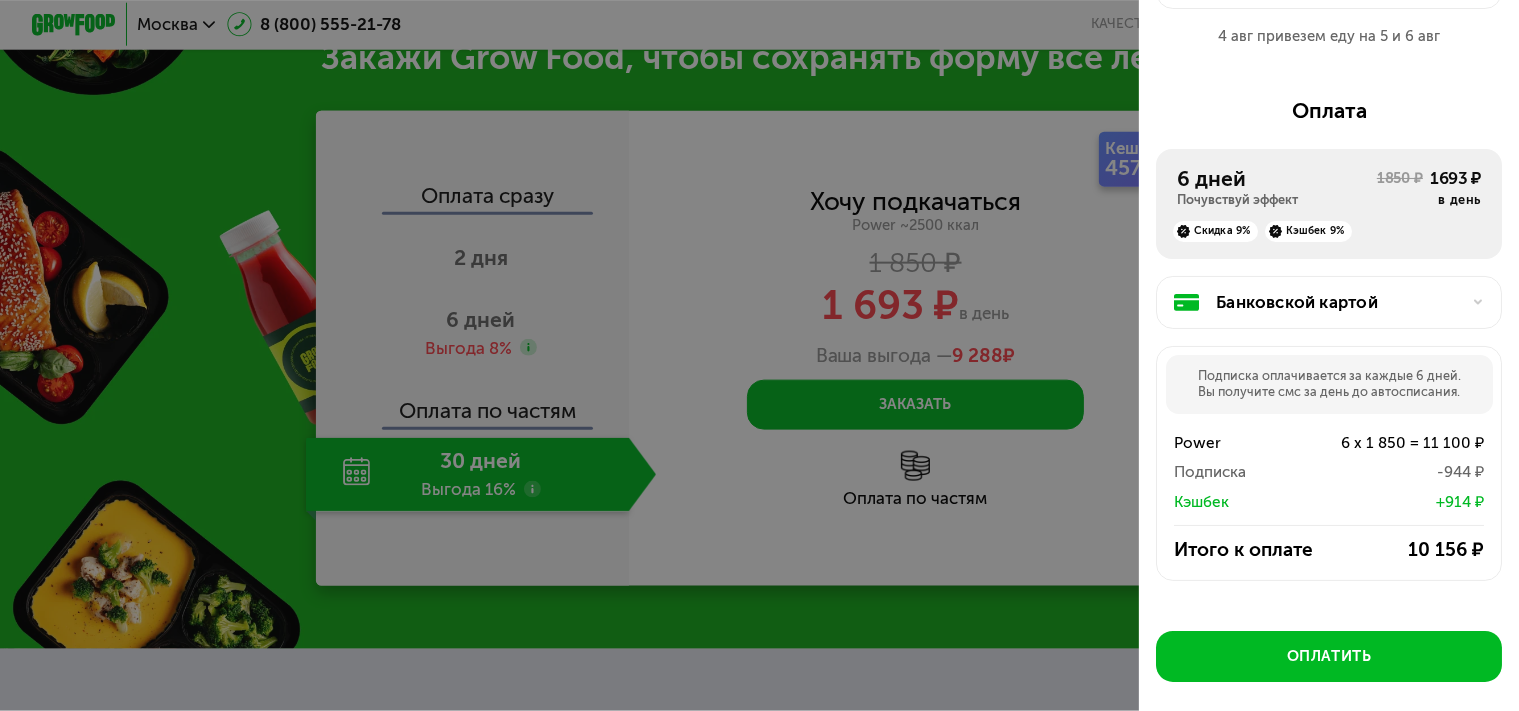 click 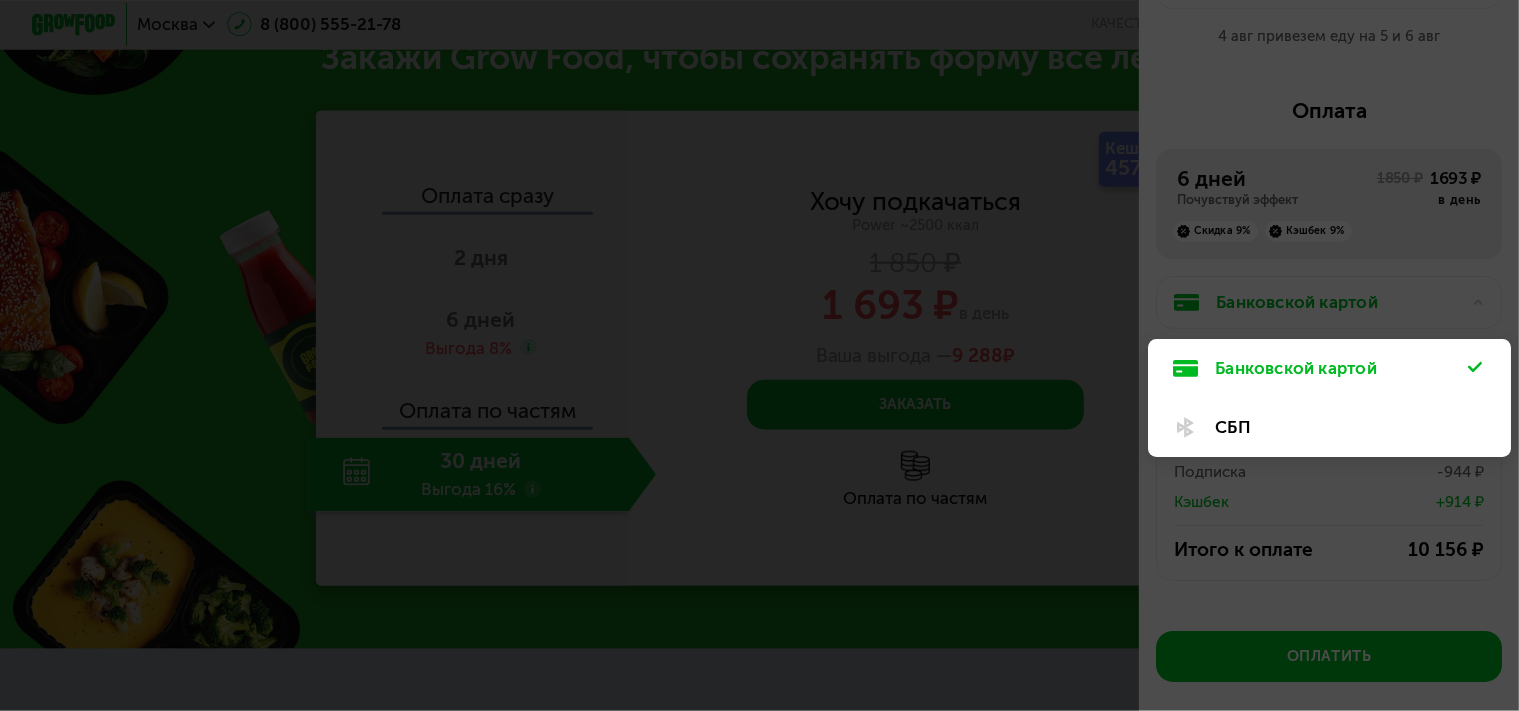click at bounding box center [759, 355] 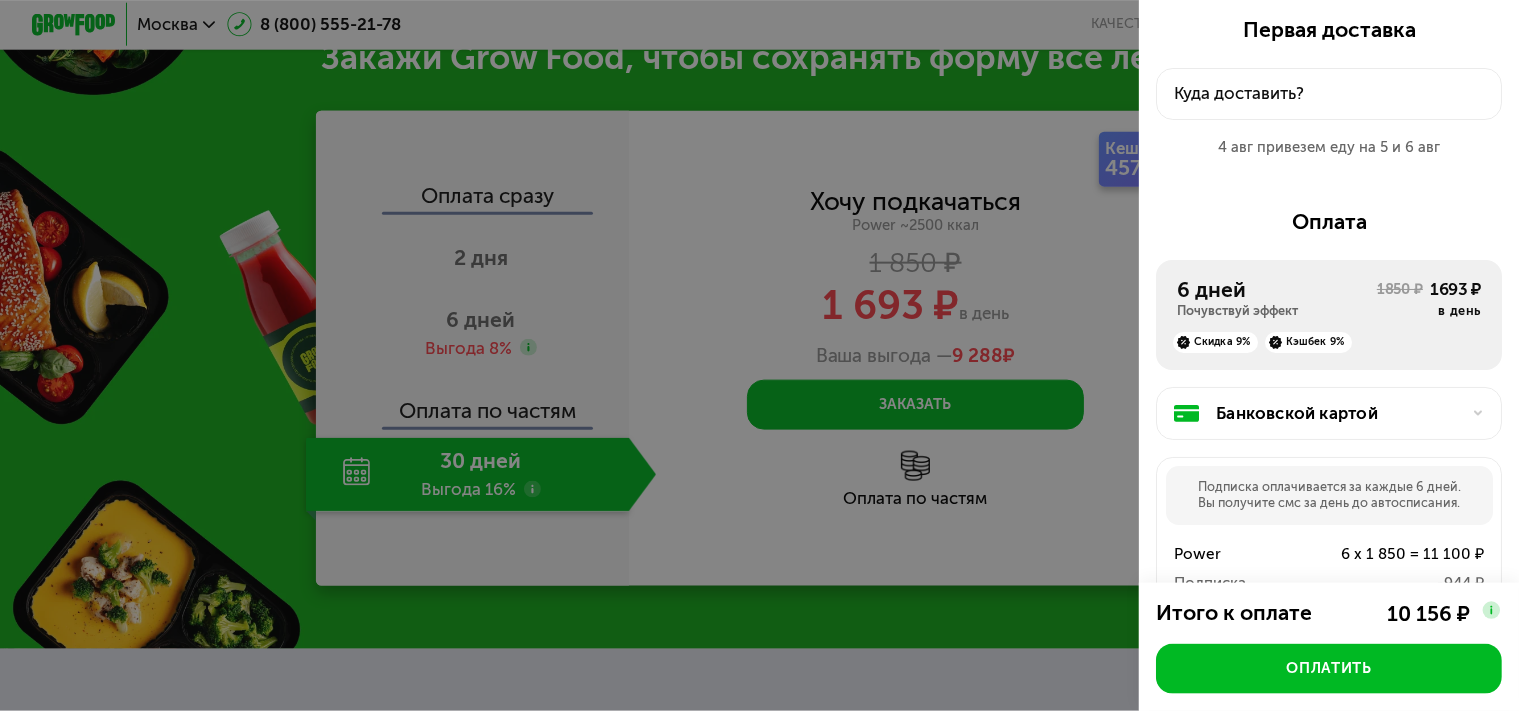 scroll, scrollTop: 0, scrollLeft: 0, axis: both 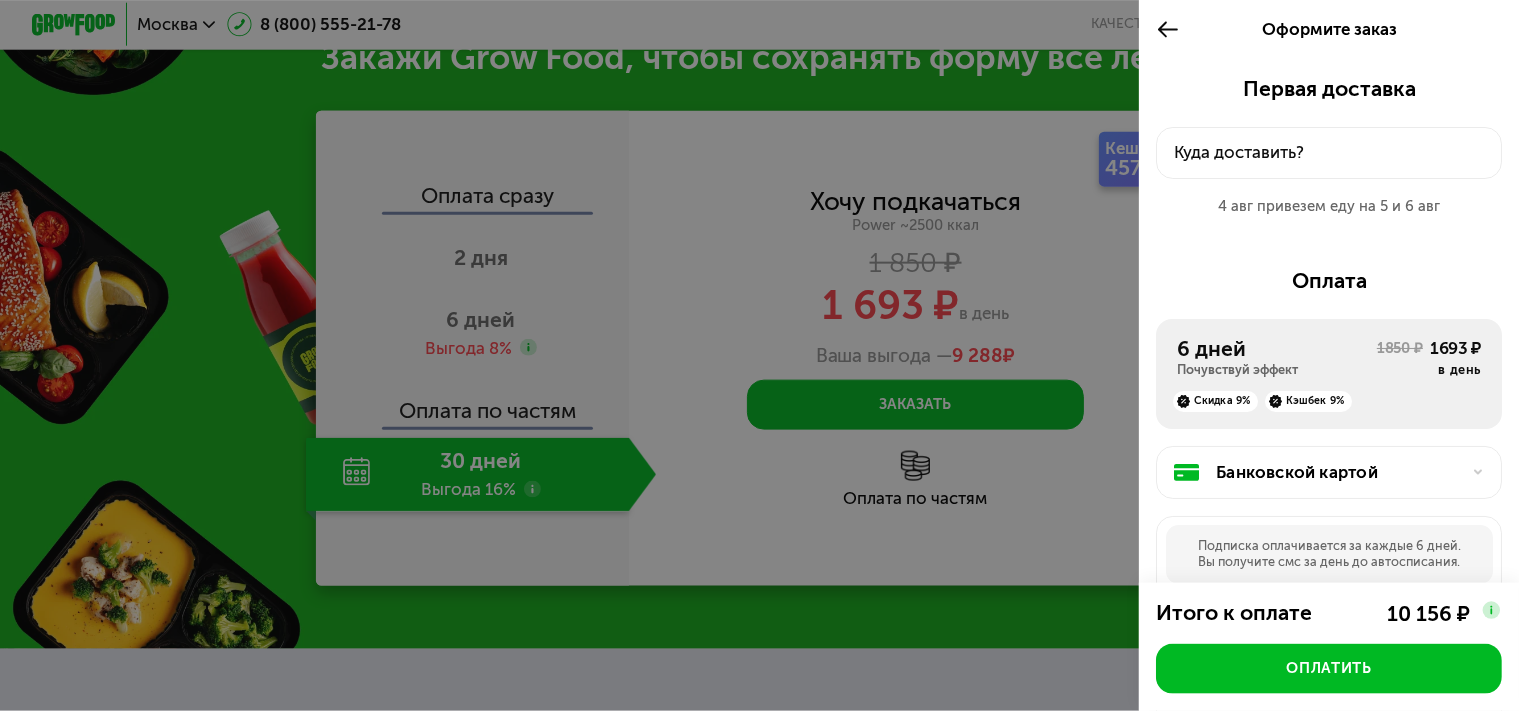 click at bounding box center [759, 355] 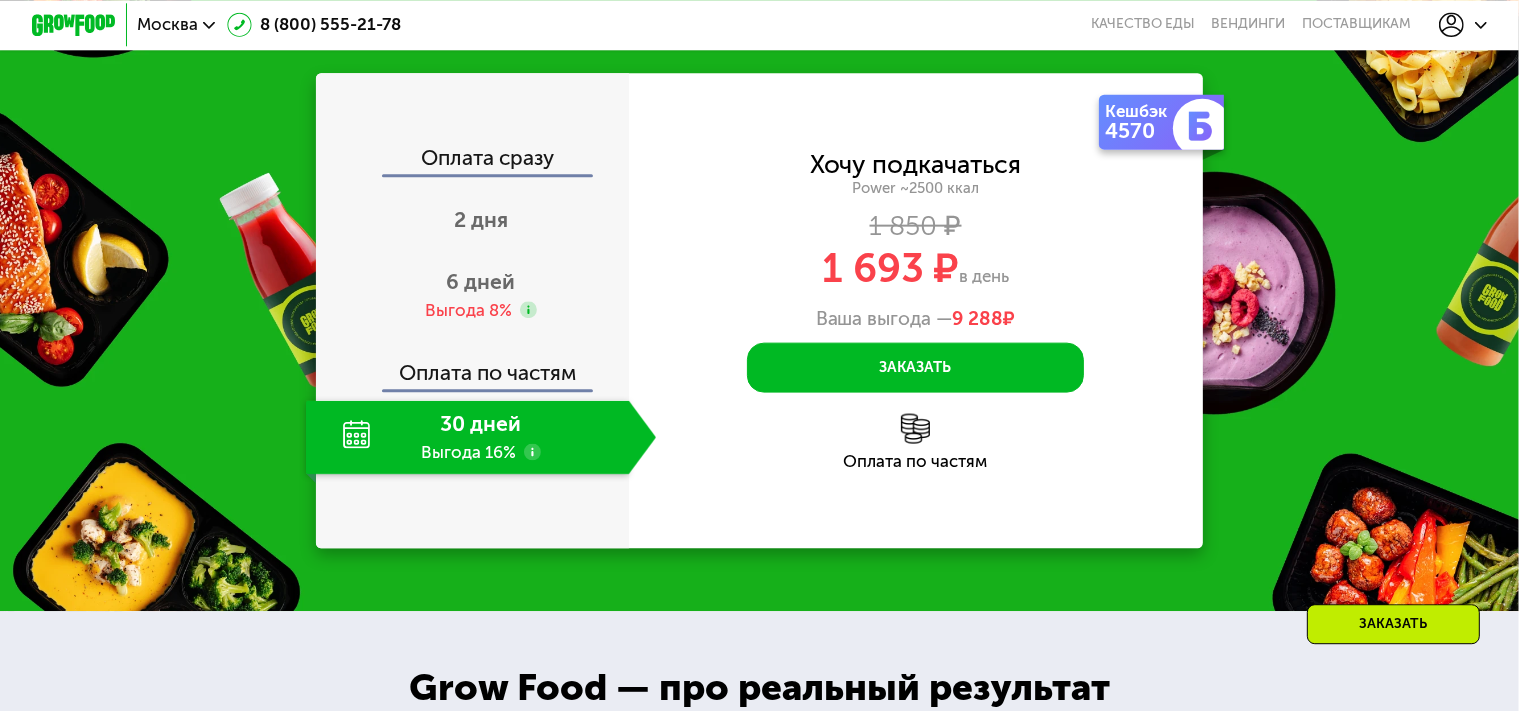 scroll, scrollTop: 2500, scrollLeft: 0, axis: vertical 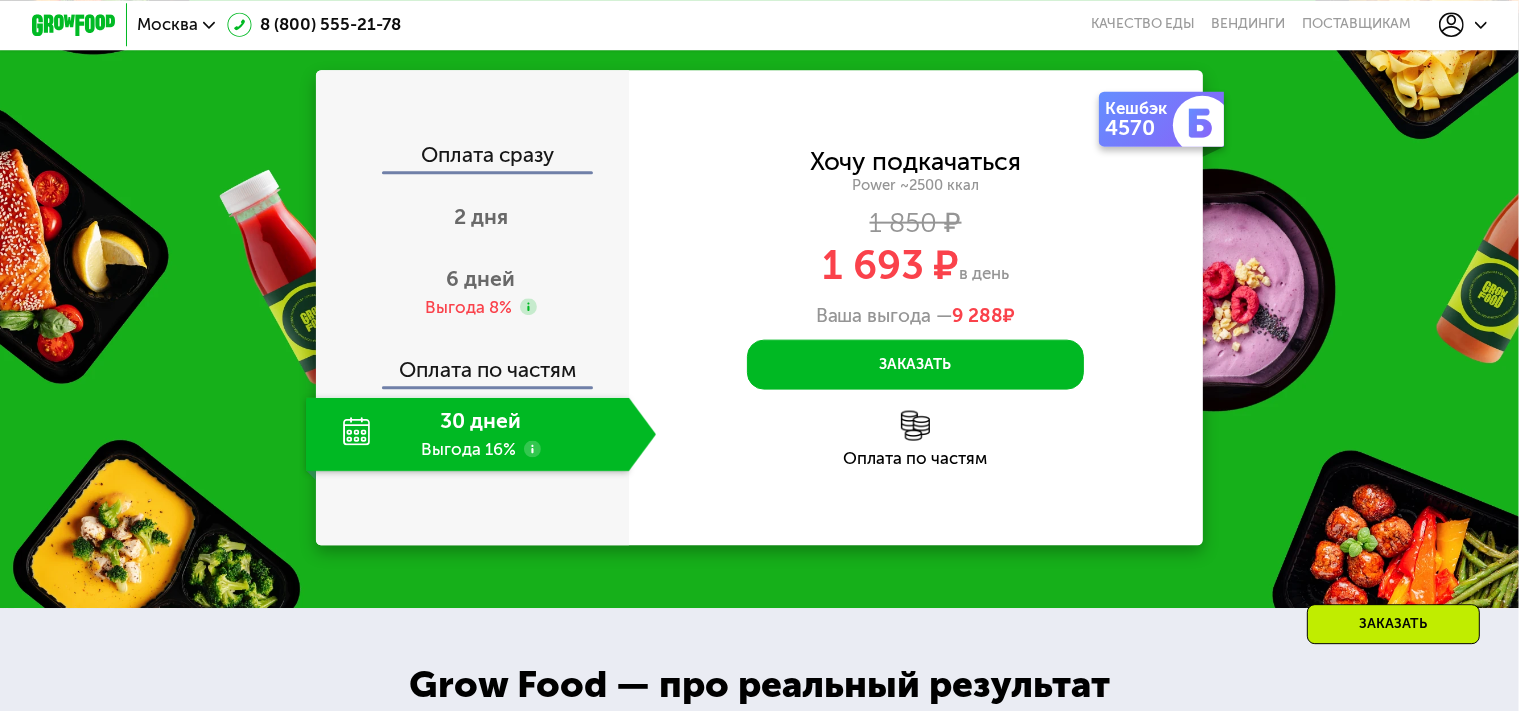 click on "30 дней Выгода 16%" 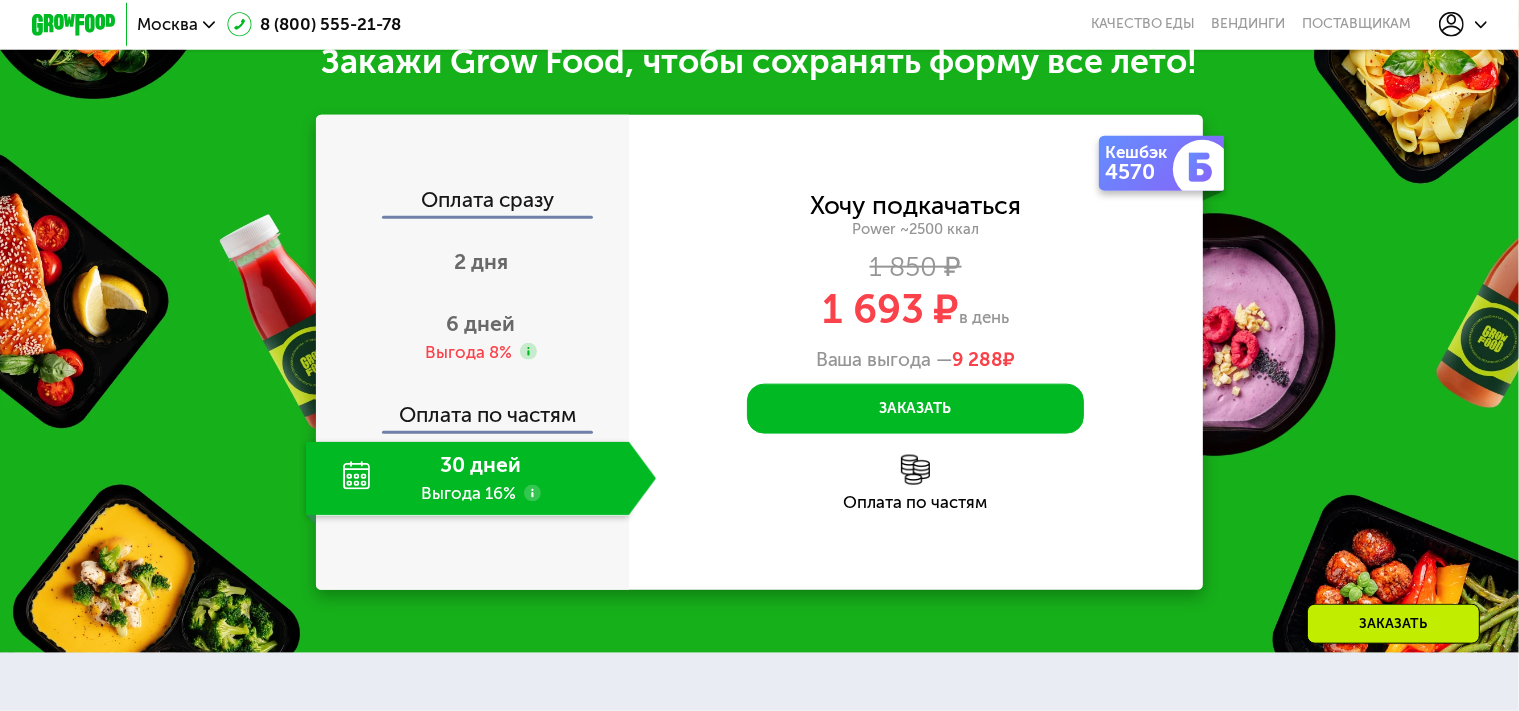 scroll, scrollTop: 2454, scrollLeft: 0, axis: vertical 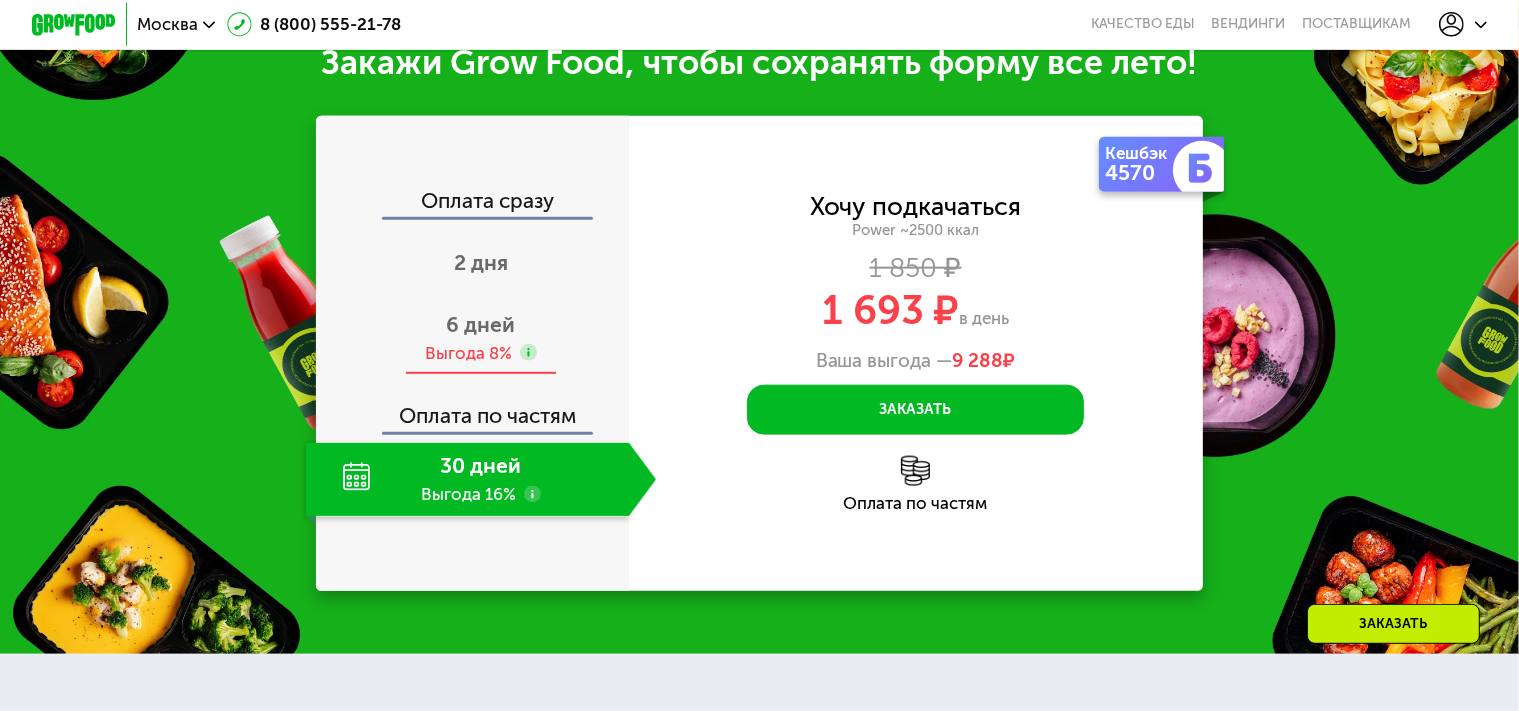 click on "Выгода 8%" at bounding box center (468, 353) 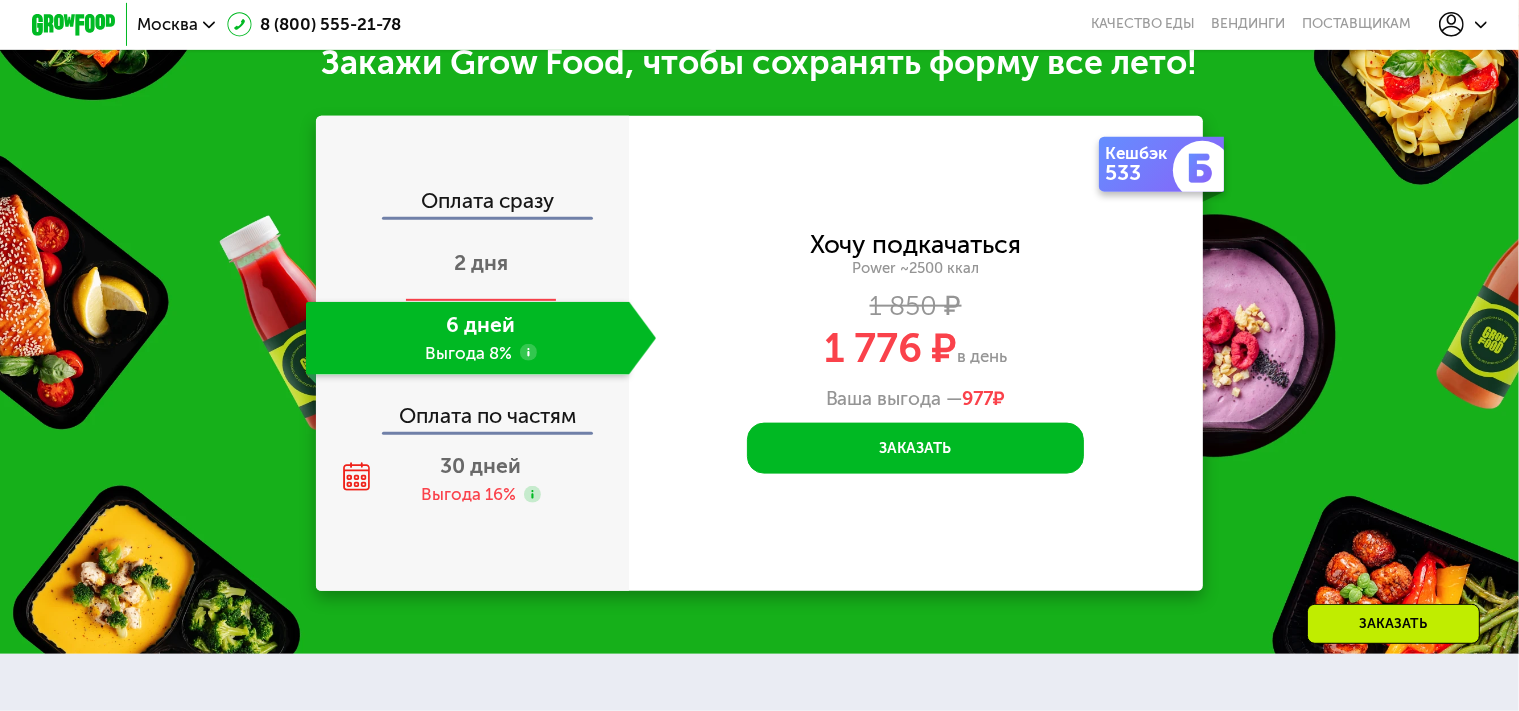 click on "2 дня" at bounding box center (481, 262) 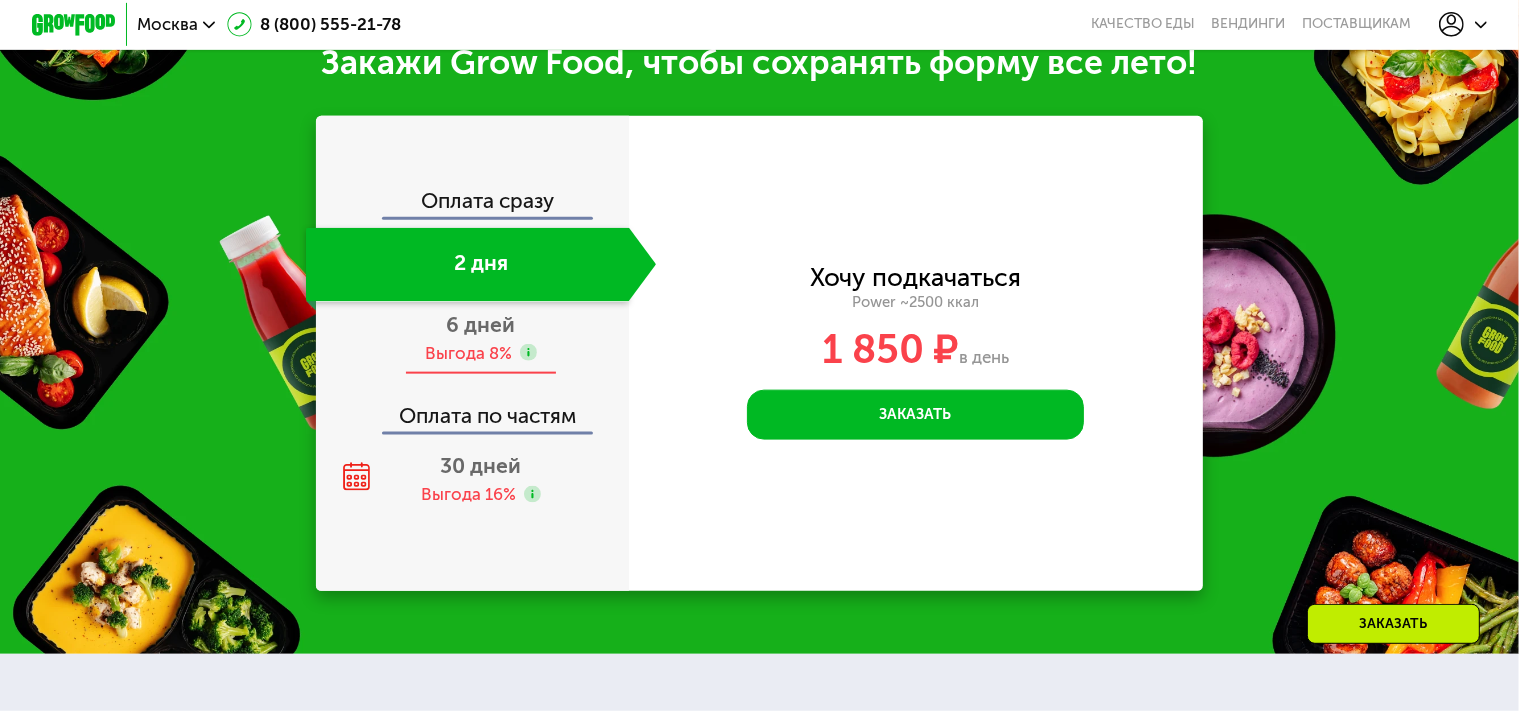 click on "Оплата сразу 2 дня 6 дней Выгода 8% Оплата по частям 30 дней Выгода 16%" at bounding box center (472, 353) 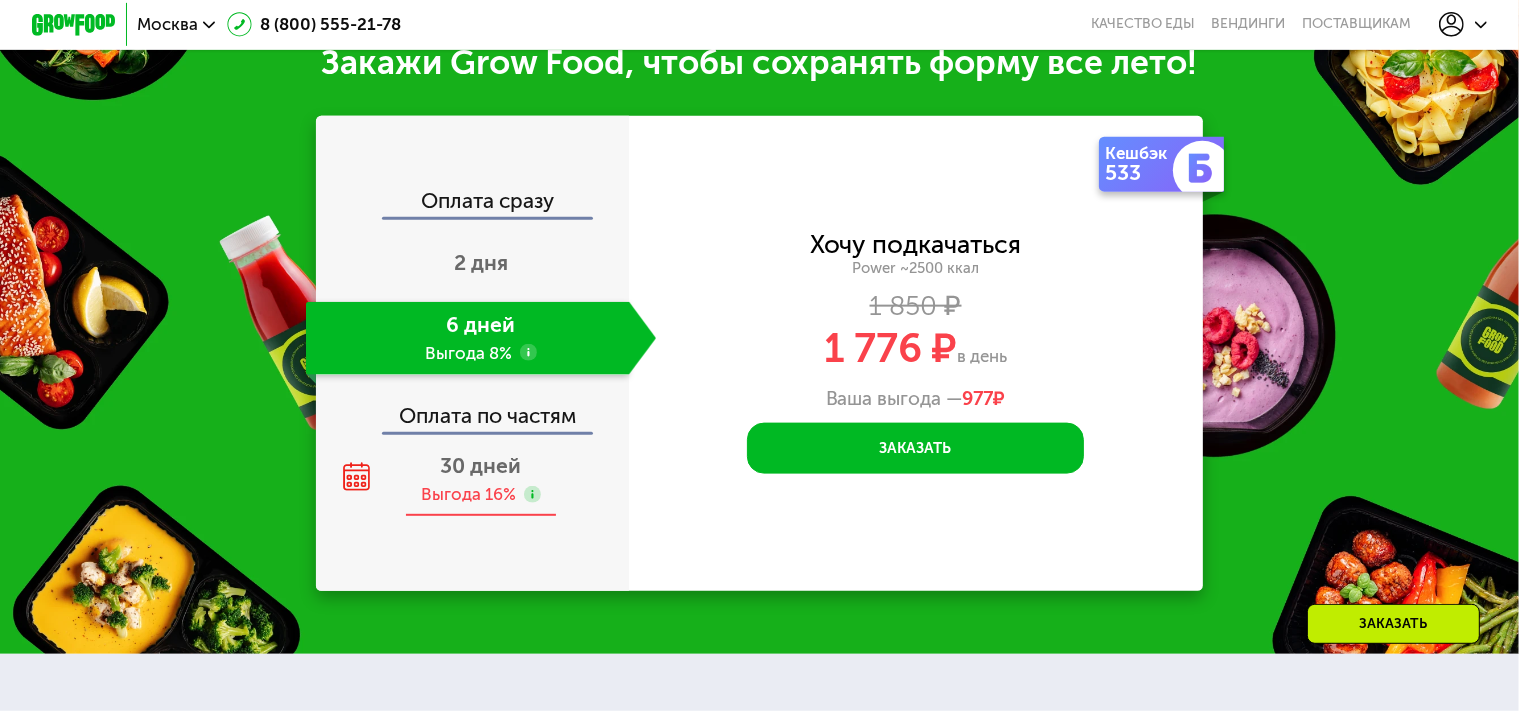 click on "30 дней" at bounding box center (481, 465) 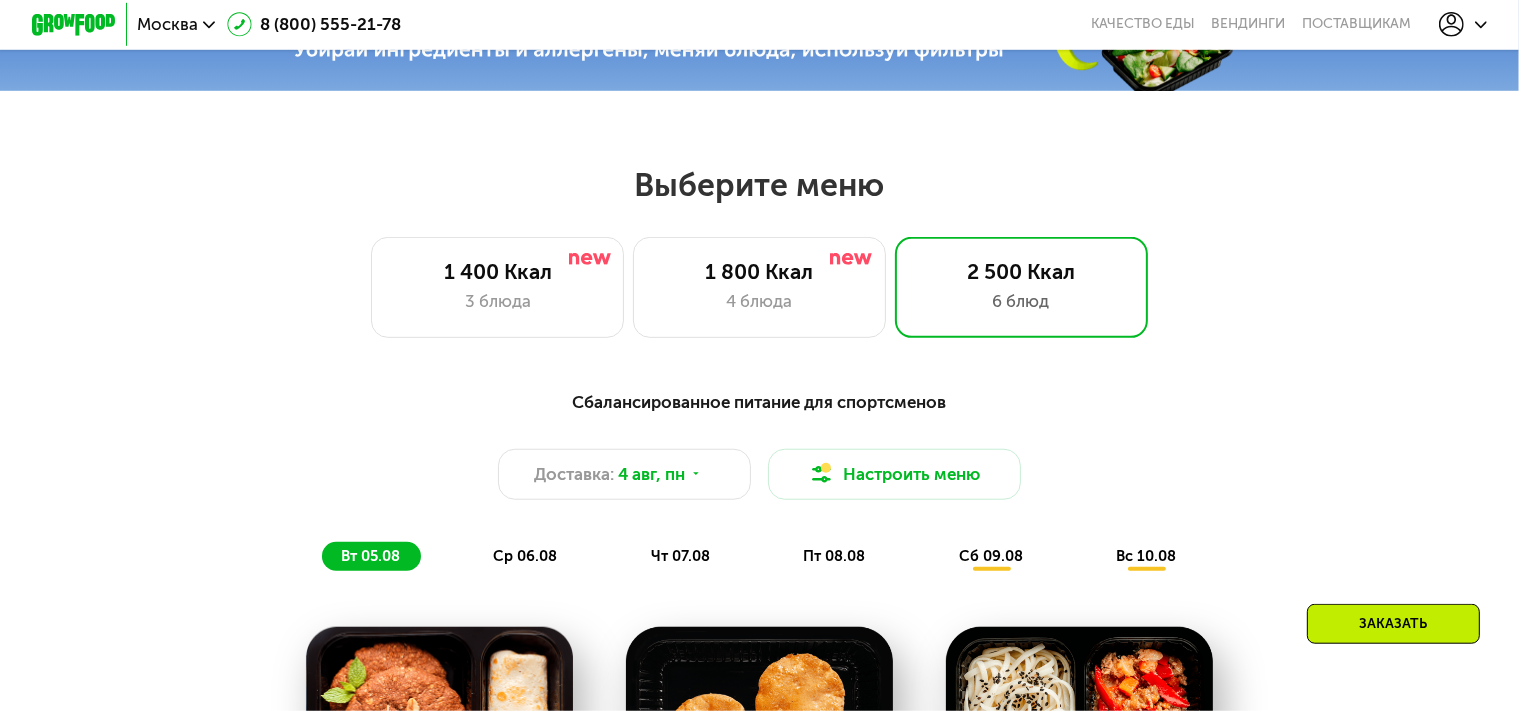 scroll, scrollTop: 764, scrollLeft: 0, axis: vertical 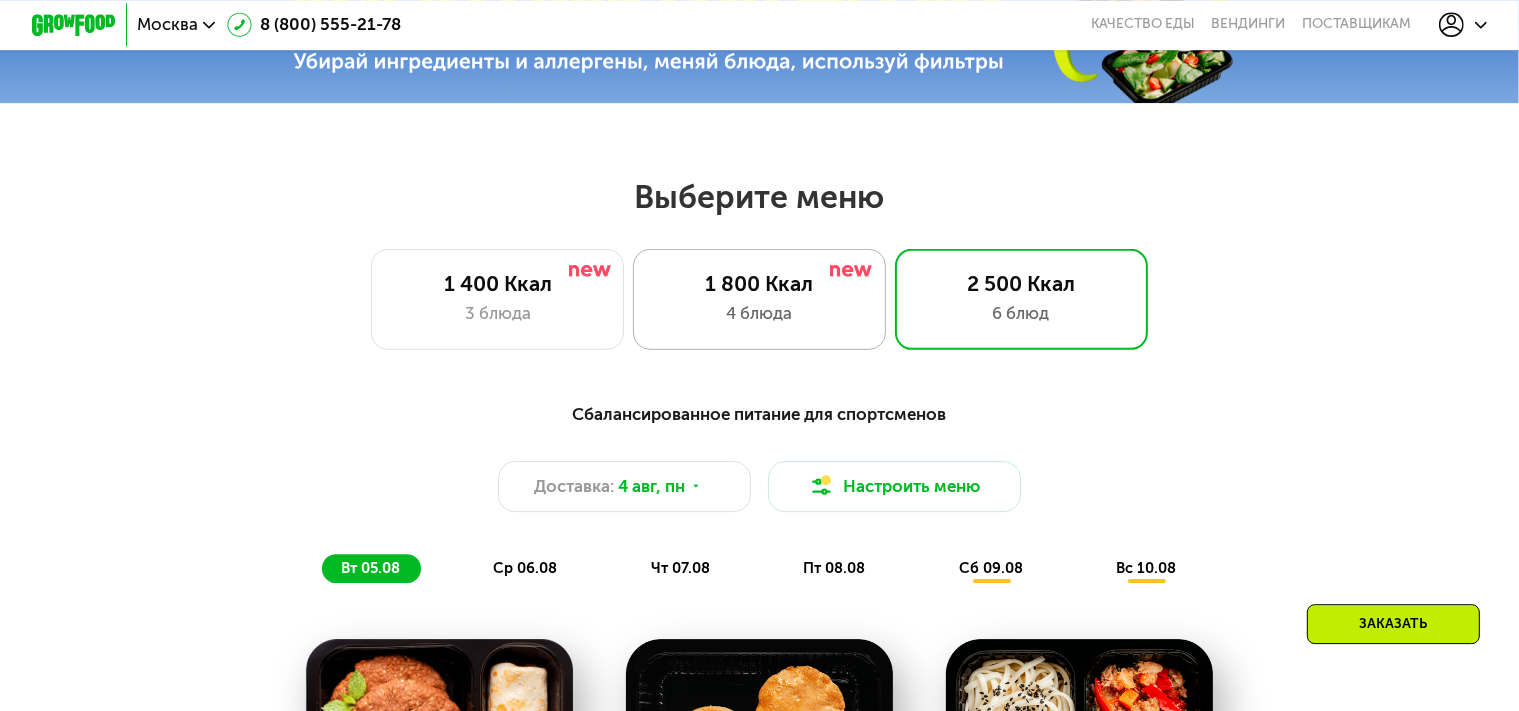 click on "4 блюда" at bounding box center [759, 313] 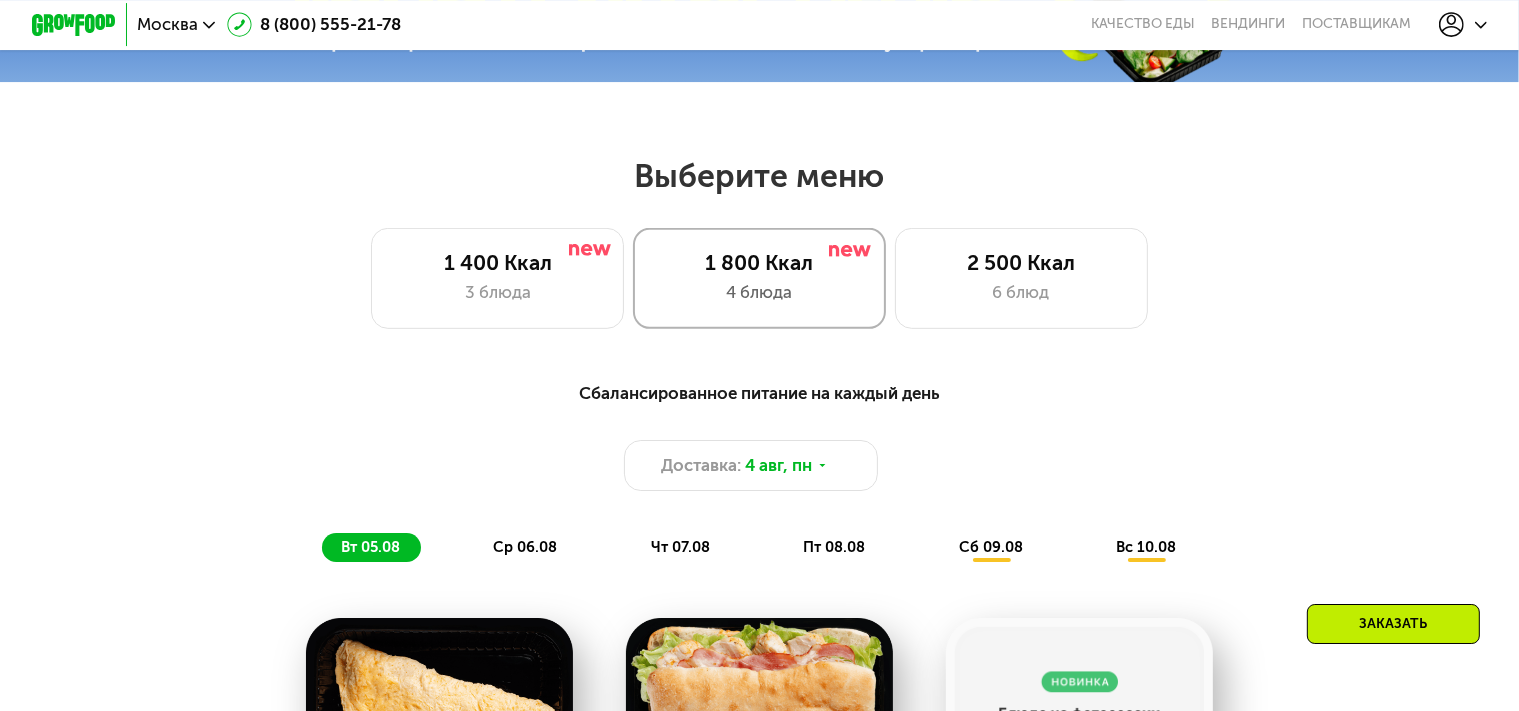 scroll, scrollTop: 783, scrollLeft: 0, axis: vertical 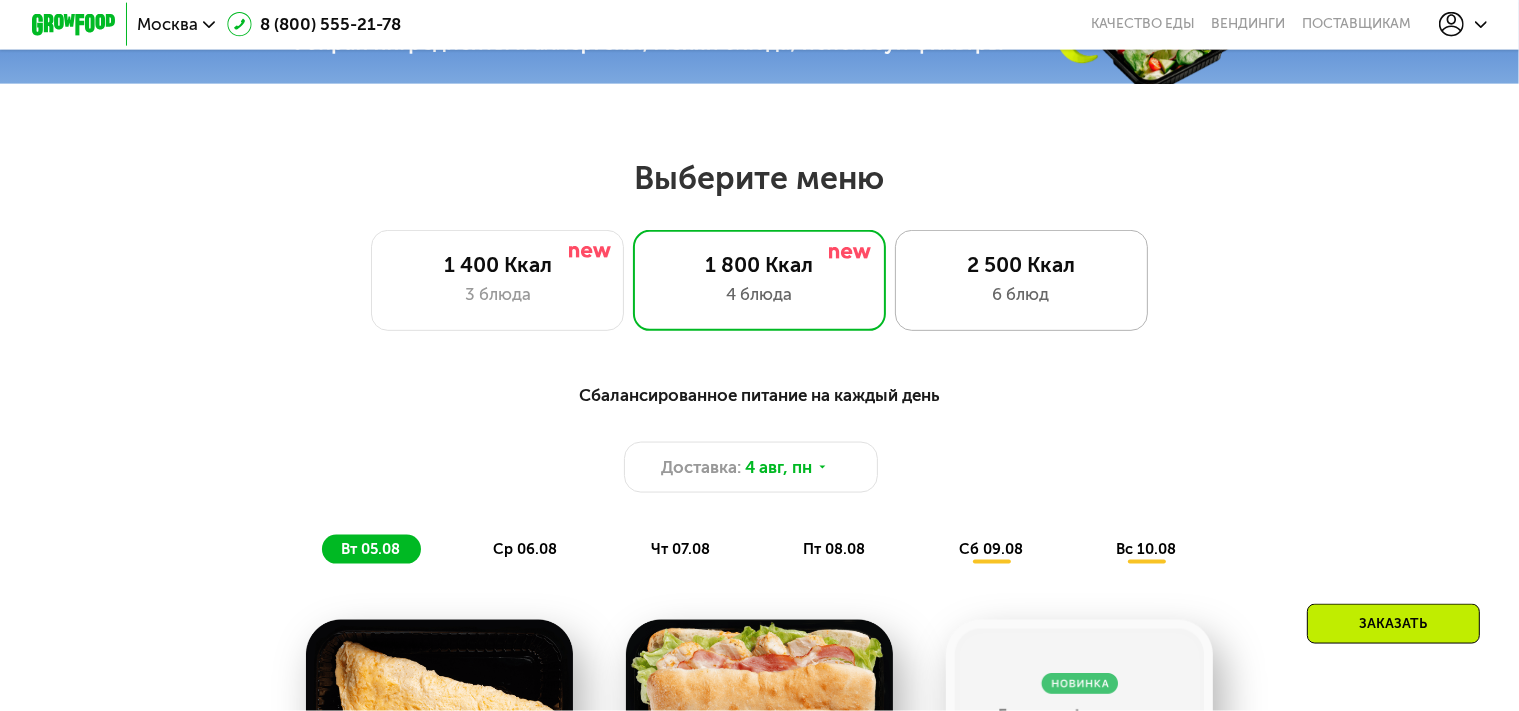 click on "6 блюд" at bounding box center [1021, 294] 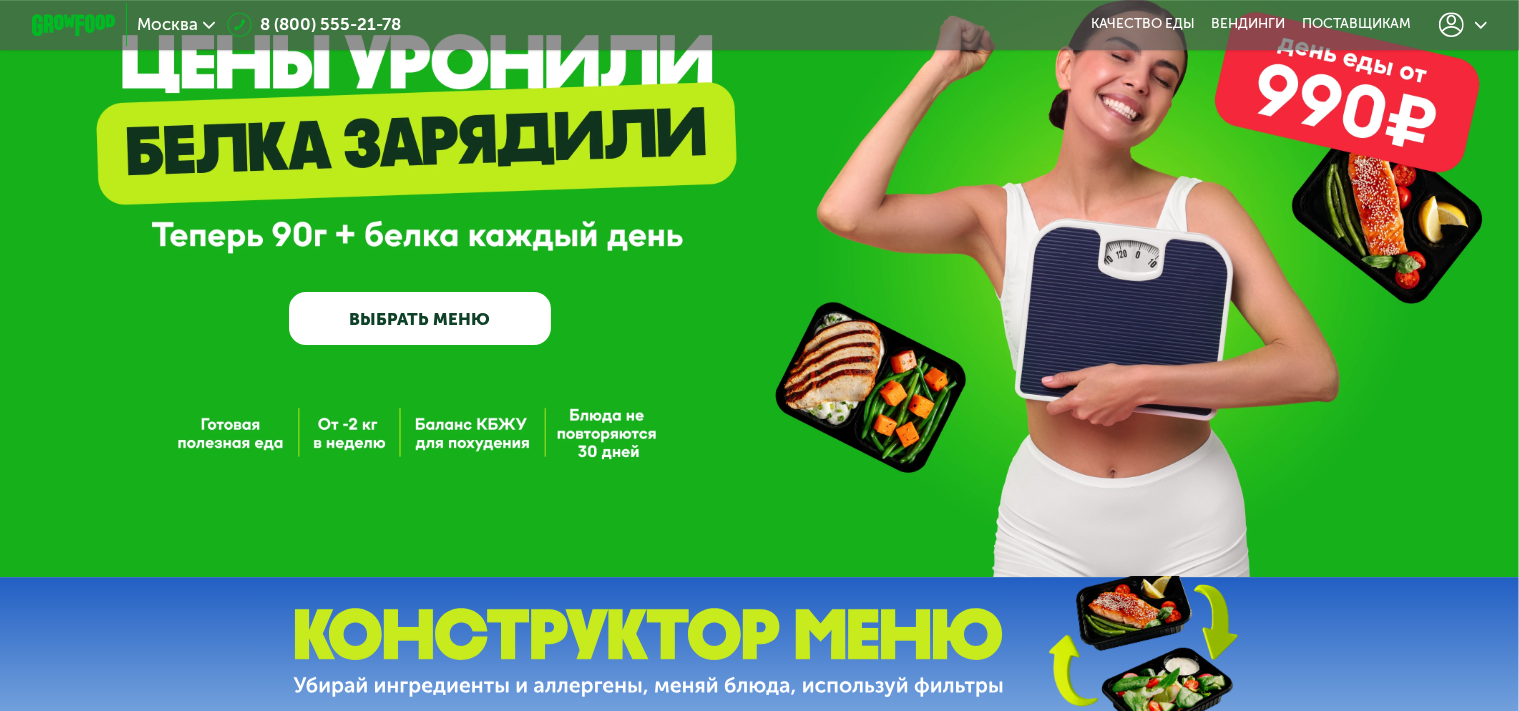 scroll, scrollTop: 0, scrollLeft: 0, axis: both 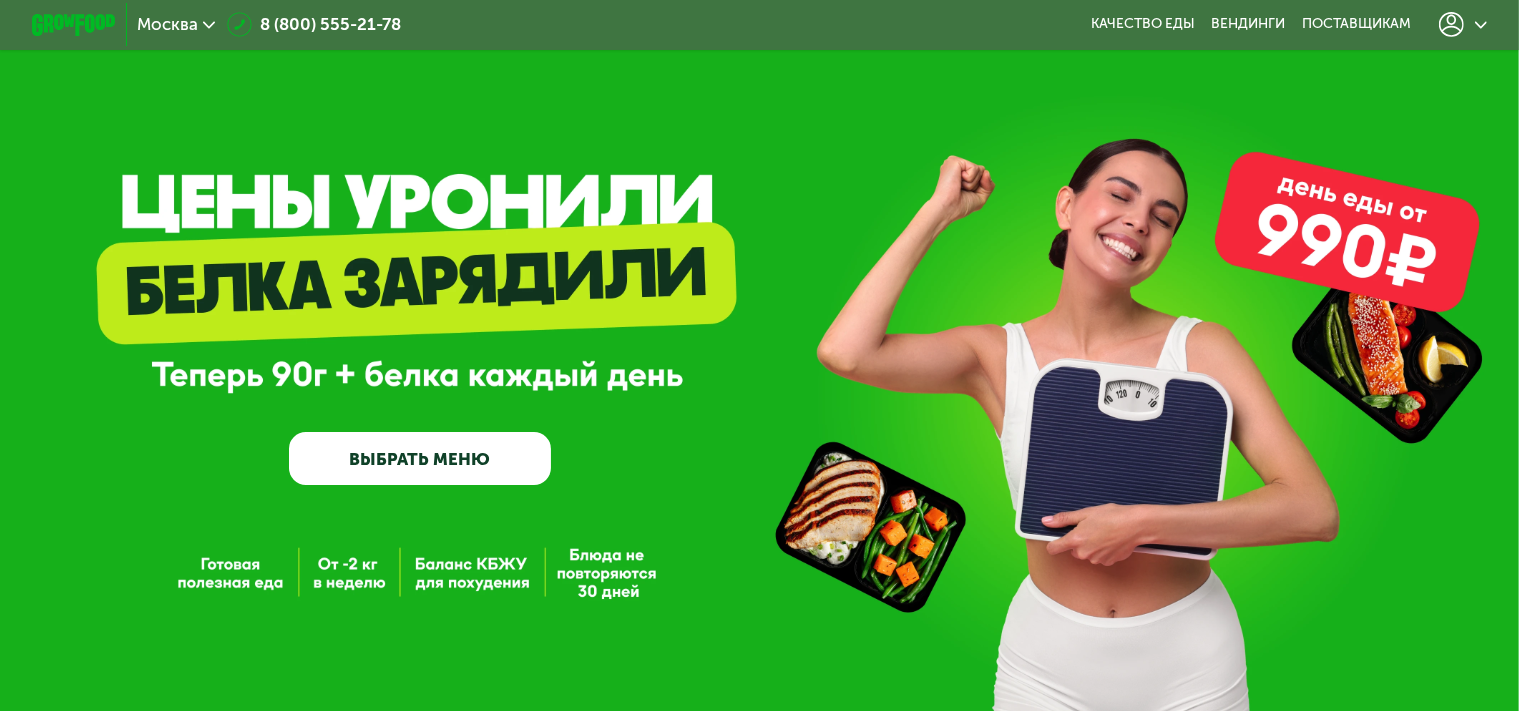 click 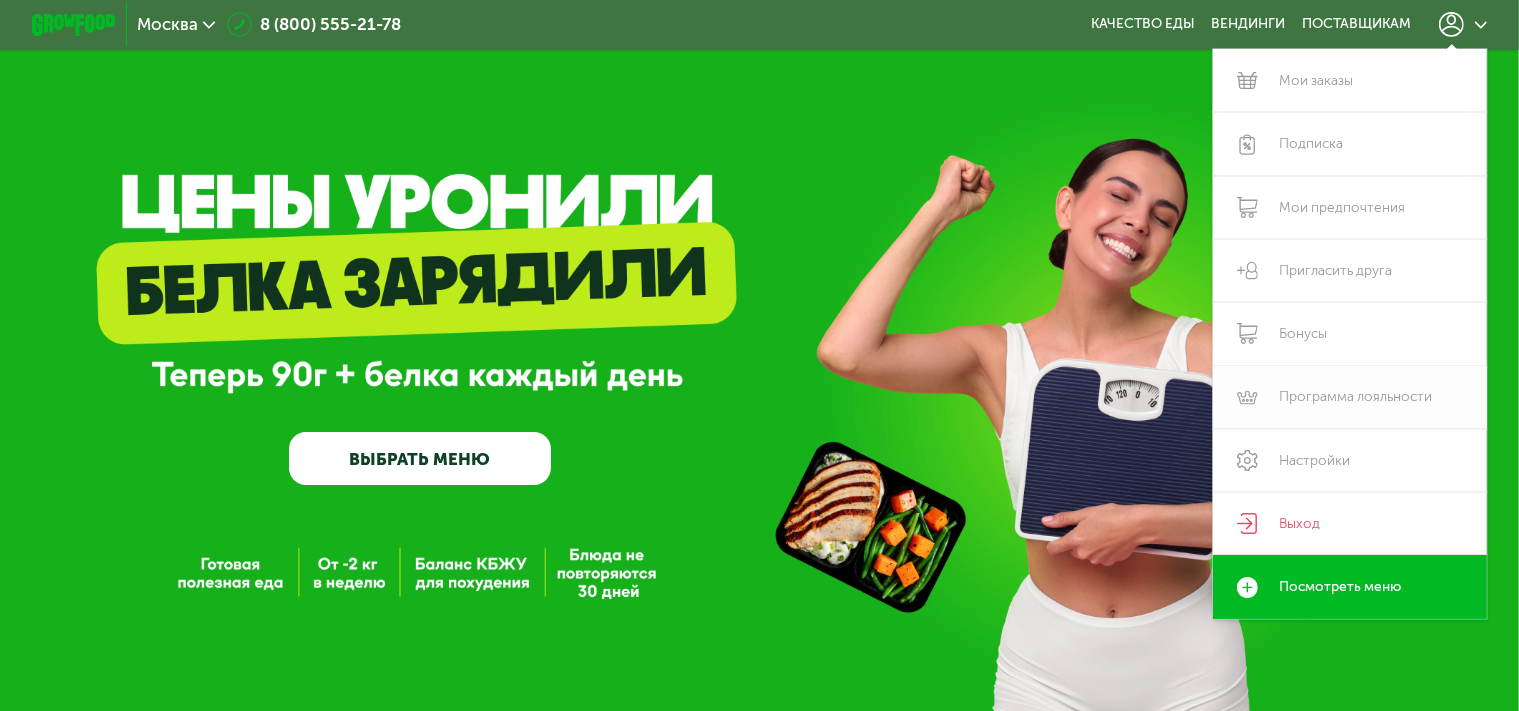 click on "Программа лояльности" at bounding box center (1350, 397) 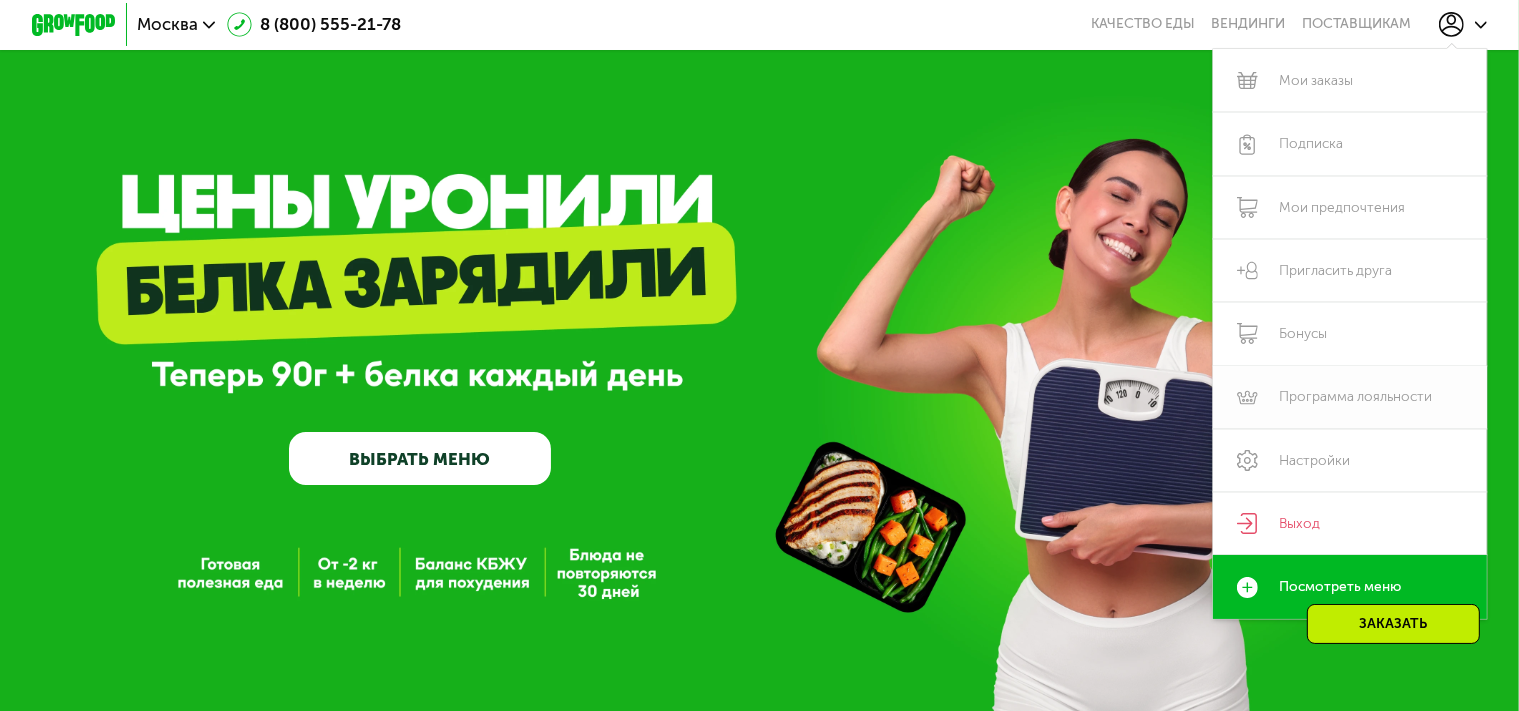 scroll, scrollTop: 949, scrollLeft: 0, axis: vertical 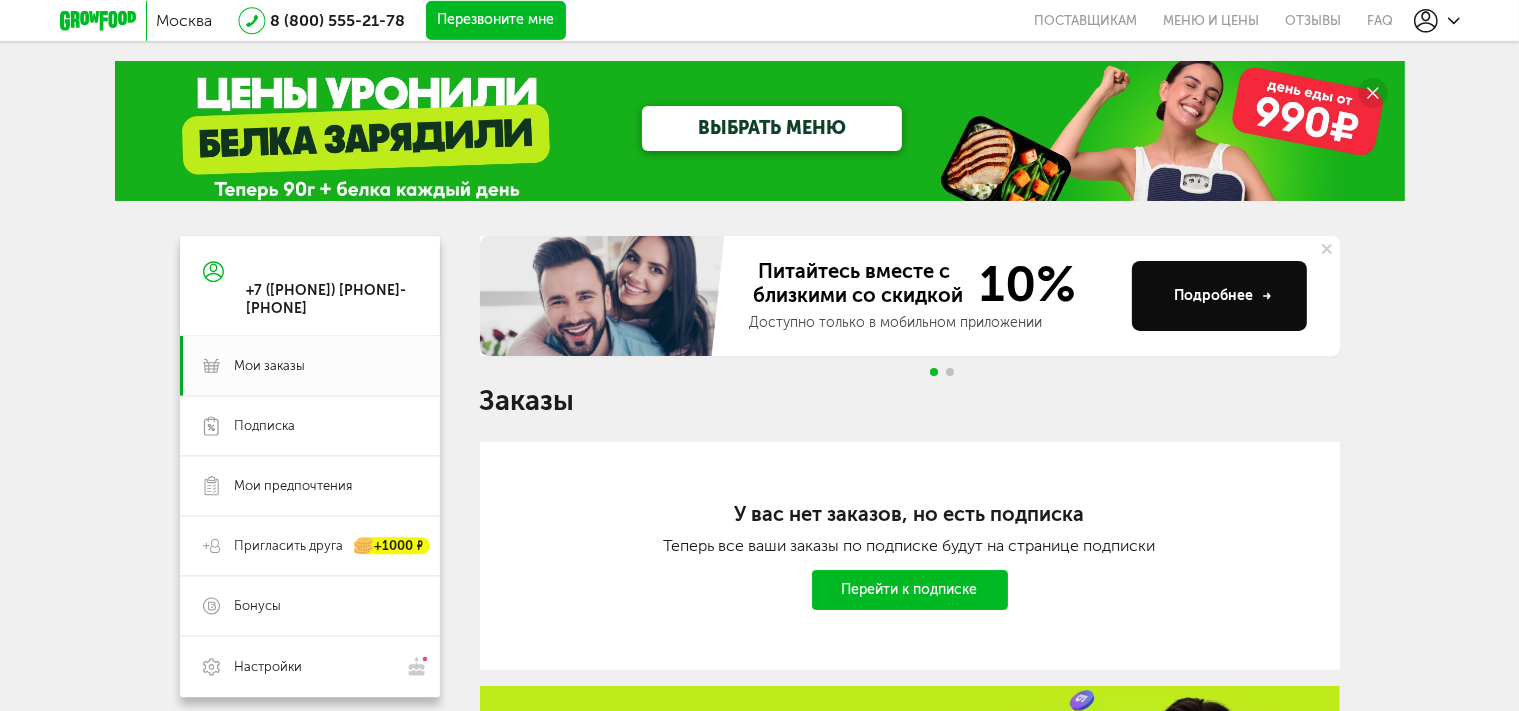 click at bounding box center [950, 372] 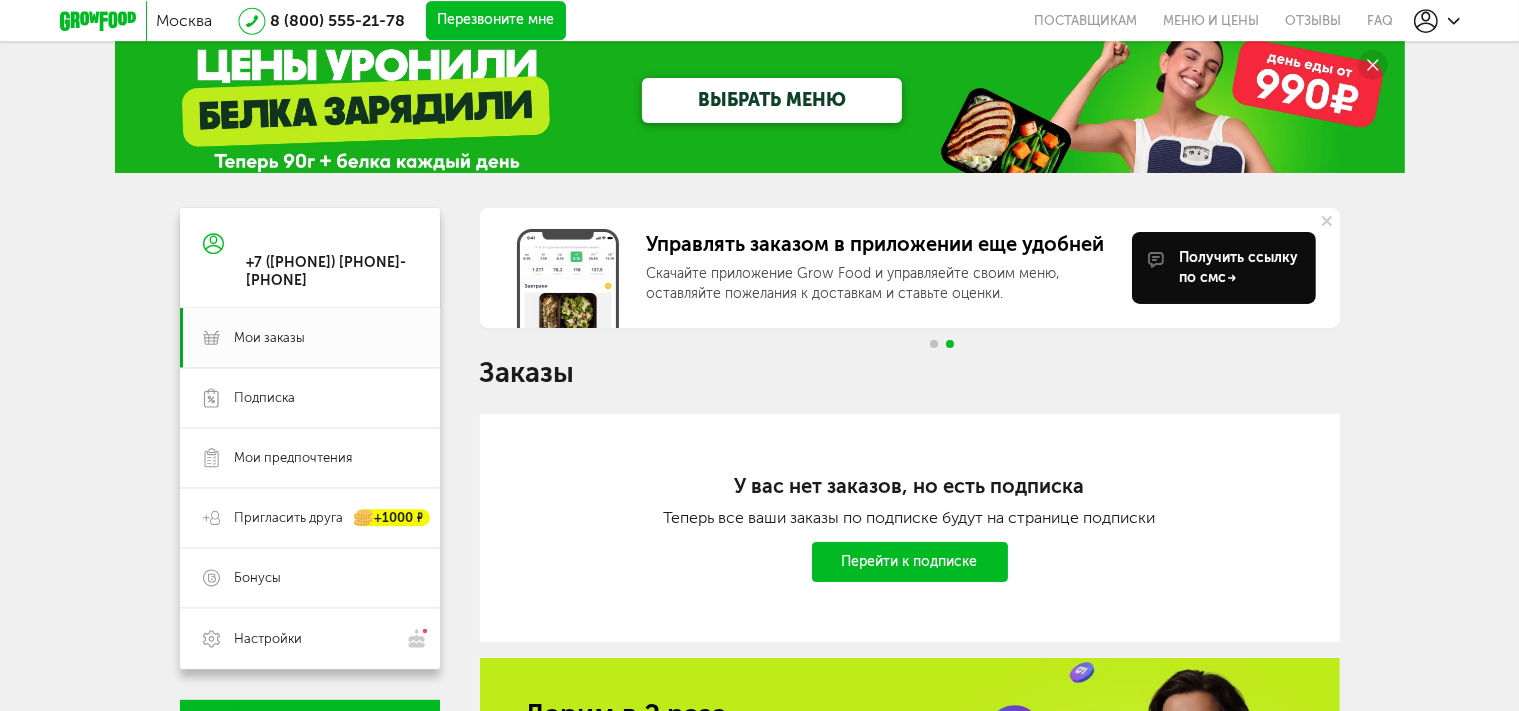 scroll, scrollTop: 219, scrollLeft: 0, axis: vertical 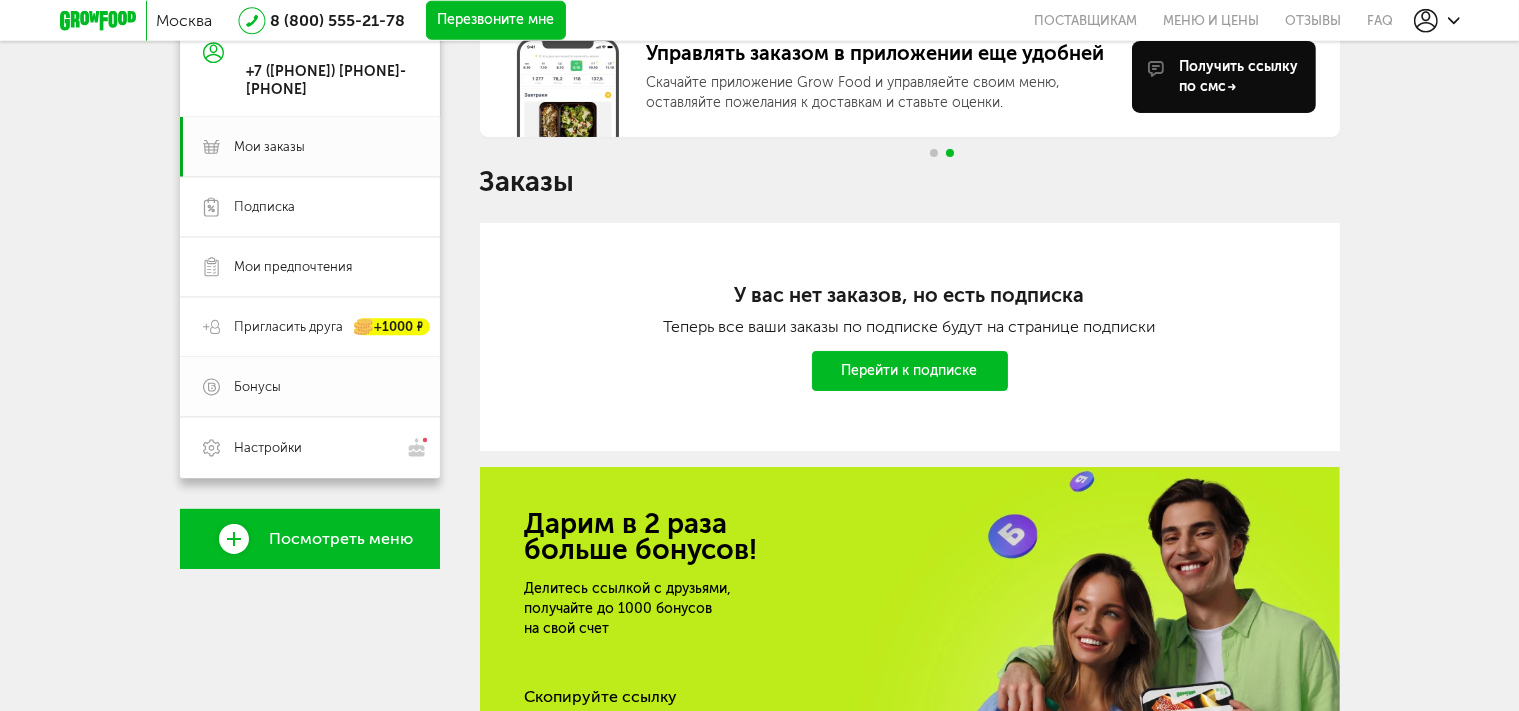 click on "Бонусы" at bounding box center (310, 387) 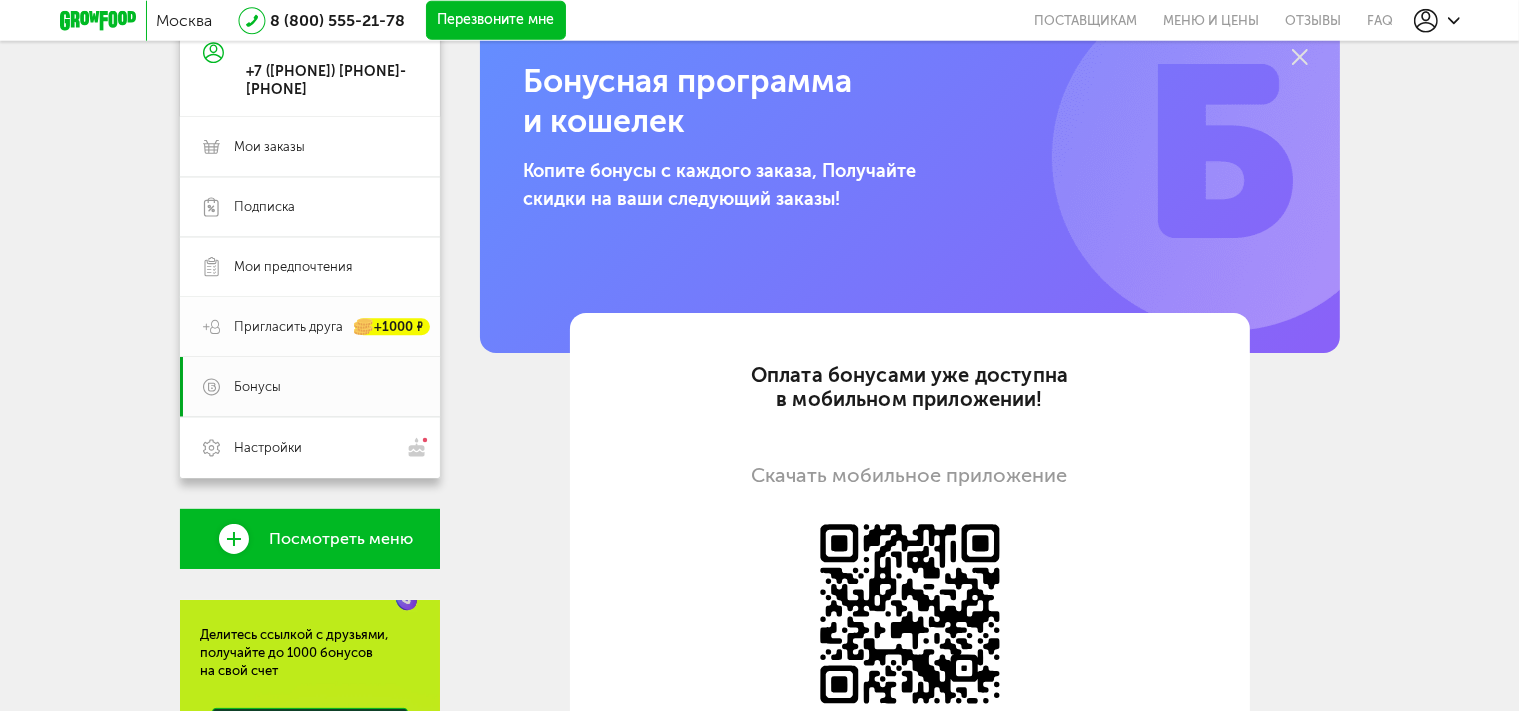 click on "Пригласить друга" at bounding box center (289, 327) 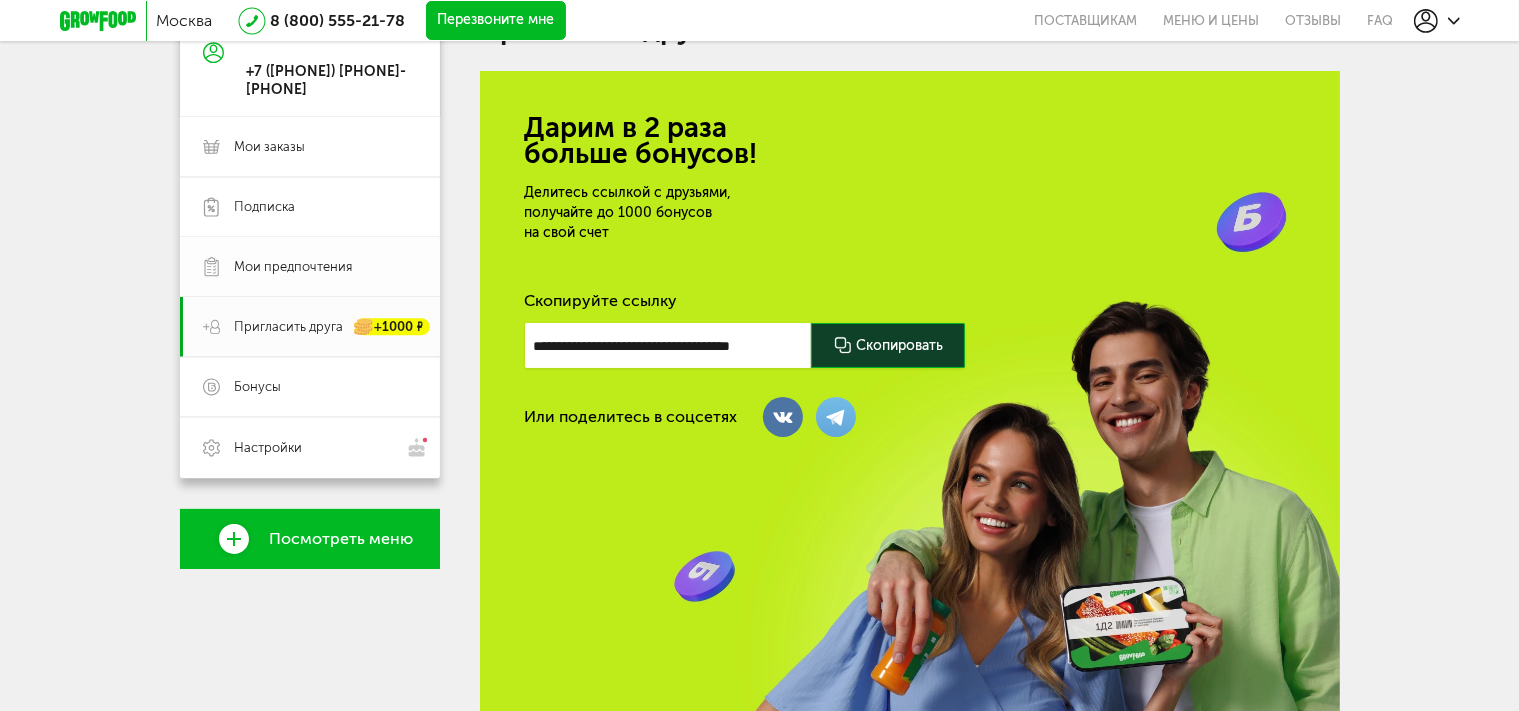 click on "Мои предпочтения" at bounding box center [294, 267] 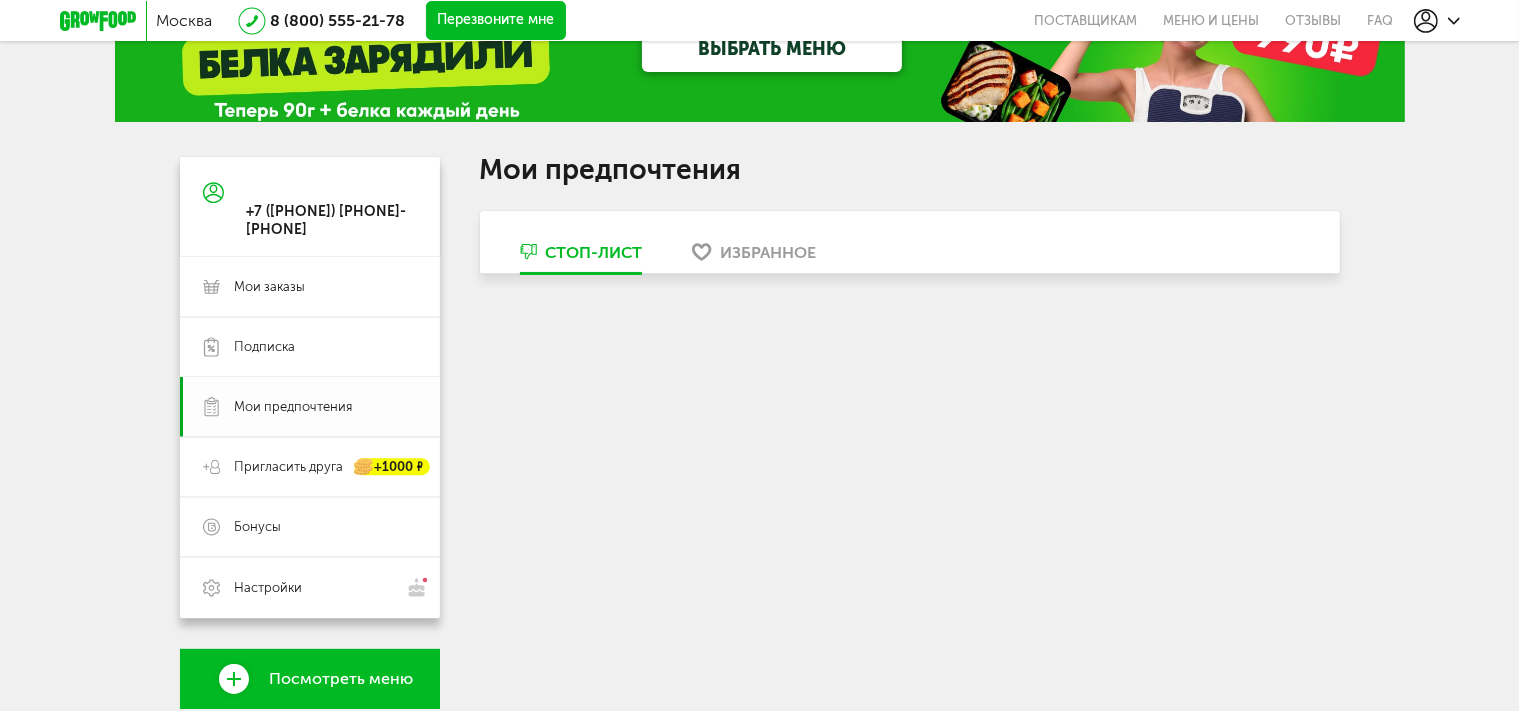 scroll, scrollTop: 219, scrollLeft: 0, axis: vertical 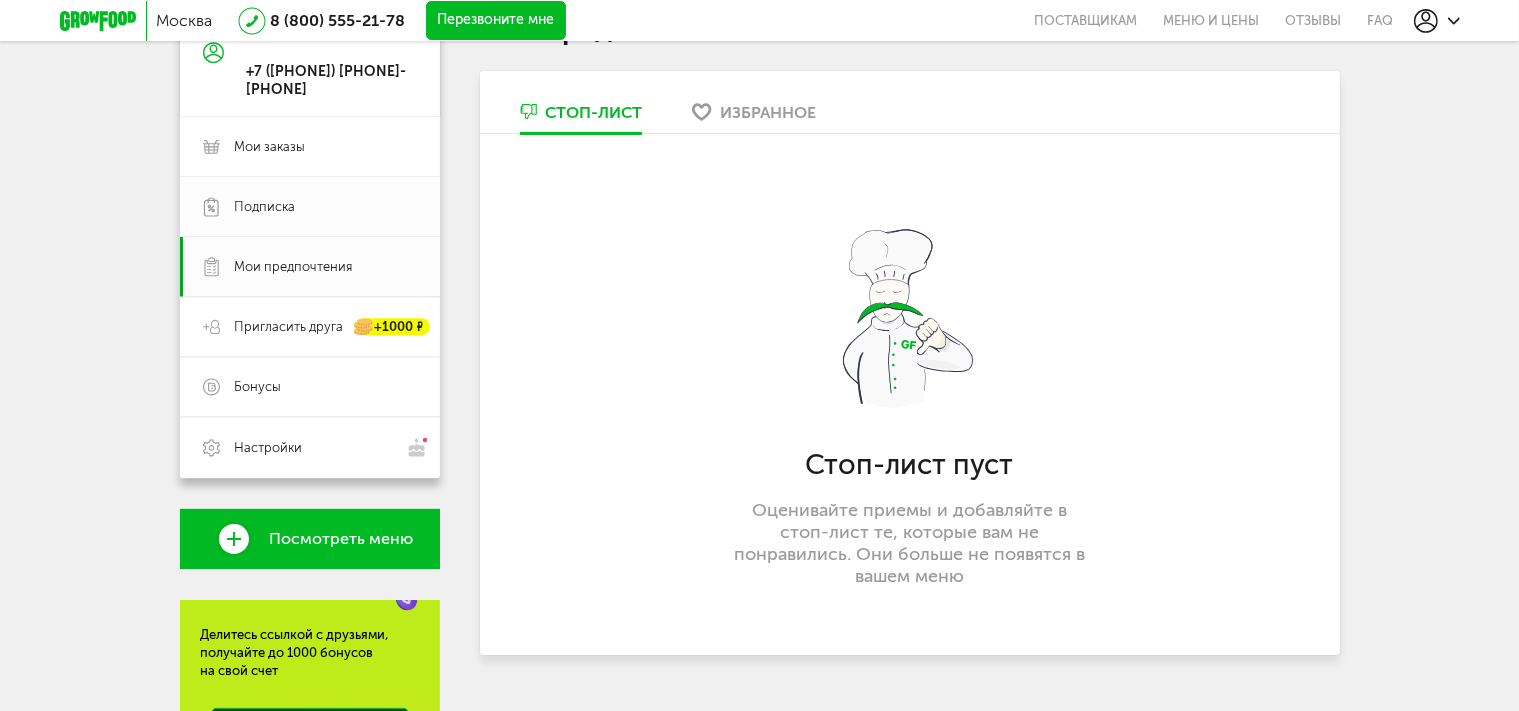 click on "Подписка" at bounding box center [310, 207] 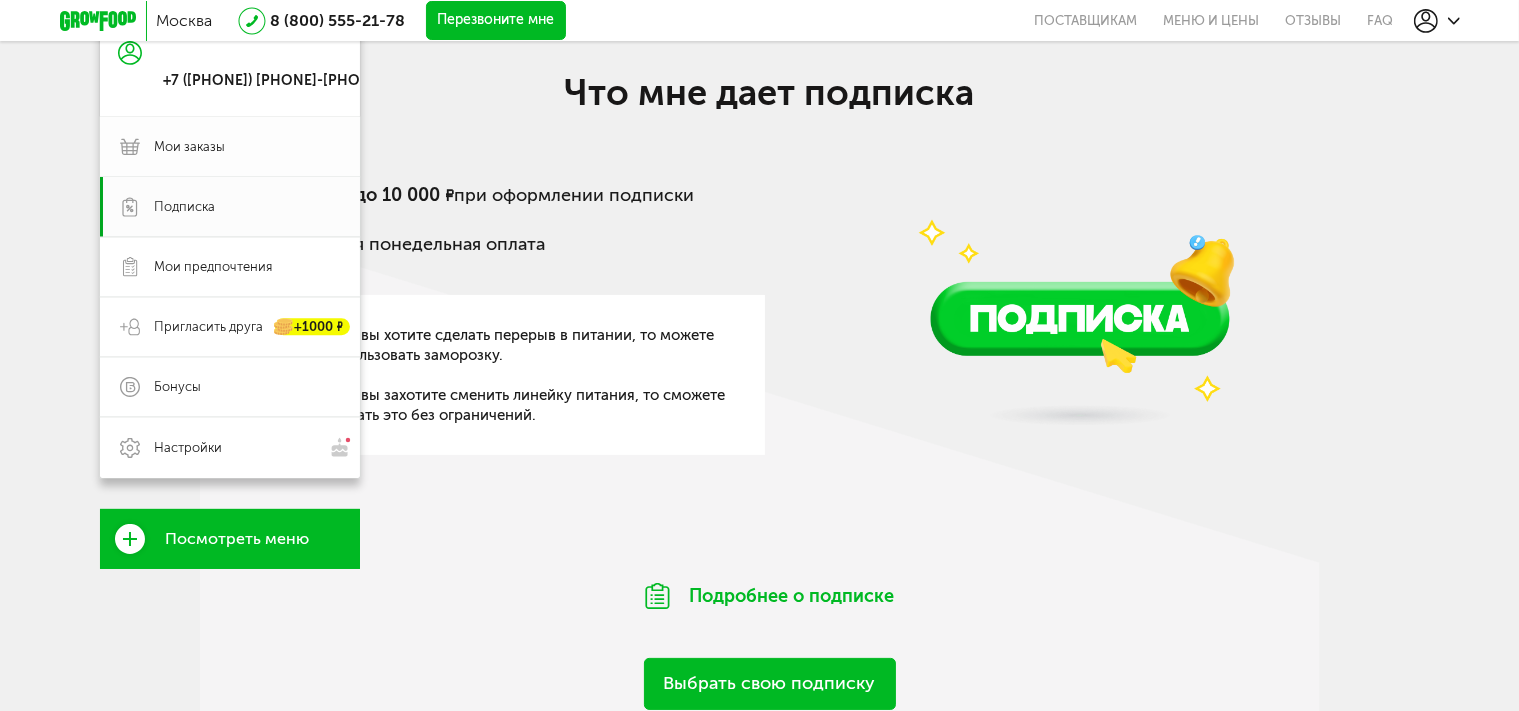 click on "Мои заказы" at bounding box center [230, 147] 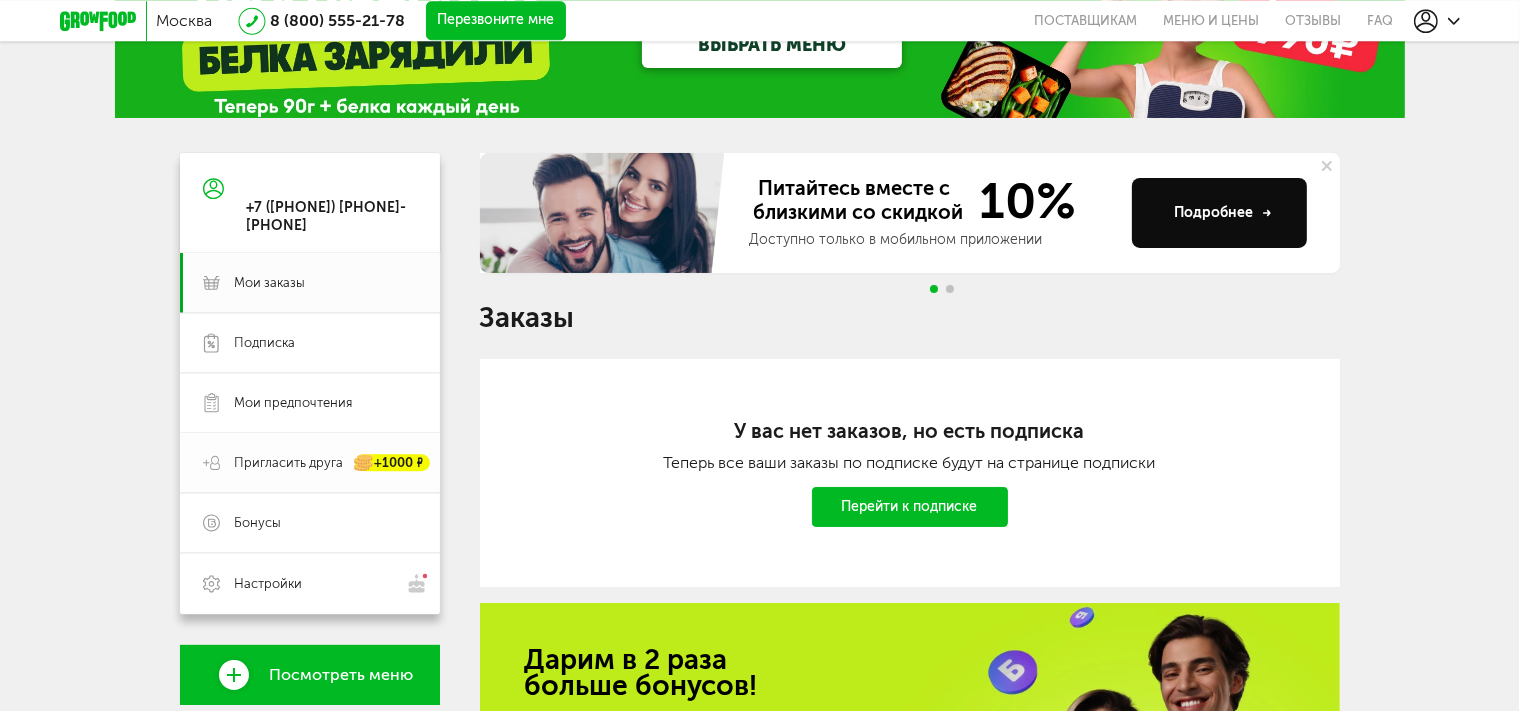 scroll, scrollTop: 0, scrollLeft: 0, axis: both 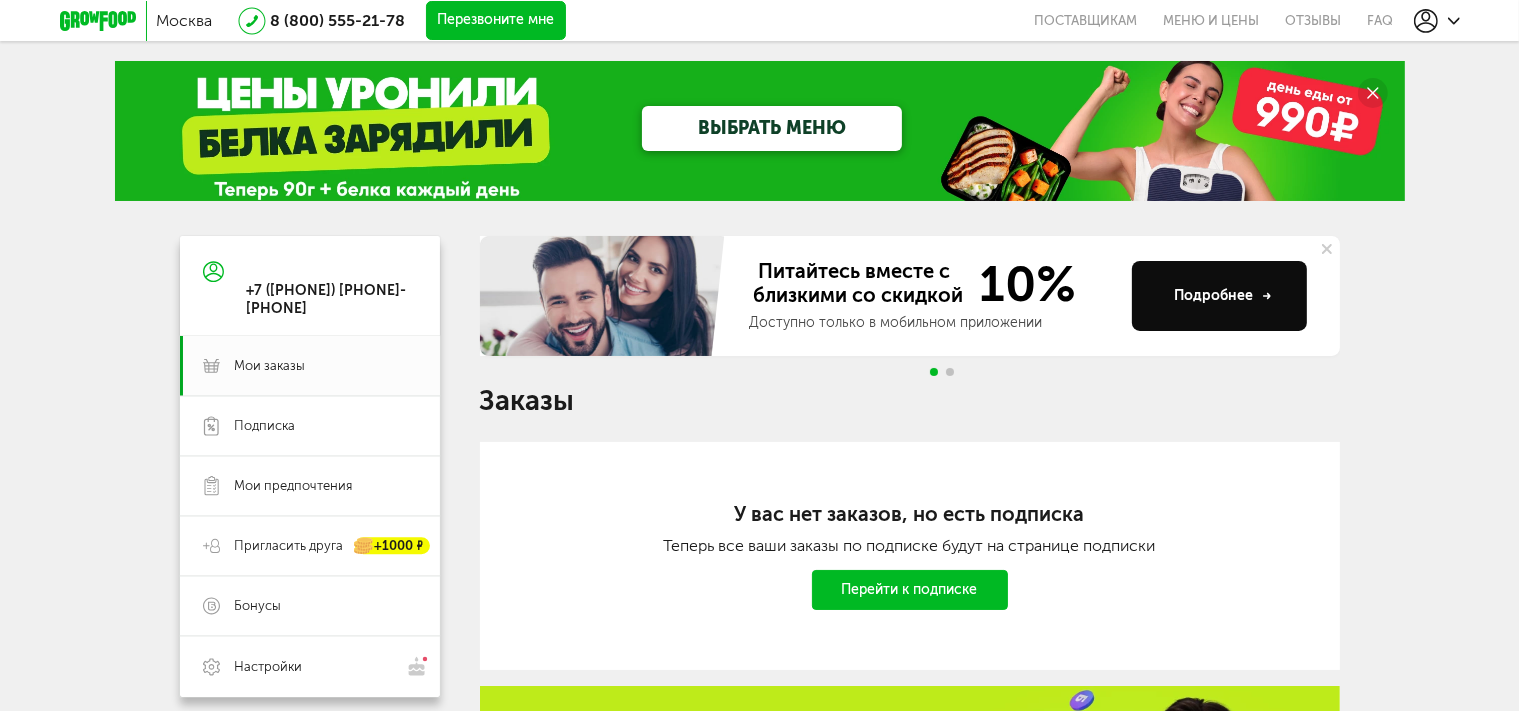 click 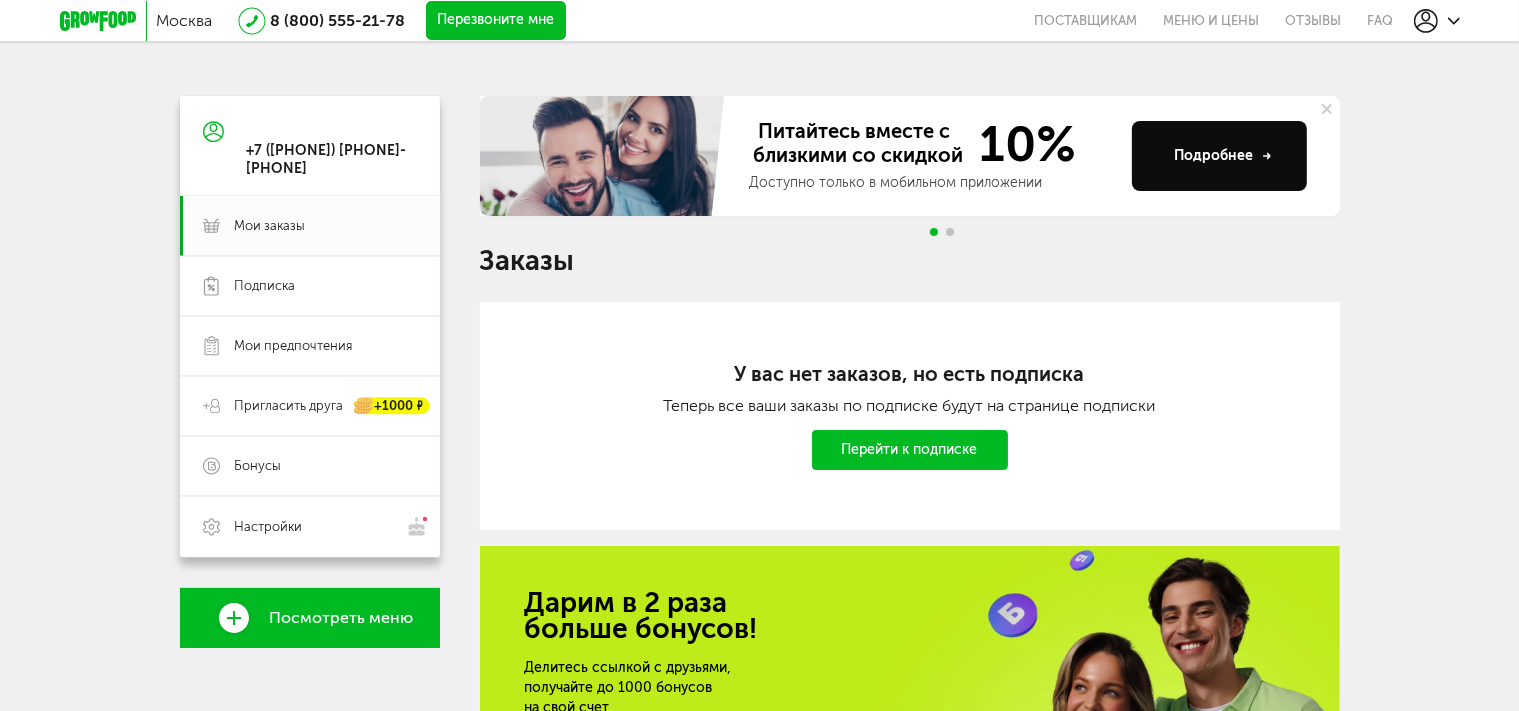click 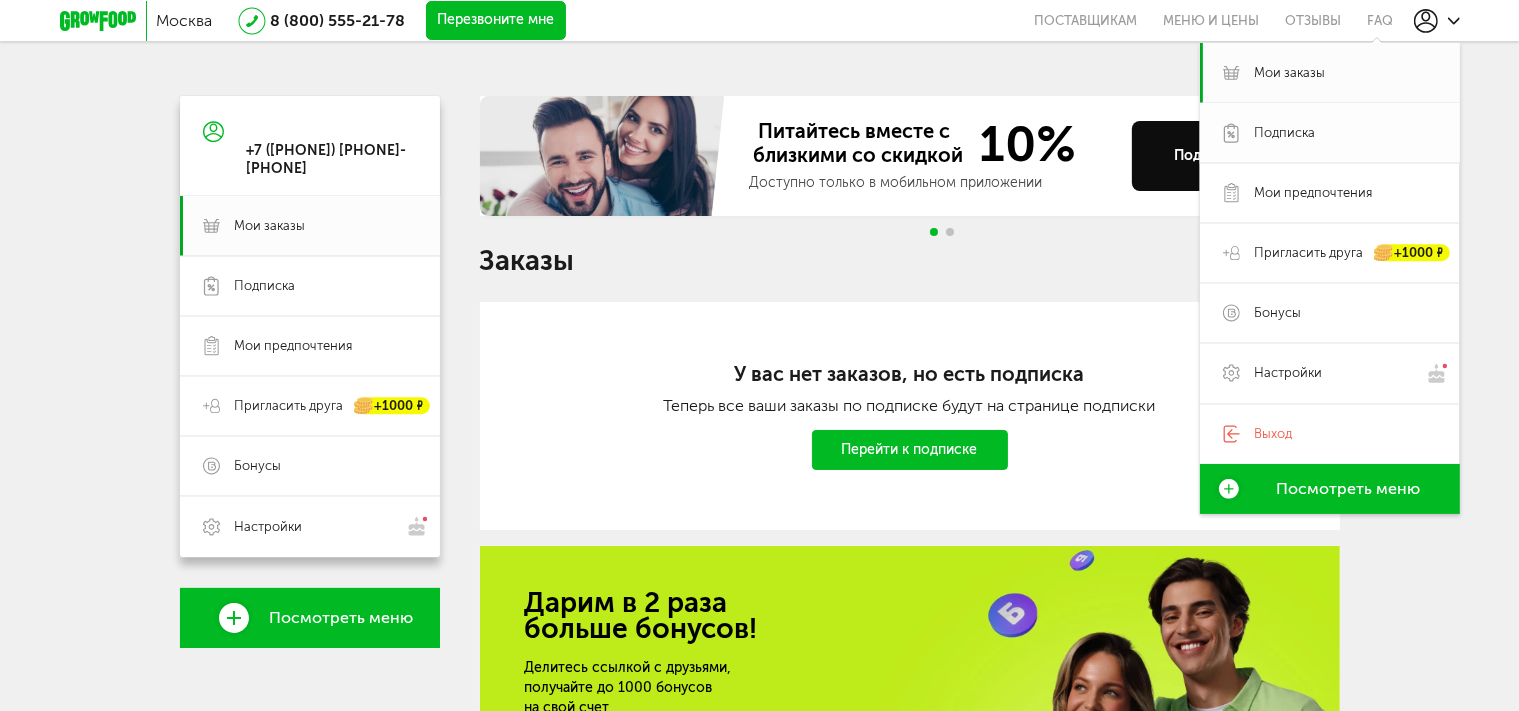 click on "Подписка" at bounding box center [1330, 133] 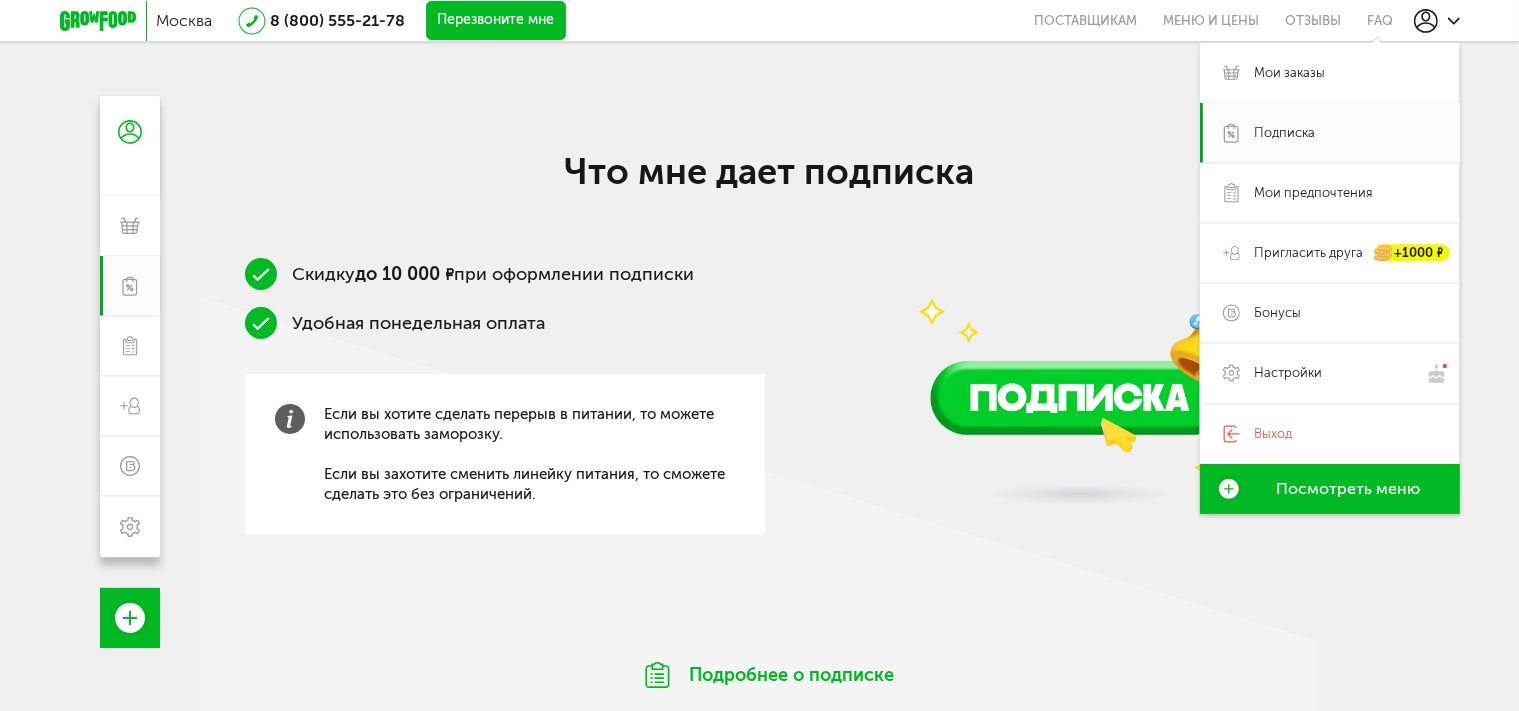 scroll, scrollTop: 176, scrollLeft: 0, axis: vertical 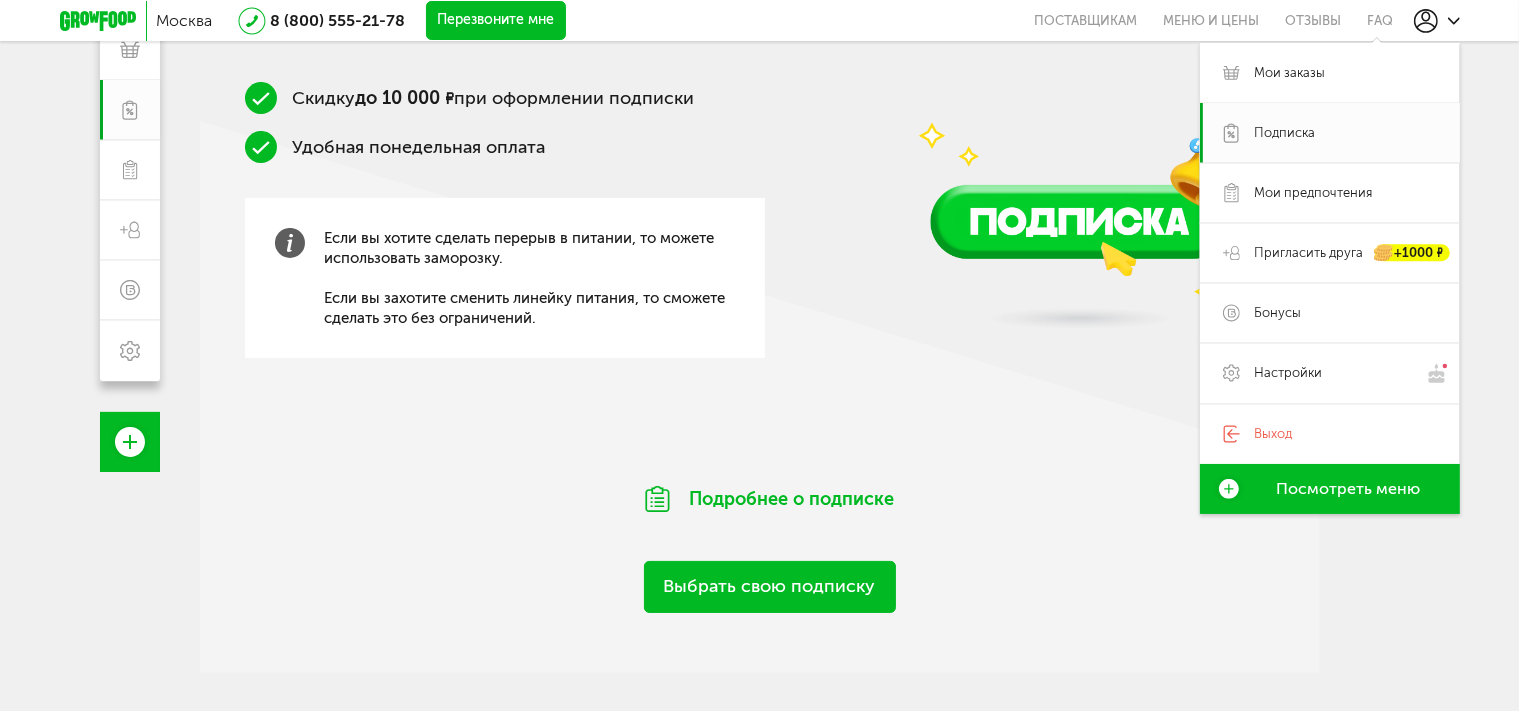 click on "Подробнее о подписке" at bounding box center (770, 499) 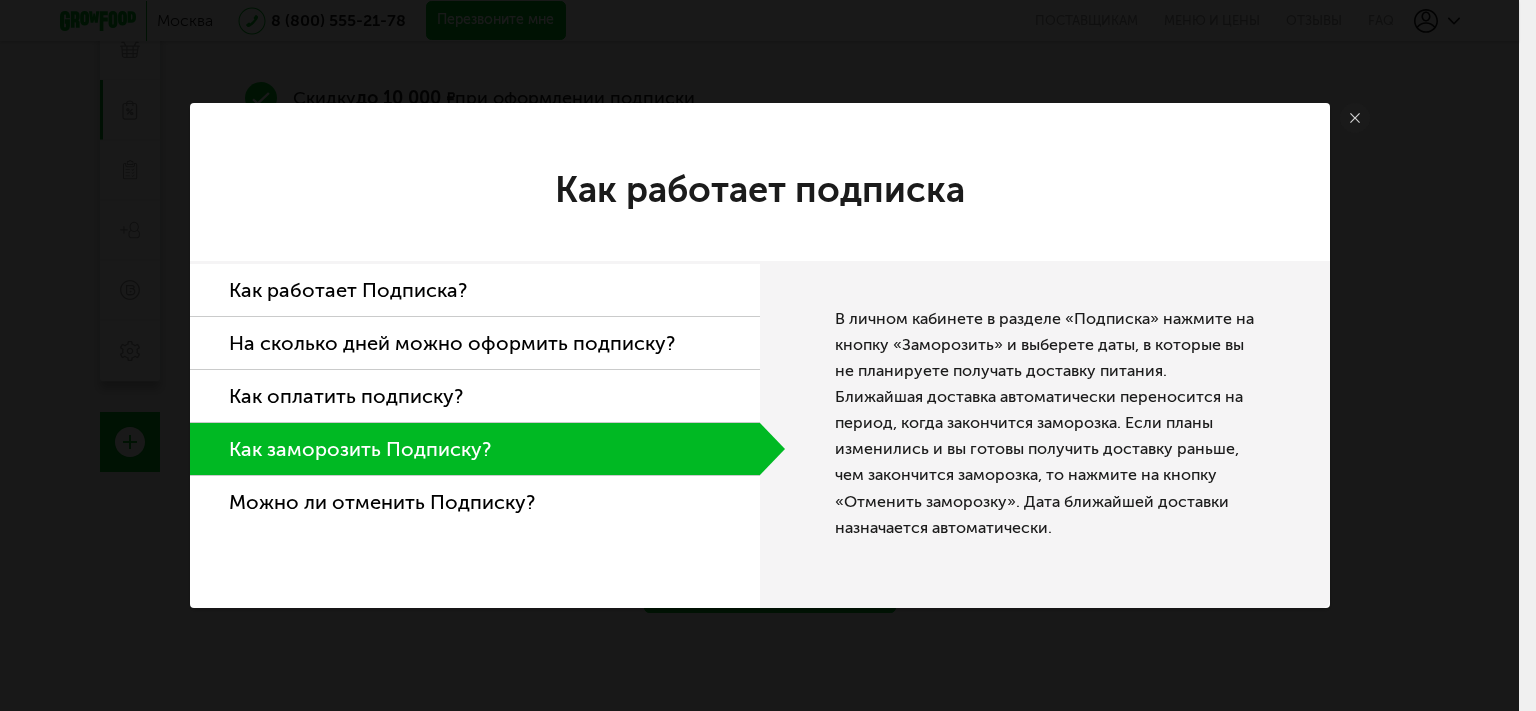 click on "Как работает Подписка?" at bounding box center [475, 290] 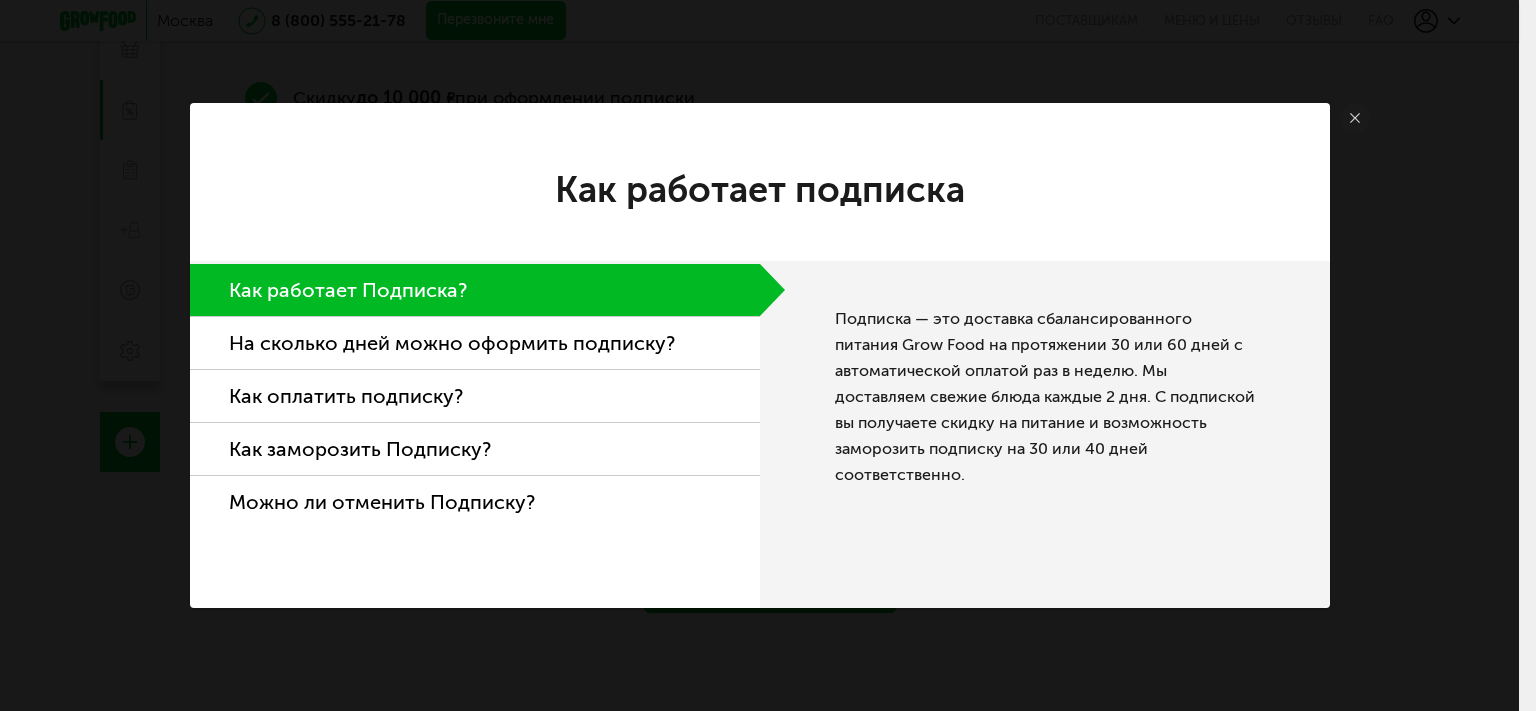 click at bounding box center (1355, 118) 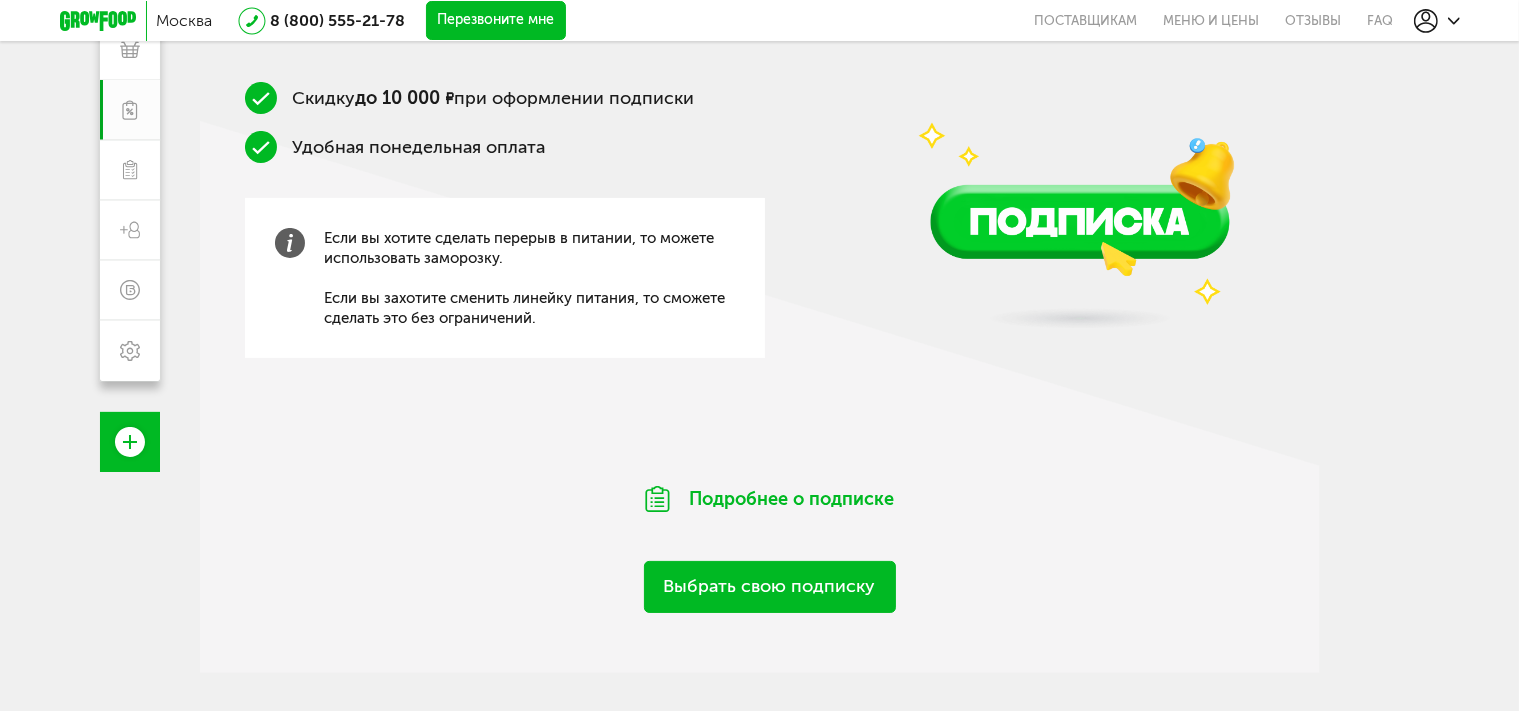 scroll, scrollTop: 0, scrollLeft: 0, axis: both 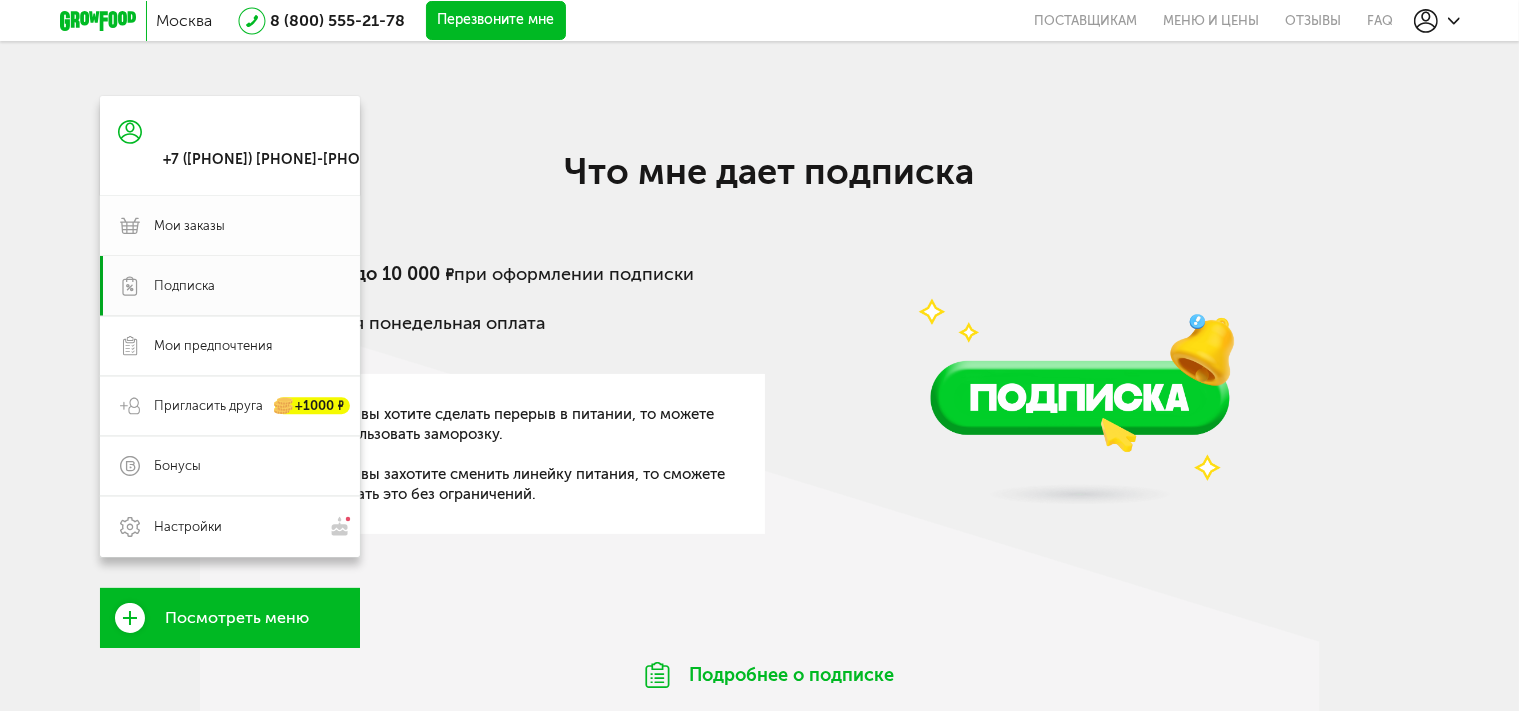 click on "Мои заказы" at bounding box center [230, 226] 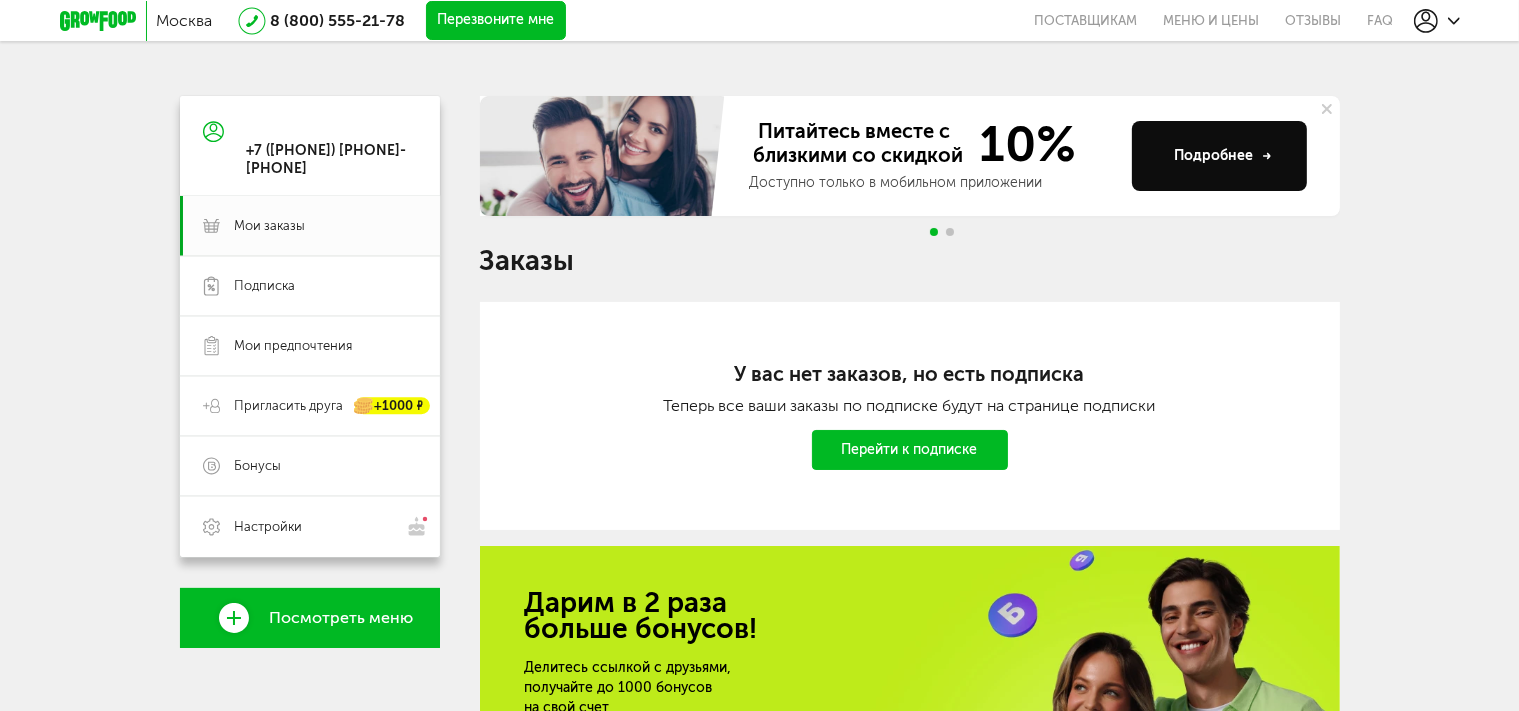 click 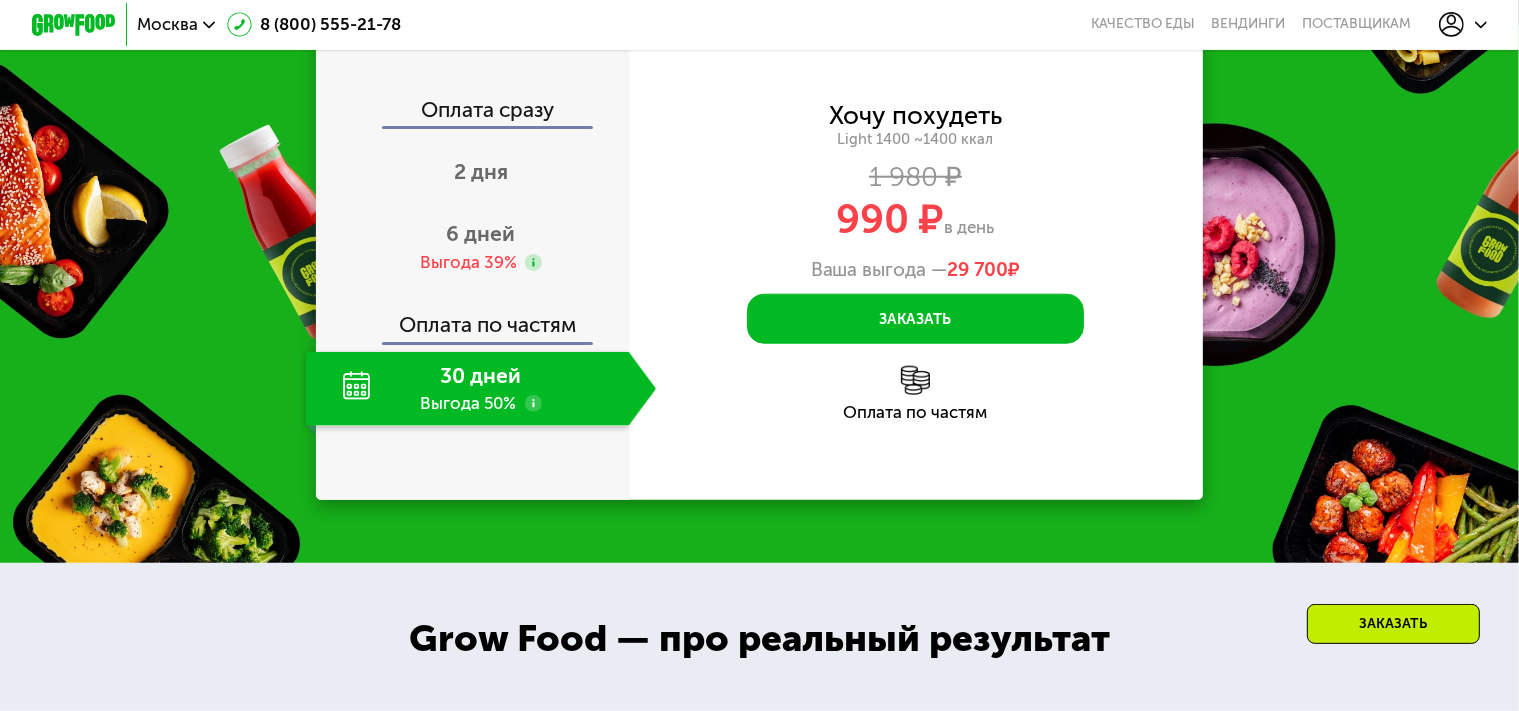 scroll, scrollTop: 1621, scrollLeft: 0, axis: vertical 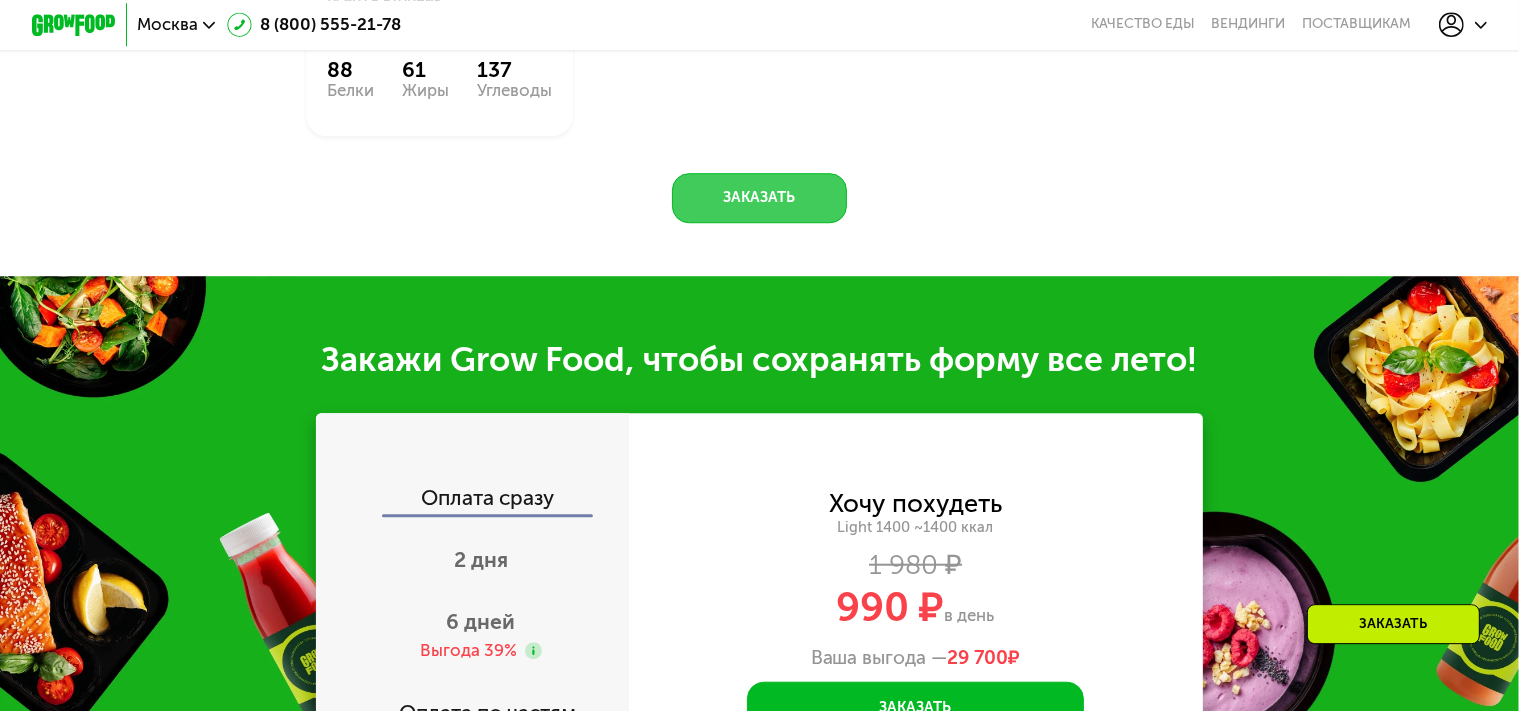 click on "Заказать" 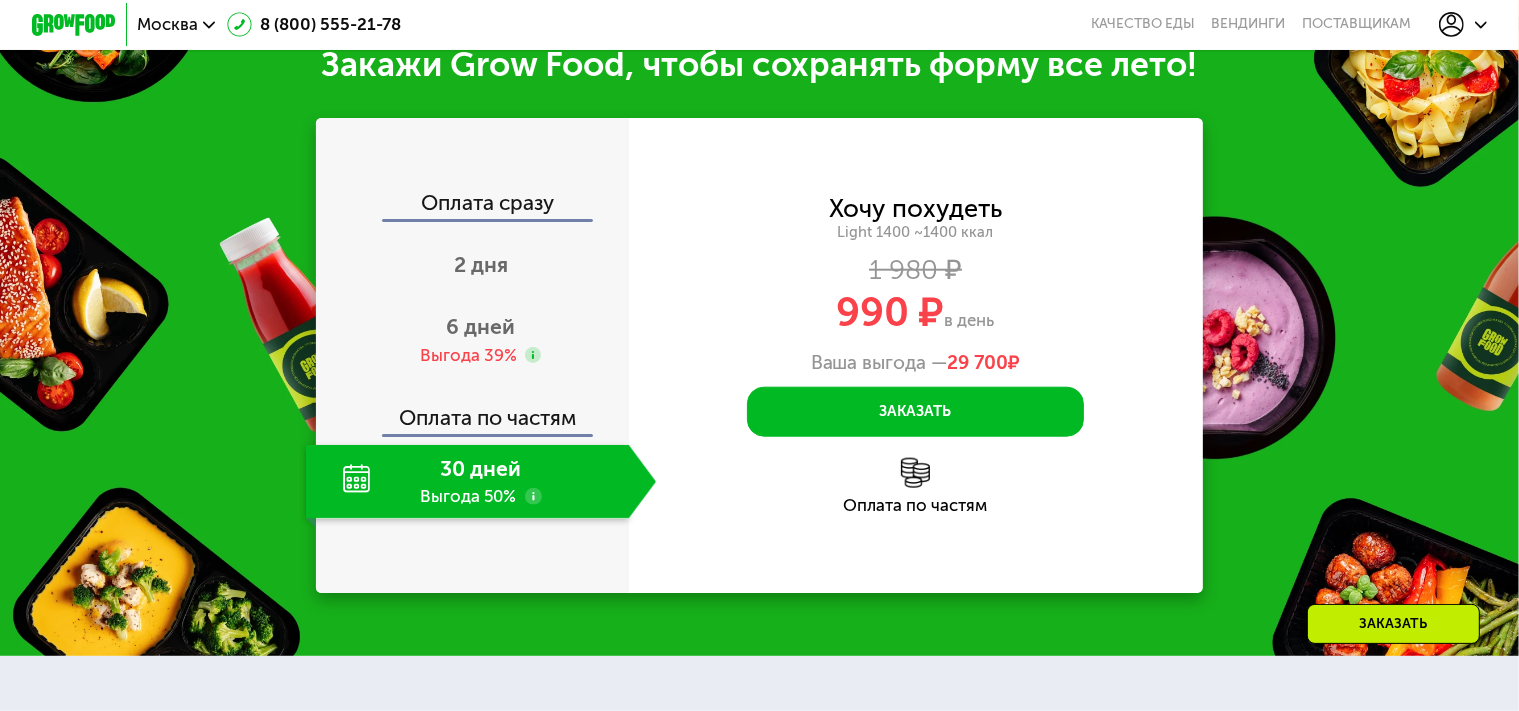 scroll, scrollTop: 2100, scrollLeft: 0, axis: vertical 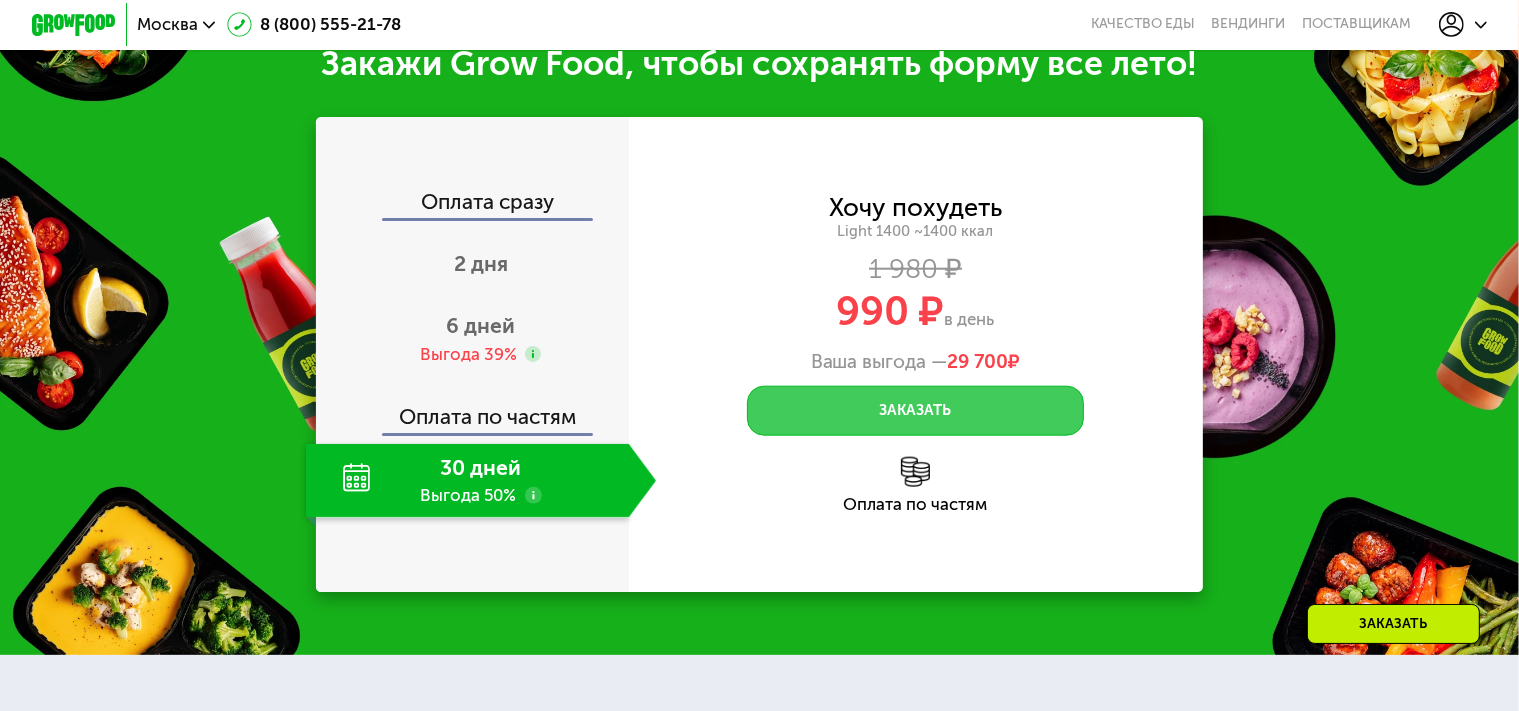 click on "Заказать" at bounding box center (916, 411) 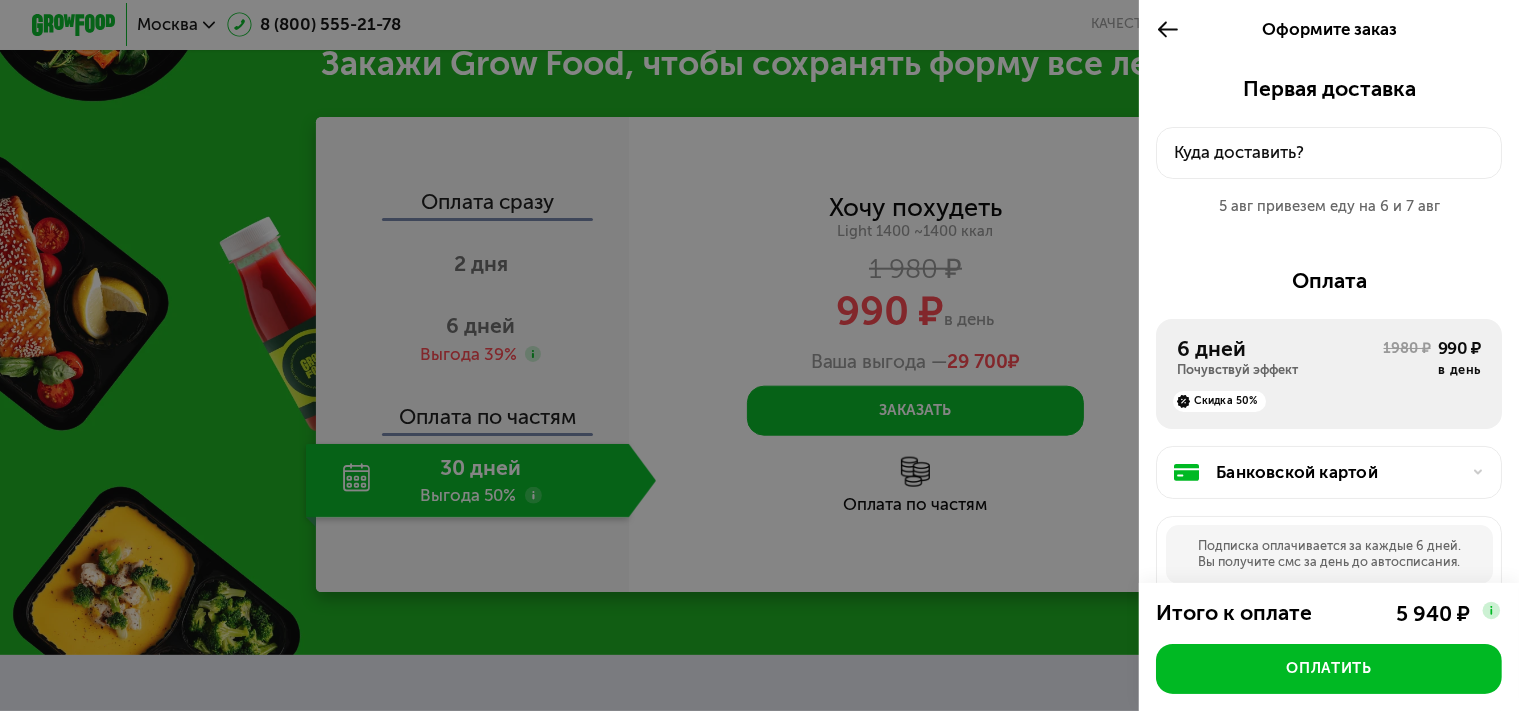click on "Куда доставить?" 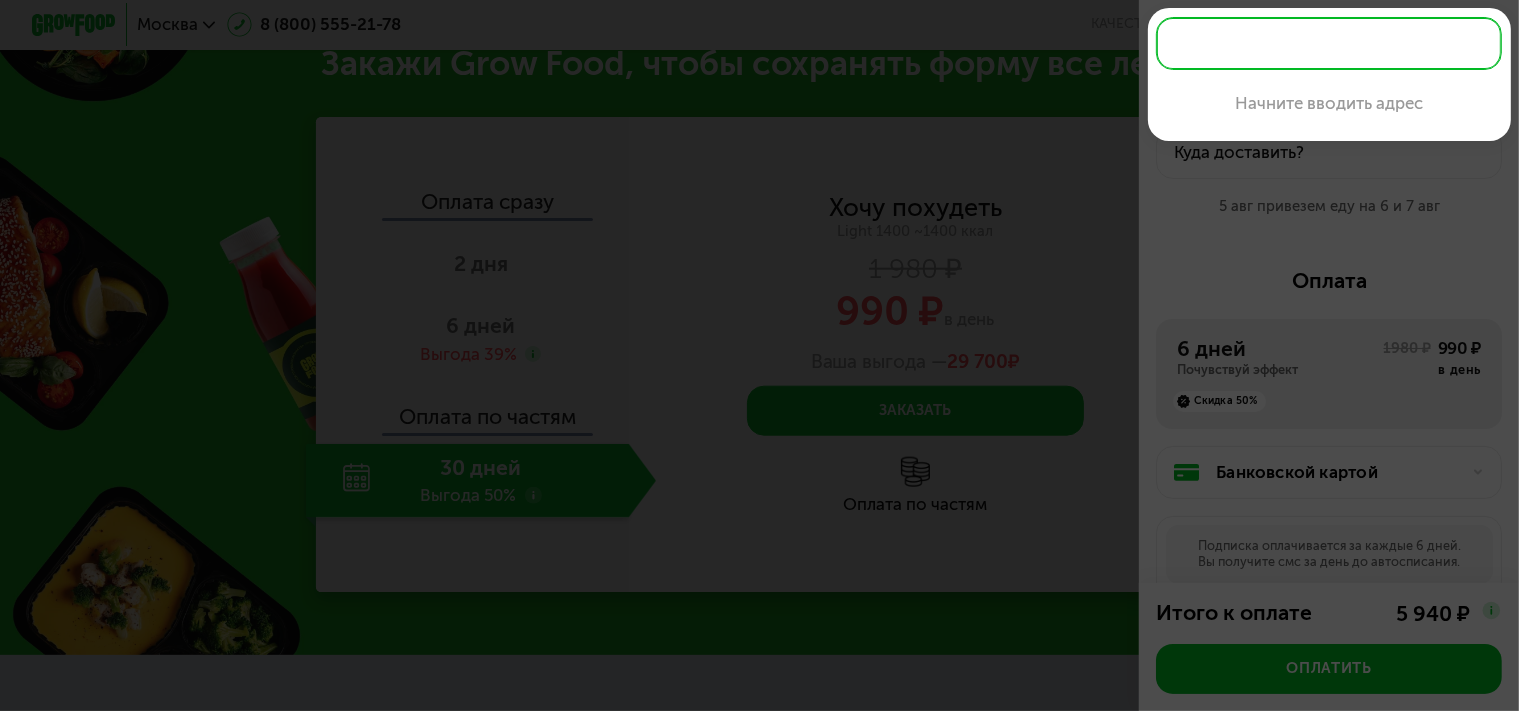 click at bounding box center (1329, 43) 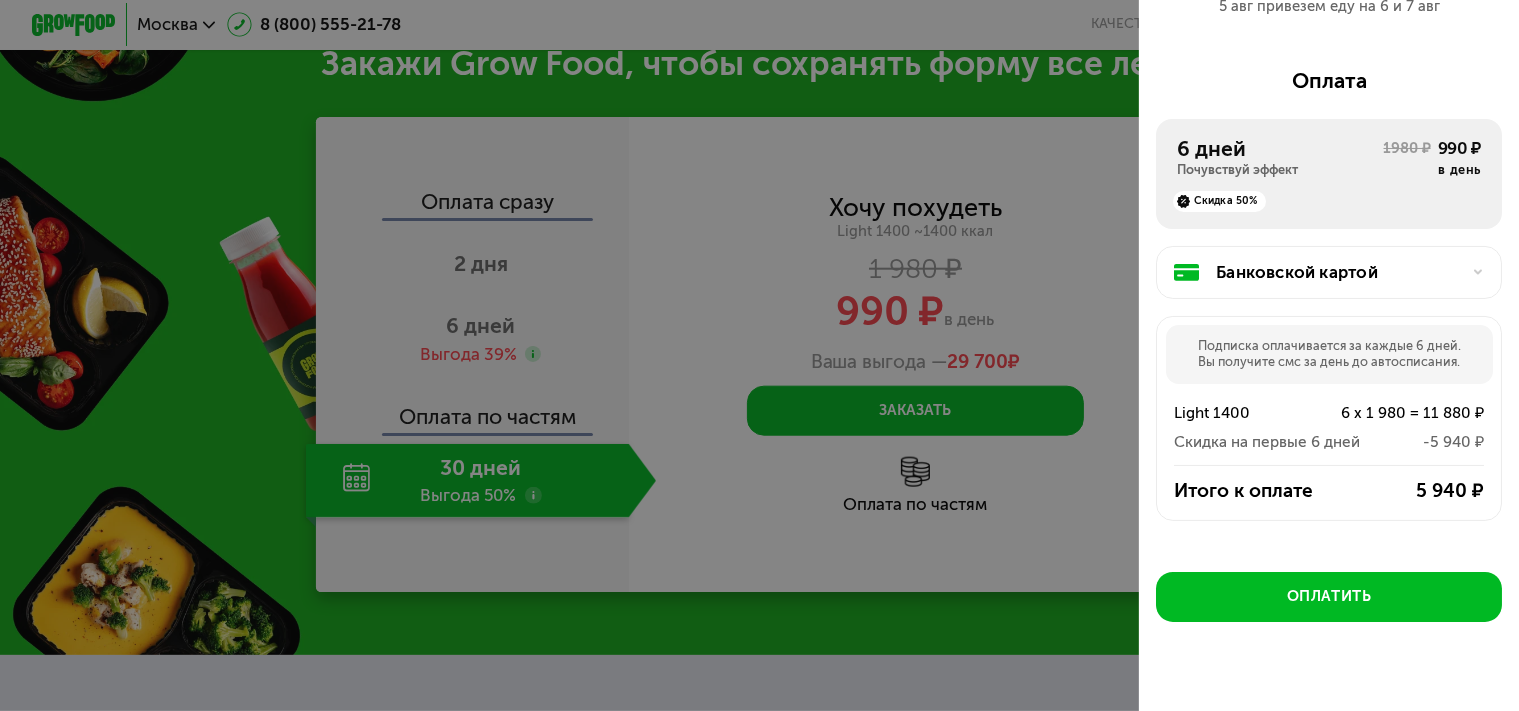 scroll, scrollTop: 202, scrollLeft: 0, axis: vertical 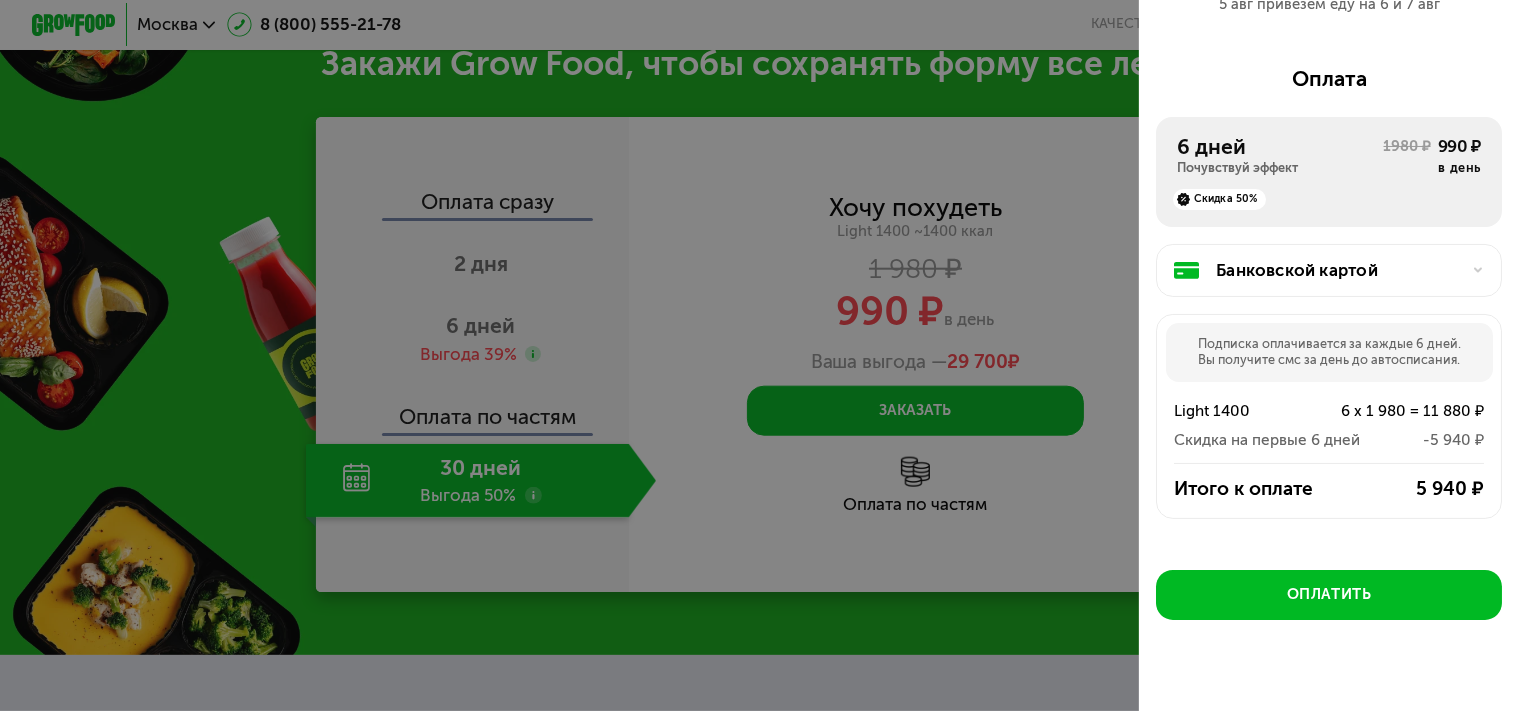 click at bounding box center [759, 355] 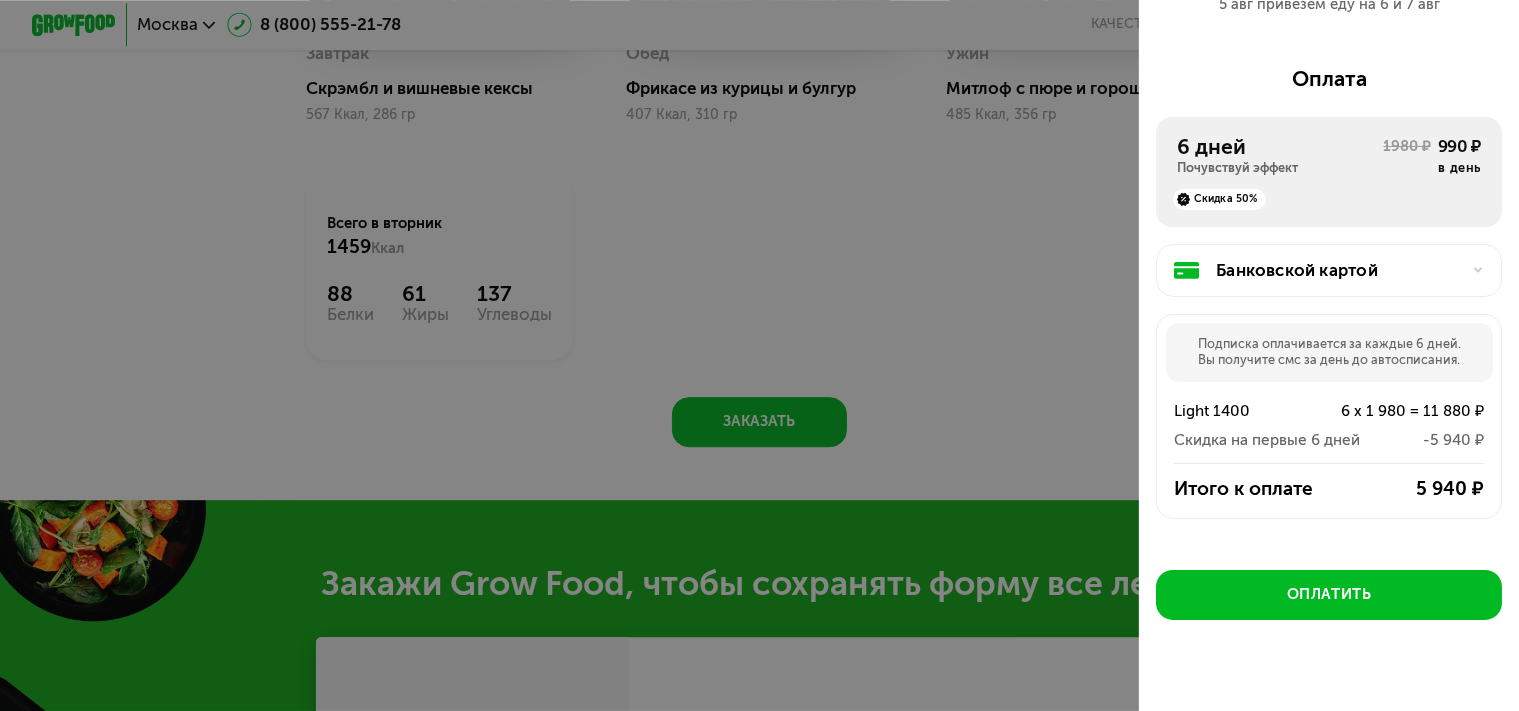 scroll, scrollTop: 1578, scrollLeft: 0, axis: vertical 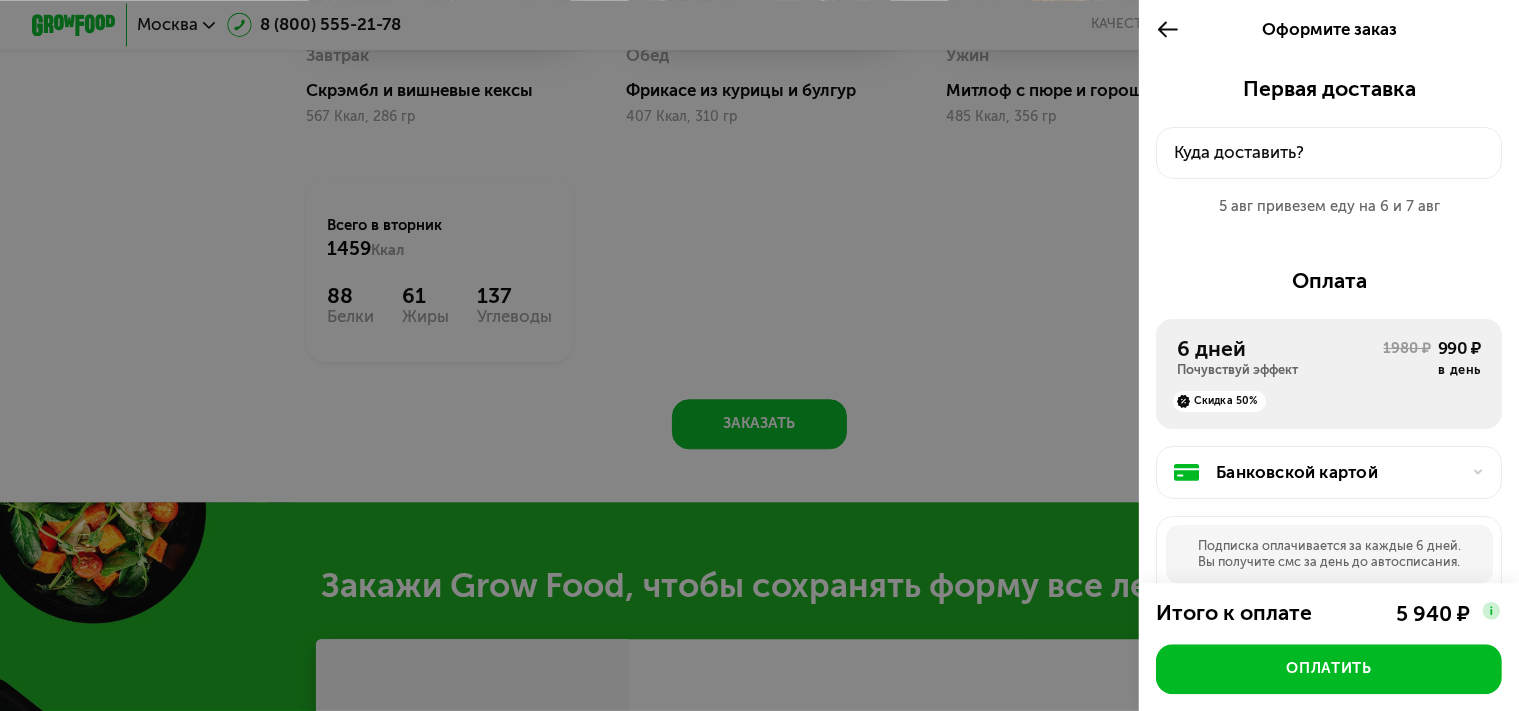 click 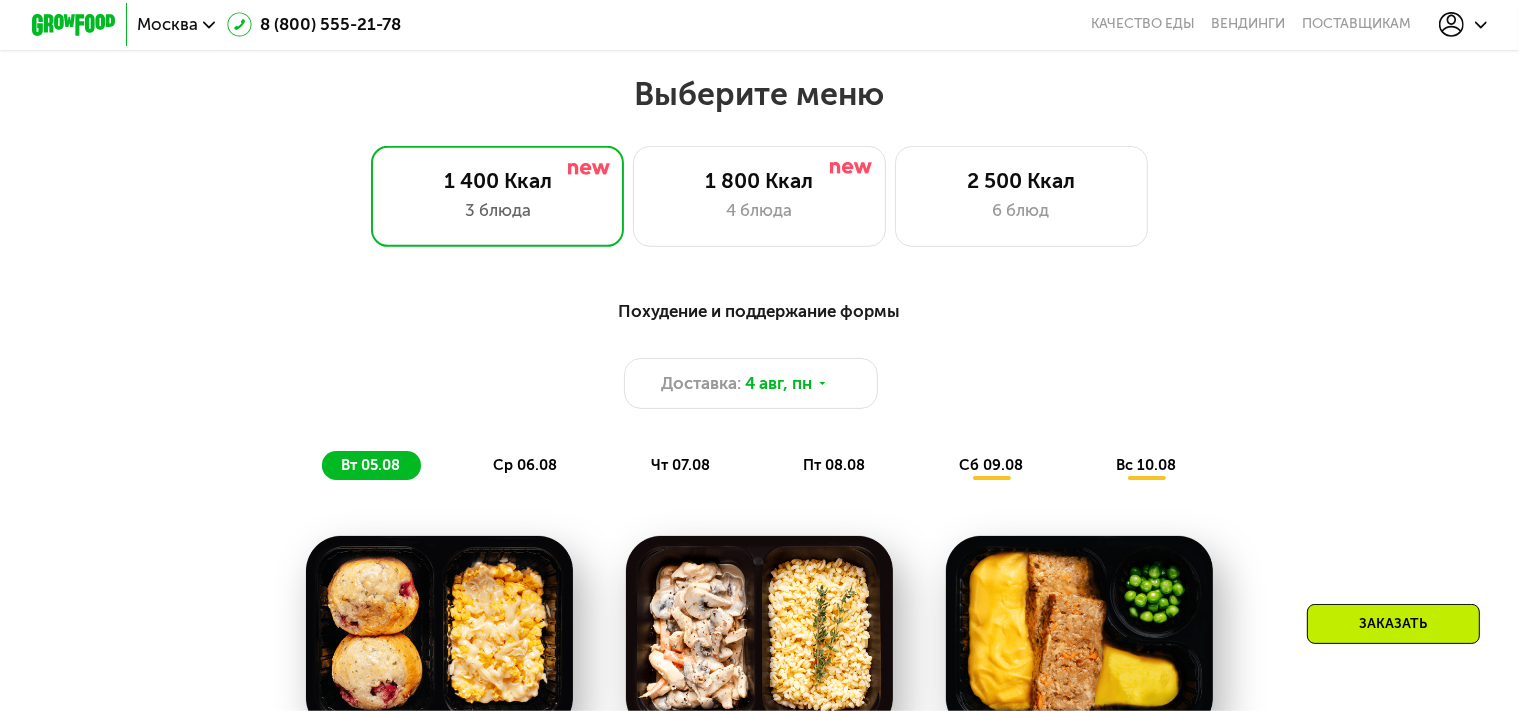 scroll, scrollTop: 668, scrollLeft: 0, axis: vertical 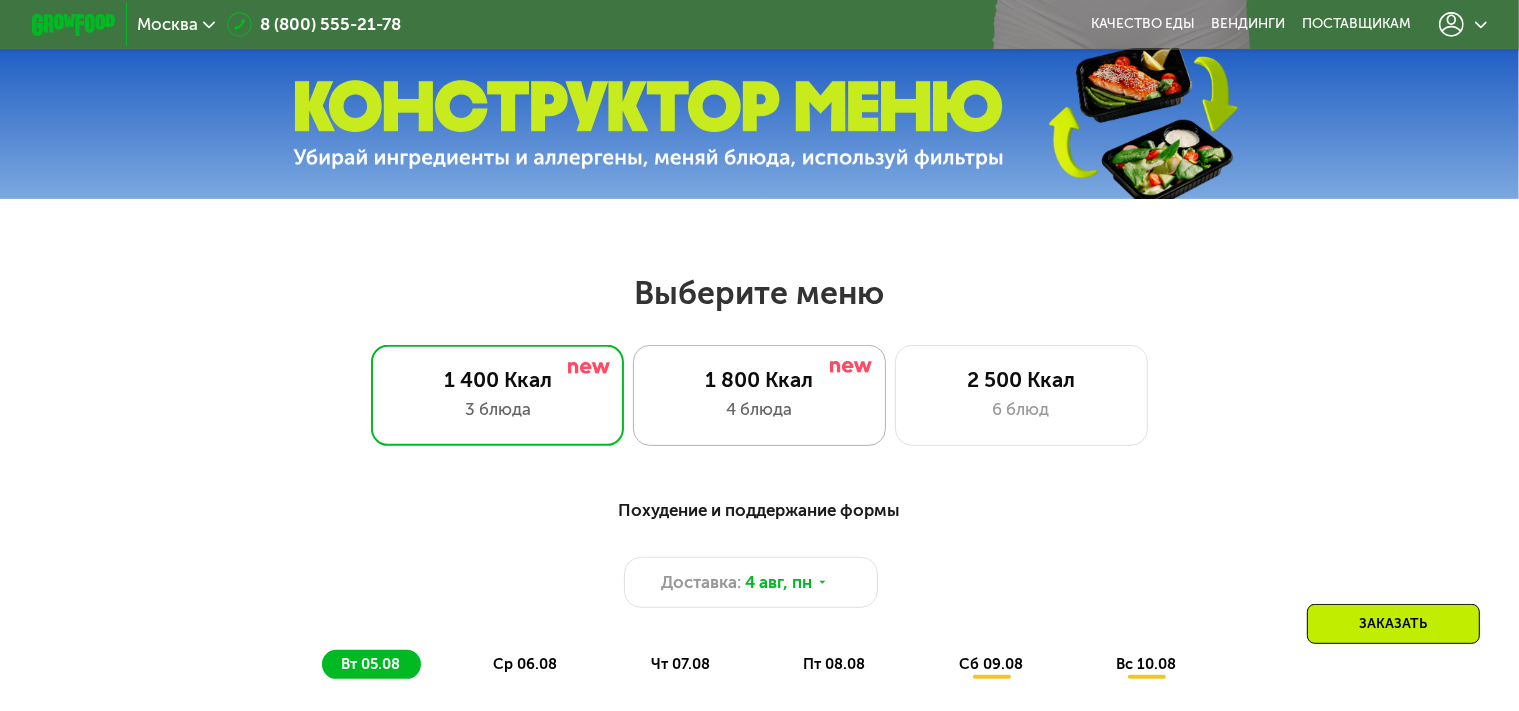 click on "4 блюда" at bounding box center [759, 409] 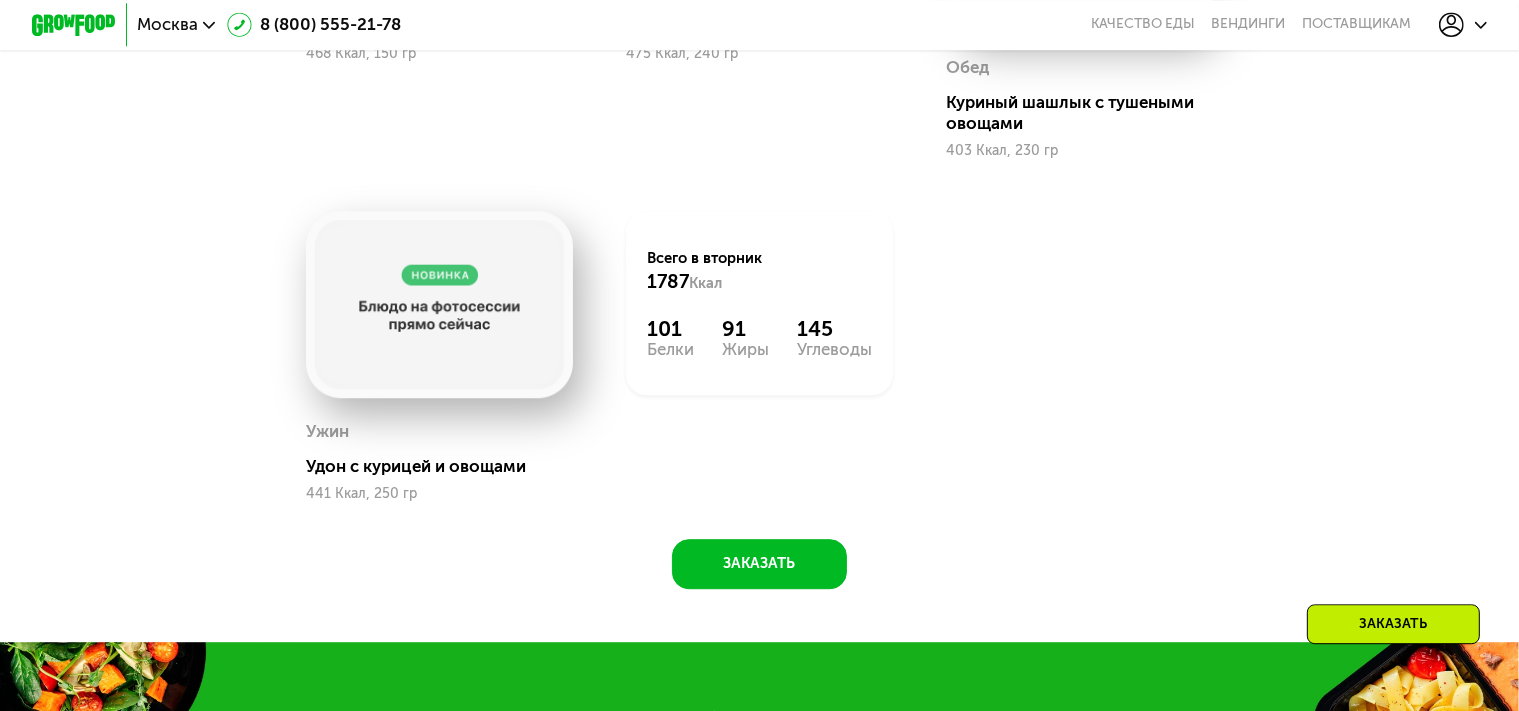 scroll, scrollTop: 1554, scrollLeft: 0, axis: vertical 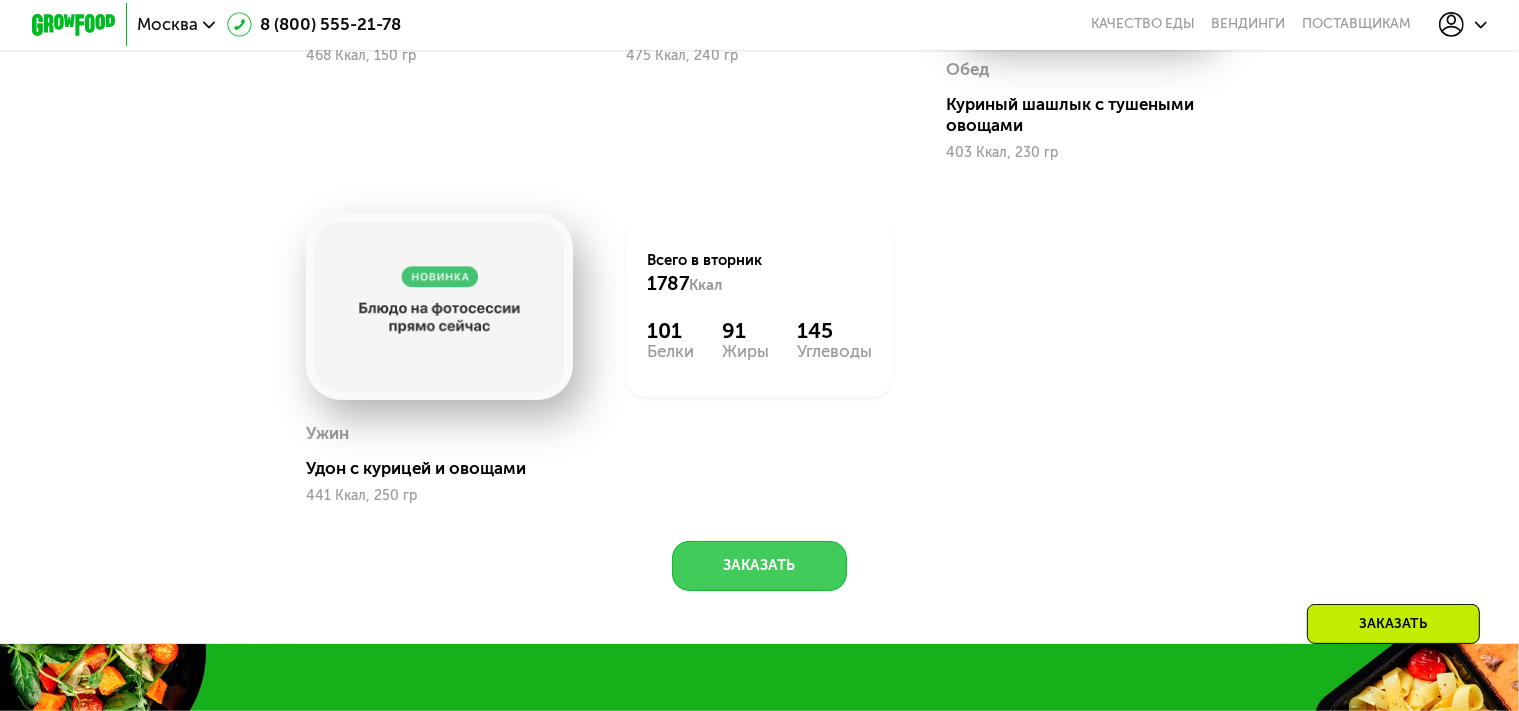 click on "Заказать" 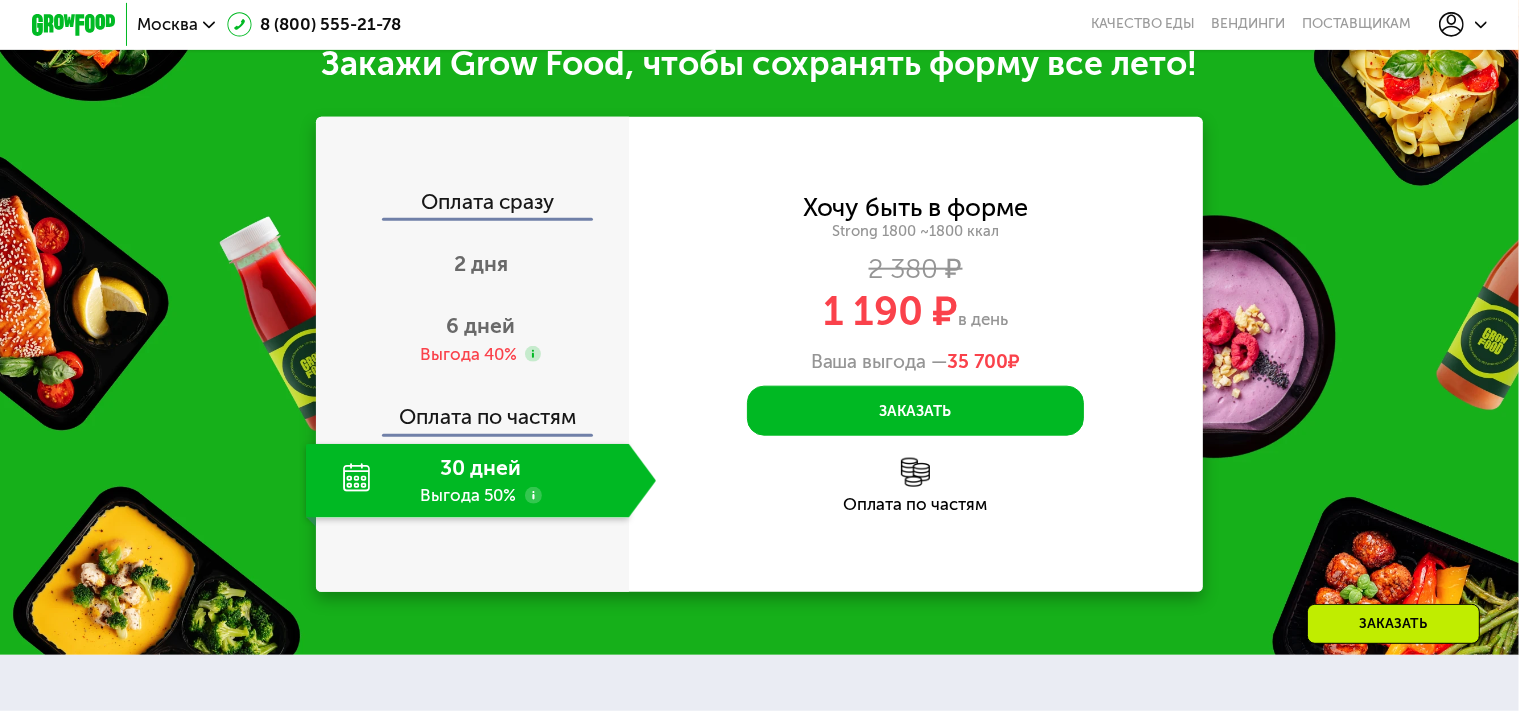 scroll, scrollTop: 2219, scrollLeft: 0, axis: vertical 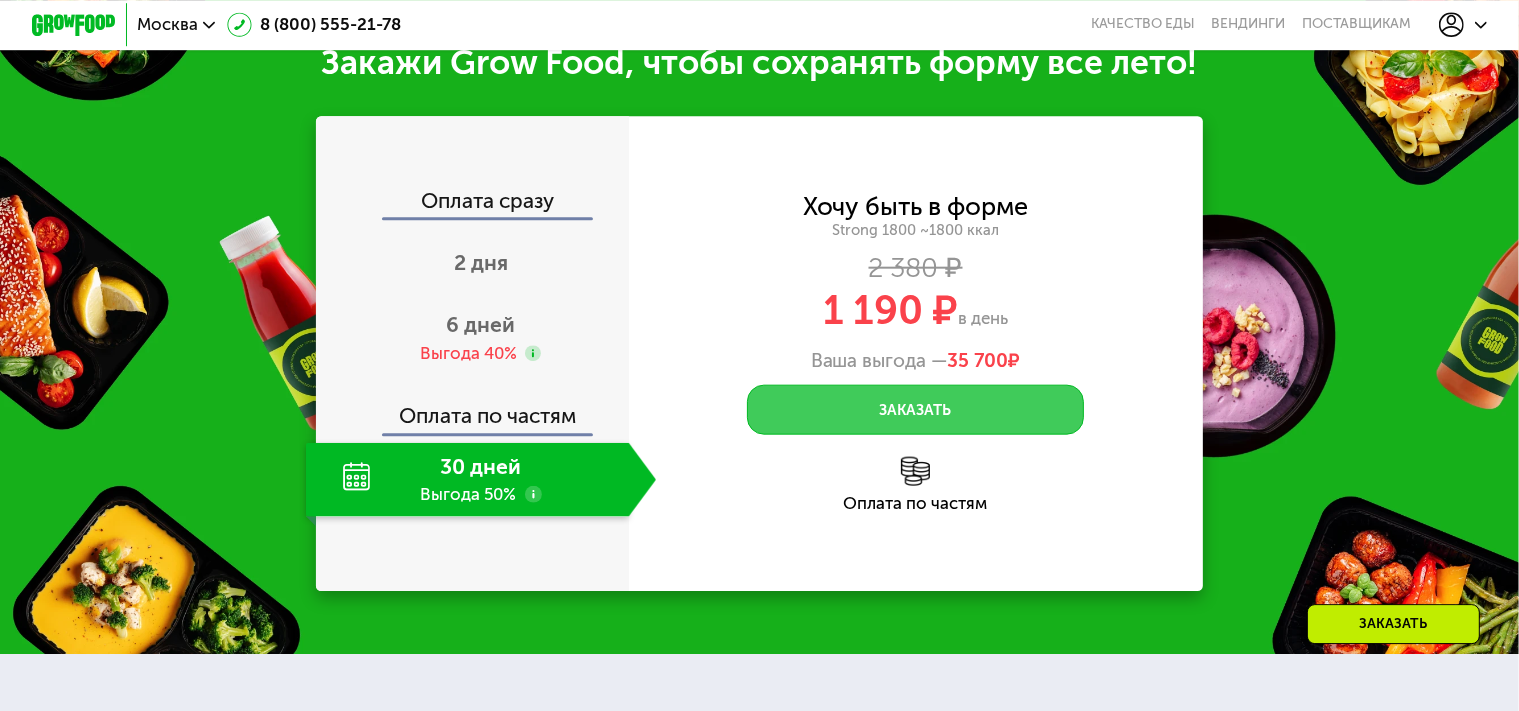 click on "Заказать" at bounding box center (916, 410) 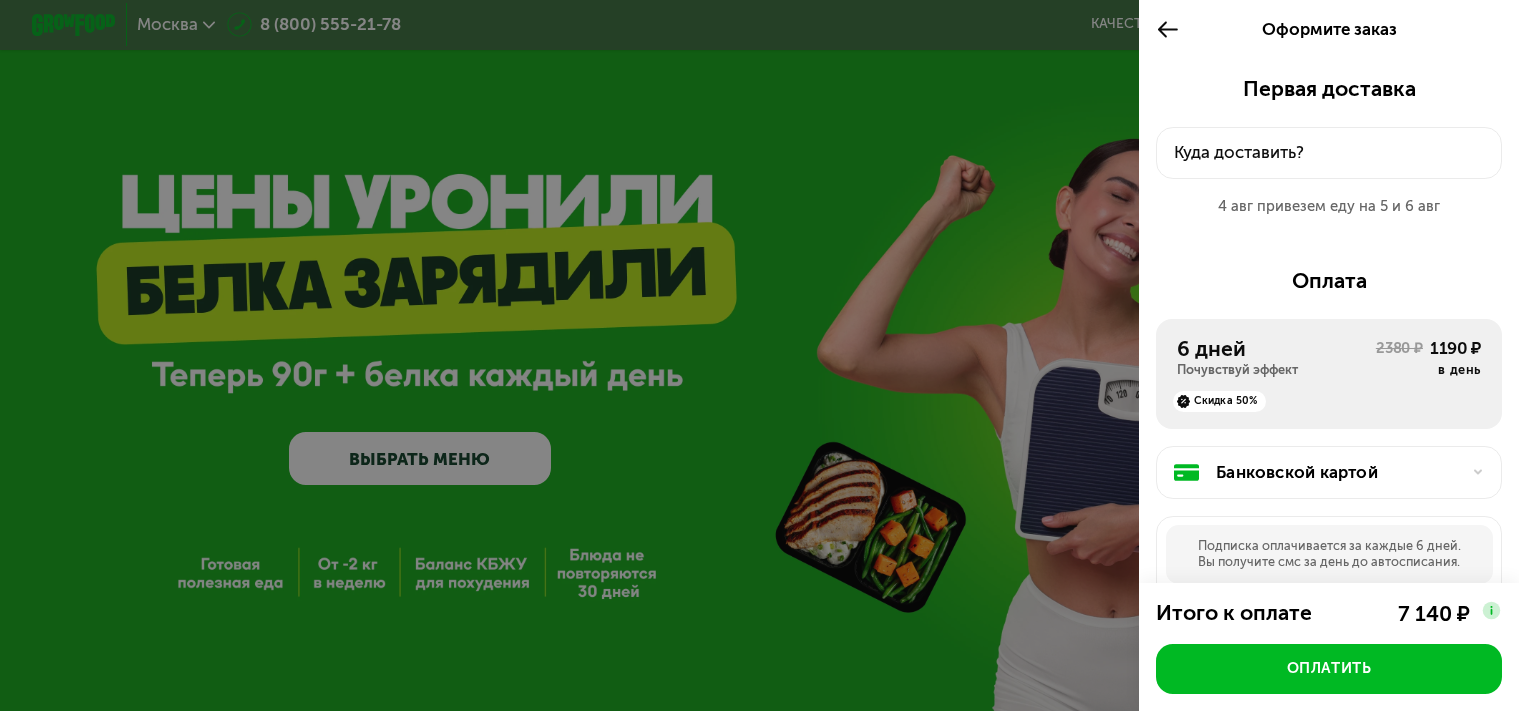 scroll, scrollTop: 0, scrollLeft: 0, axis: both 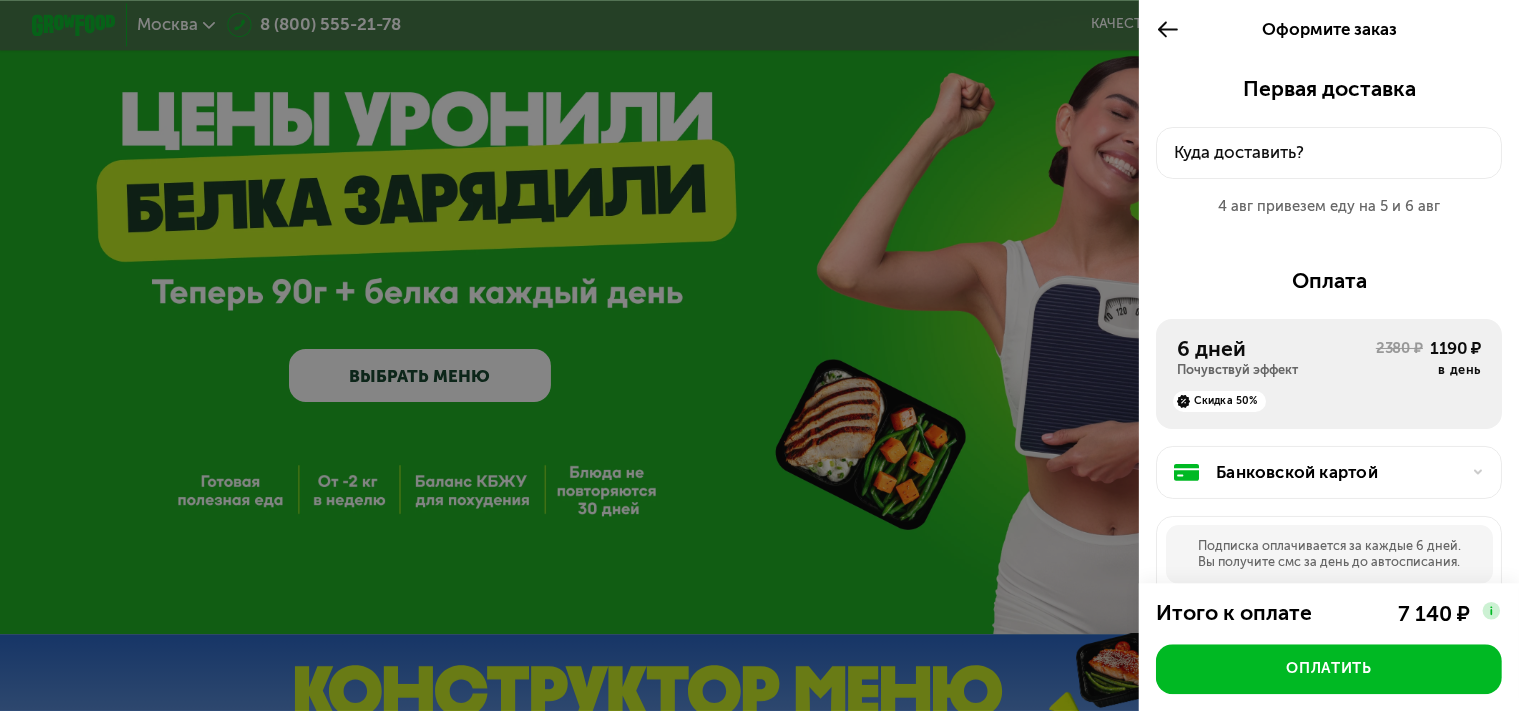 click at bounding box center [1491, 610] 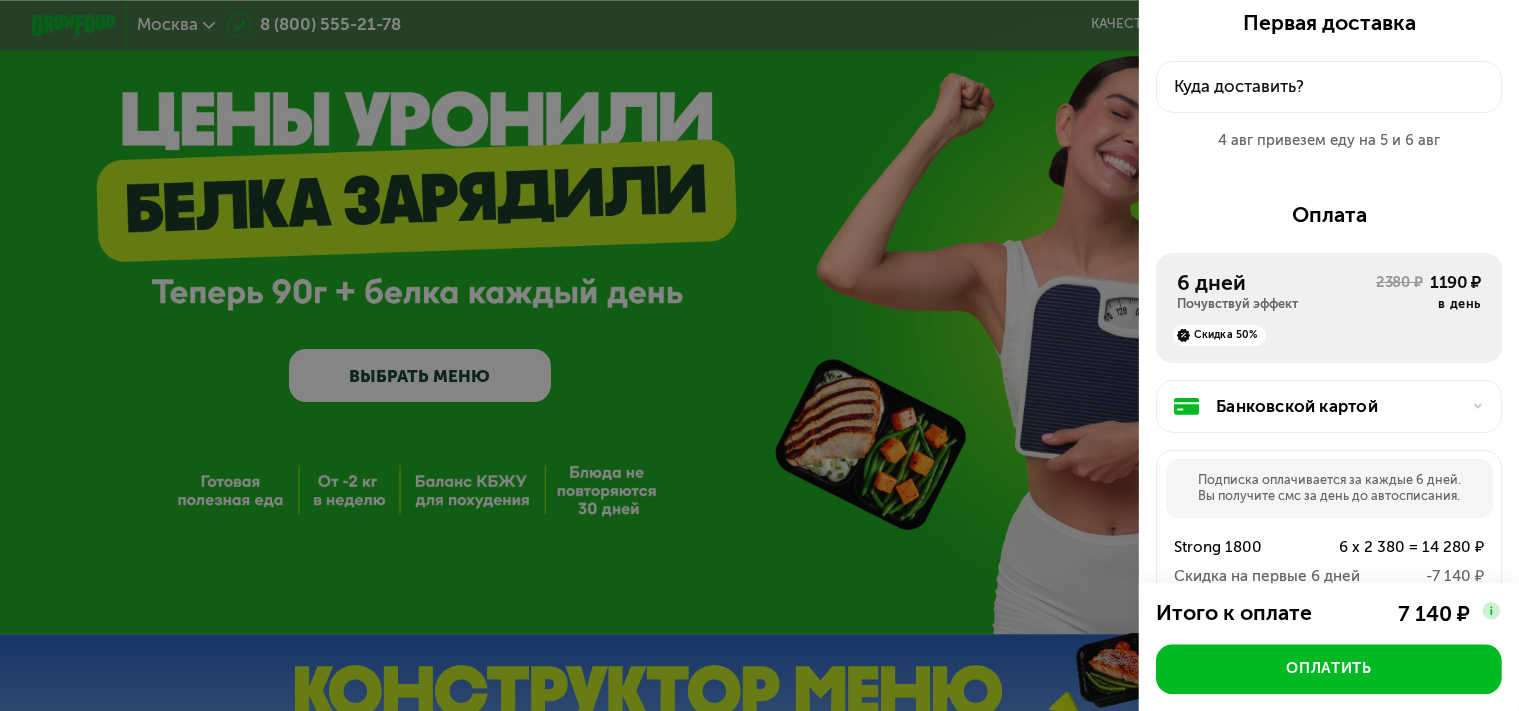 scroll, scrollTop: 0, scrollLeft: 0, axis: both 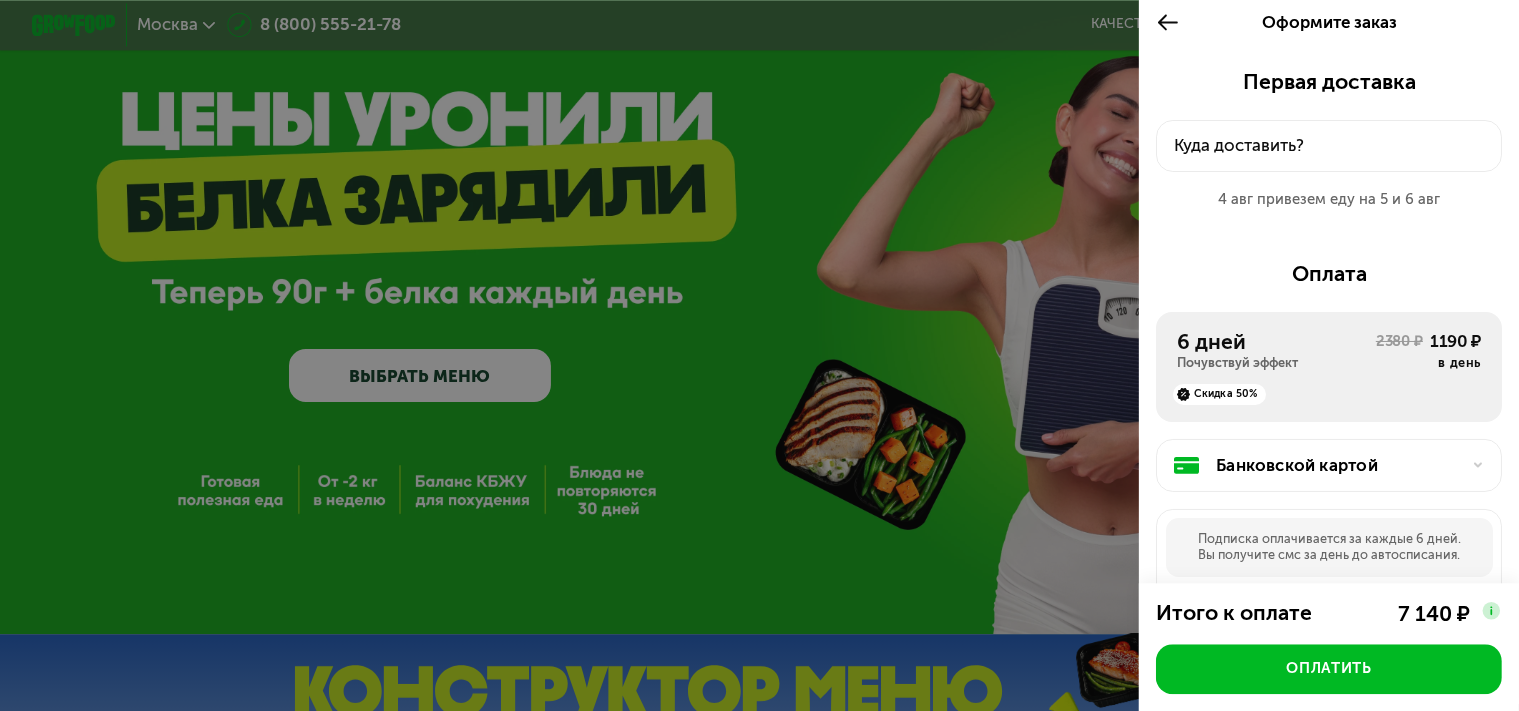 click on "Скидка 50%" at bounding box center [1219, 394] 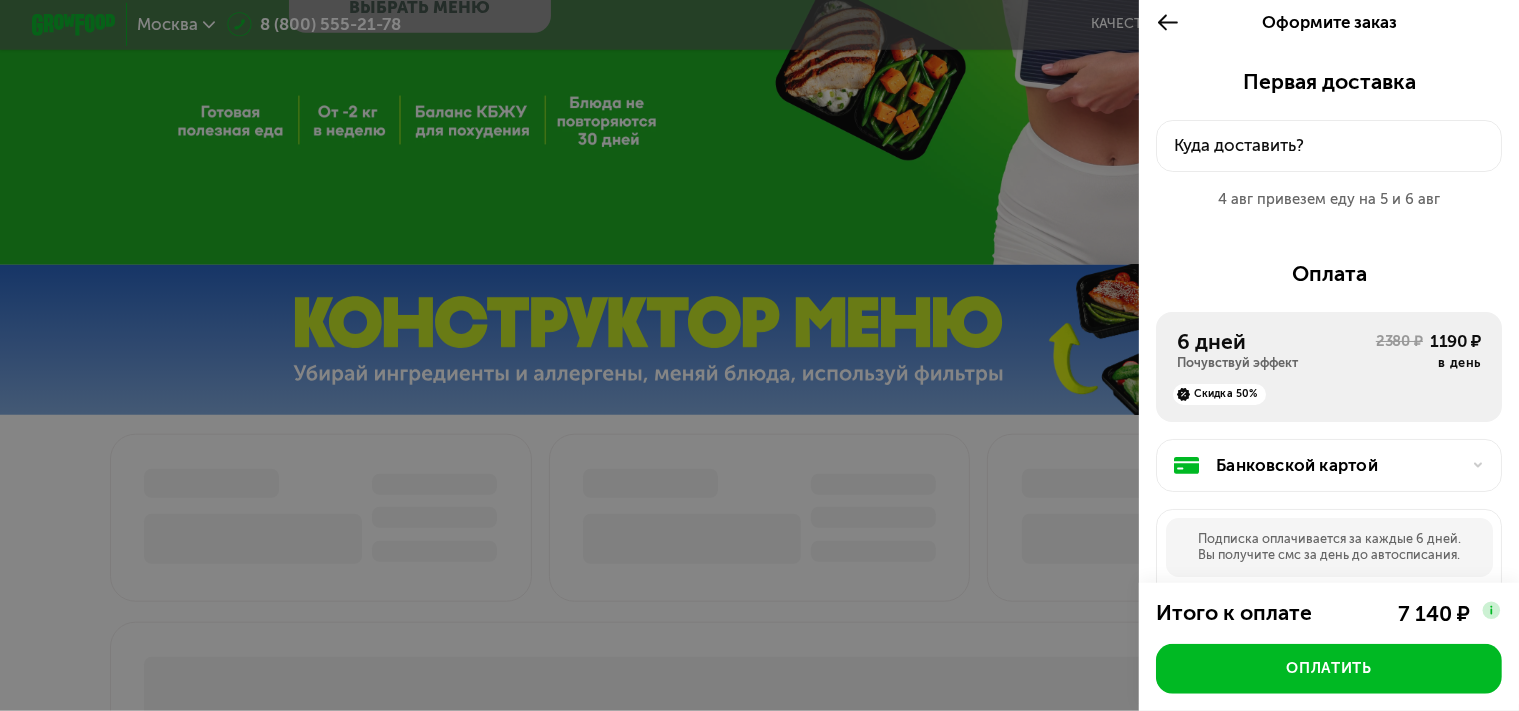 scroll, scrollTop: 452, scrollLeft: 0, axis: vertical 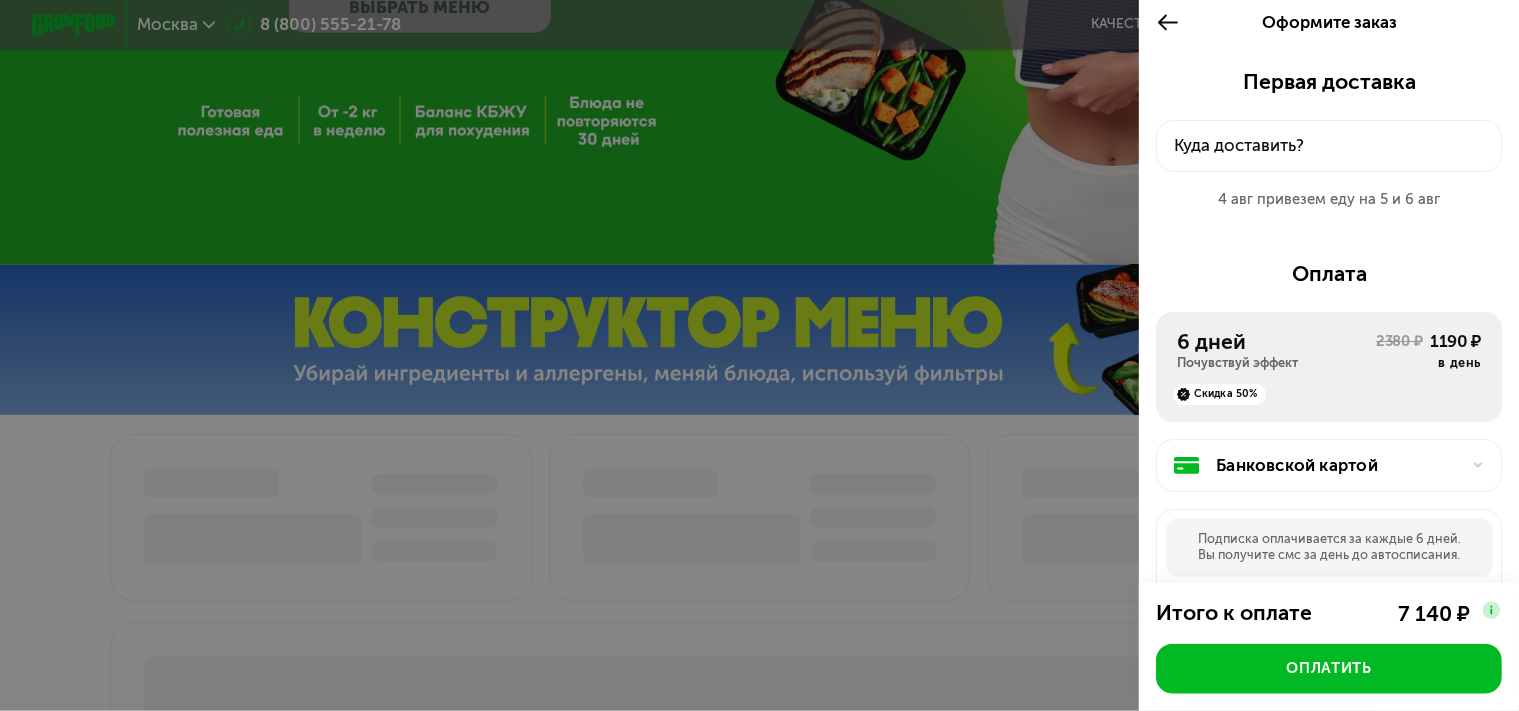 click at bounding box center [1173, 22] 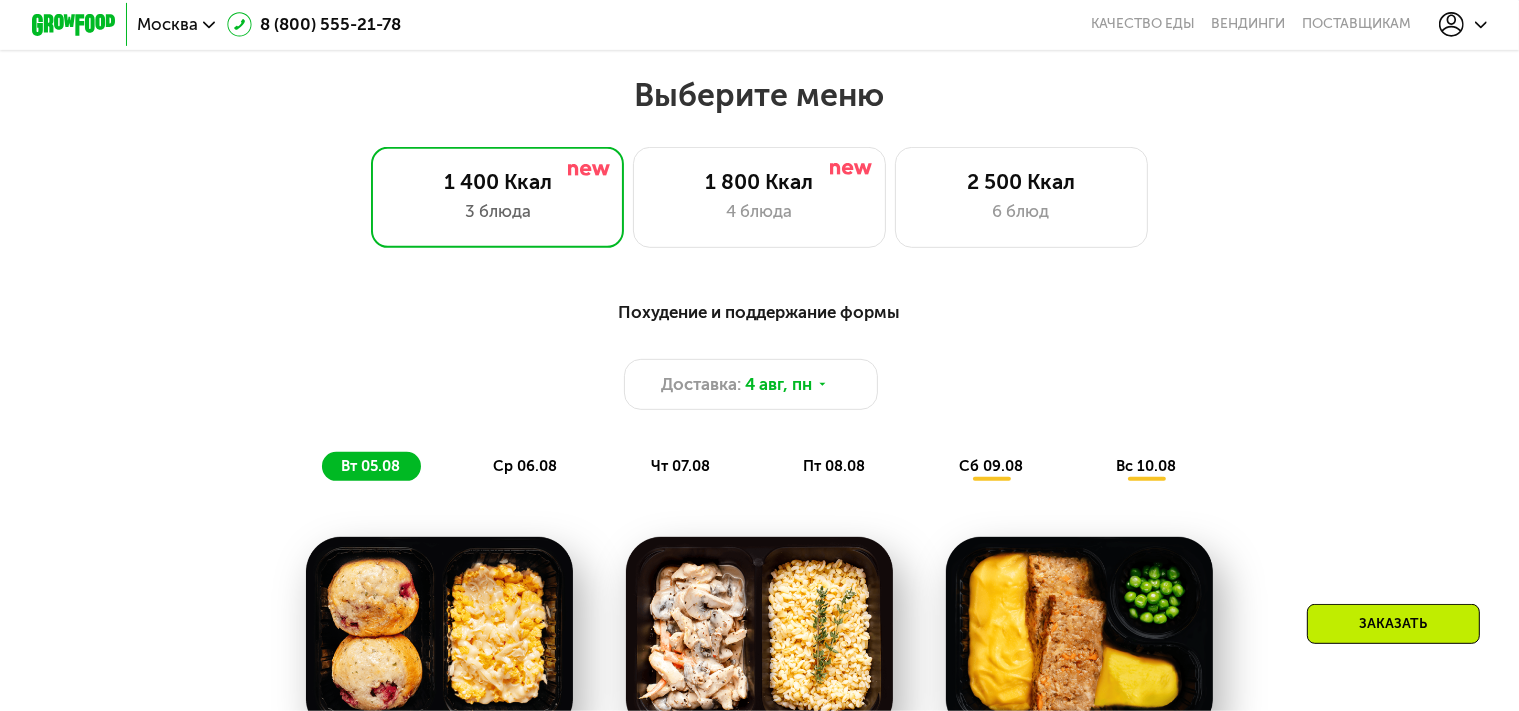 scroll, scrollTop: 512, scrollLeft: 0, axis: vertical 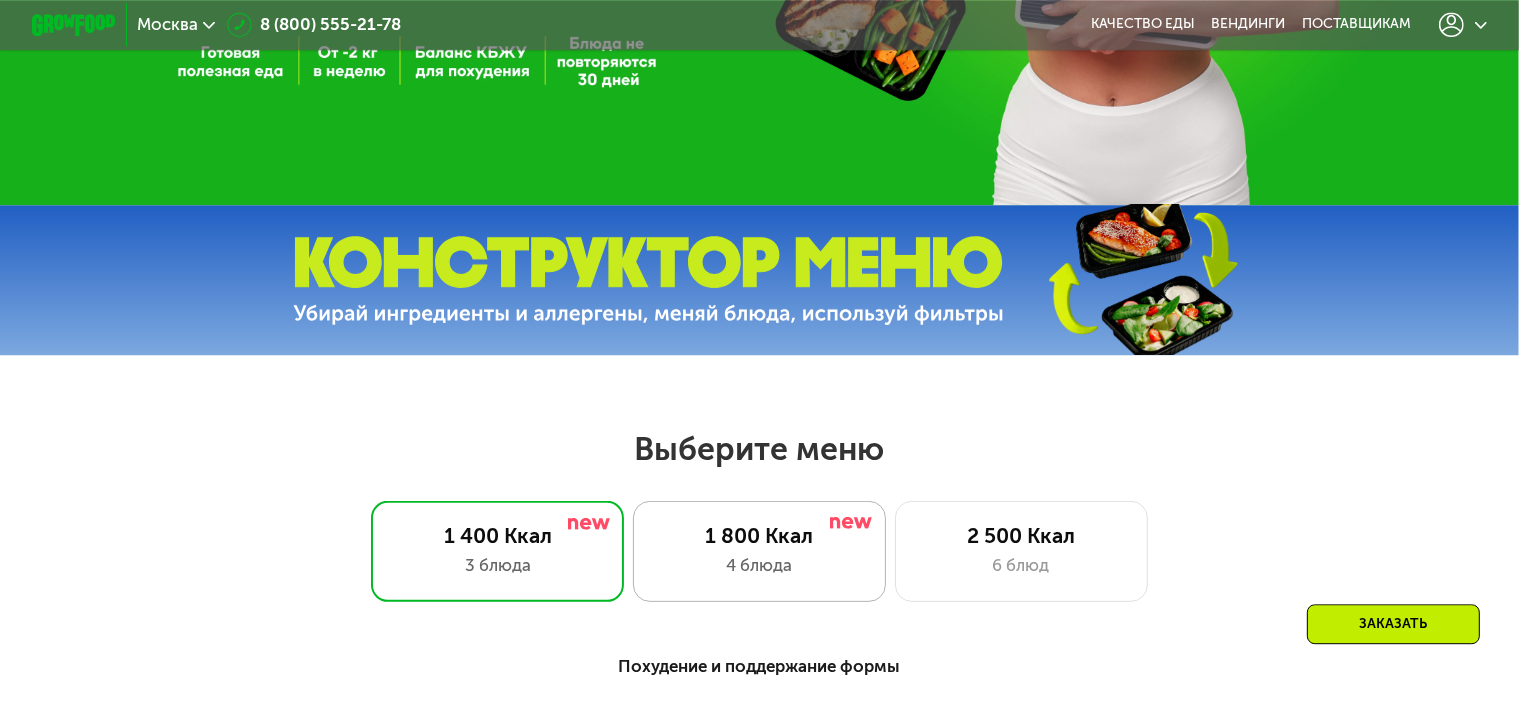 click on "1 800 Ккал" at bounding box center [759, 535] 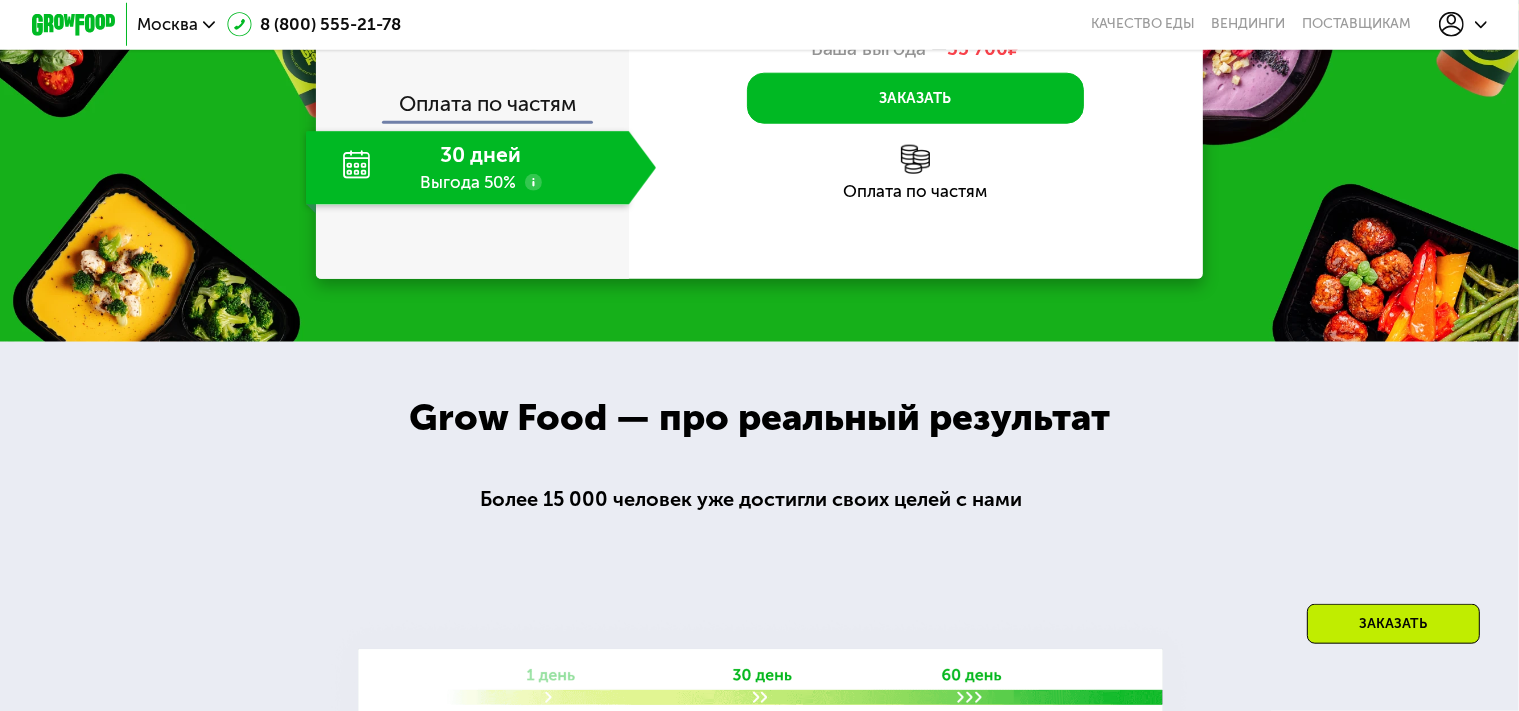 scroll, scrollTop: 2247, scrollLeft: 0, axis: vertical 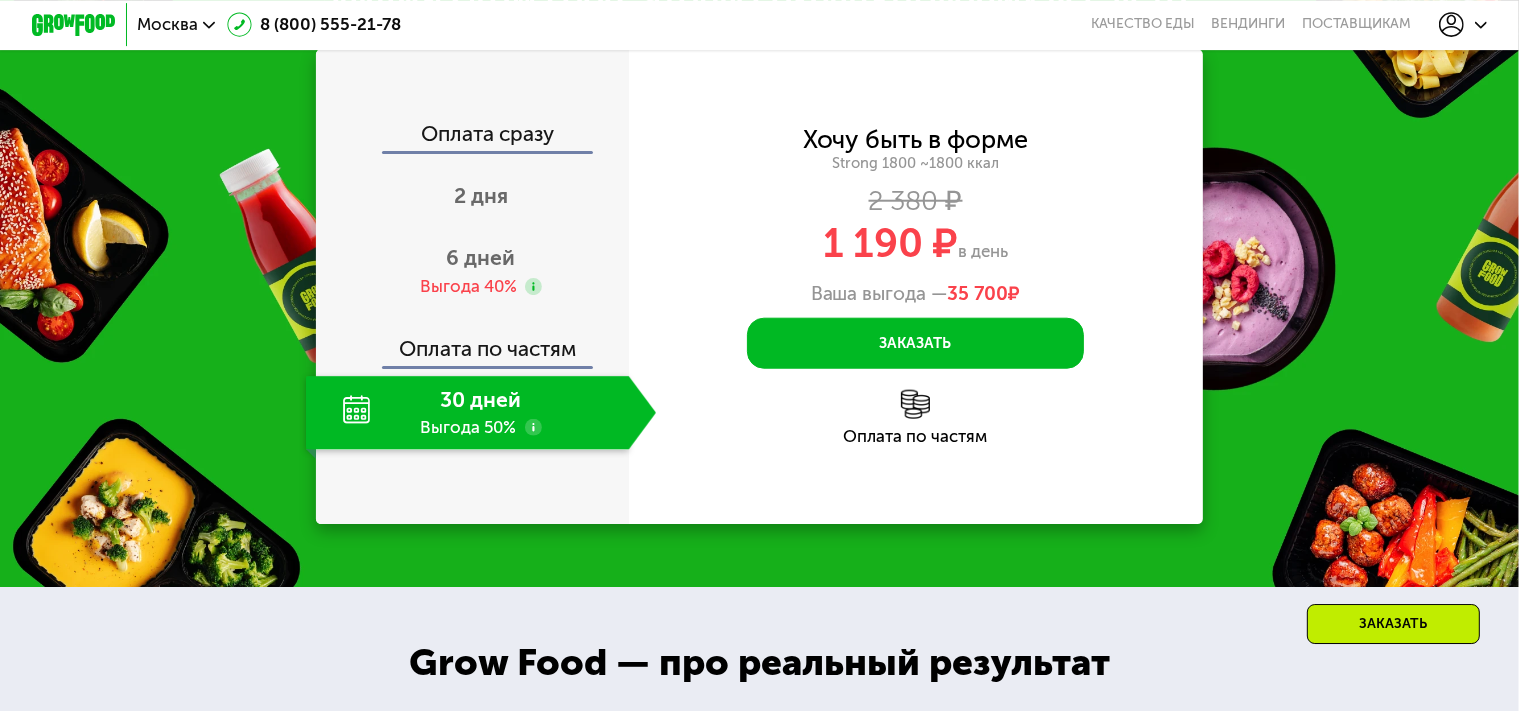 click on "Заказать" 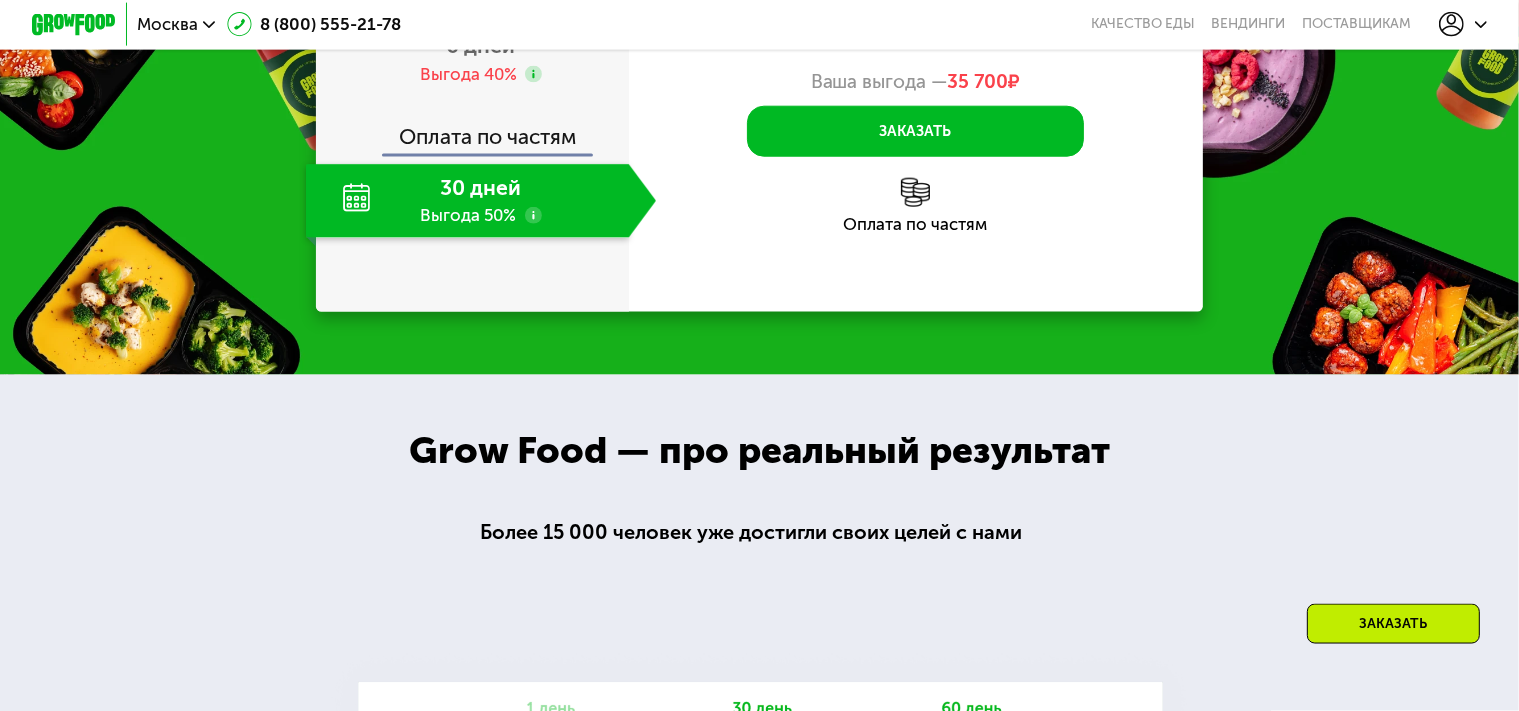 scroll, scrollTop: 2218, scrollLeft: 0, axis: vertical 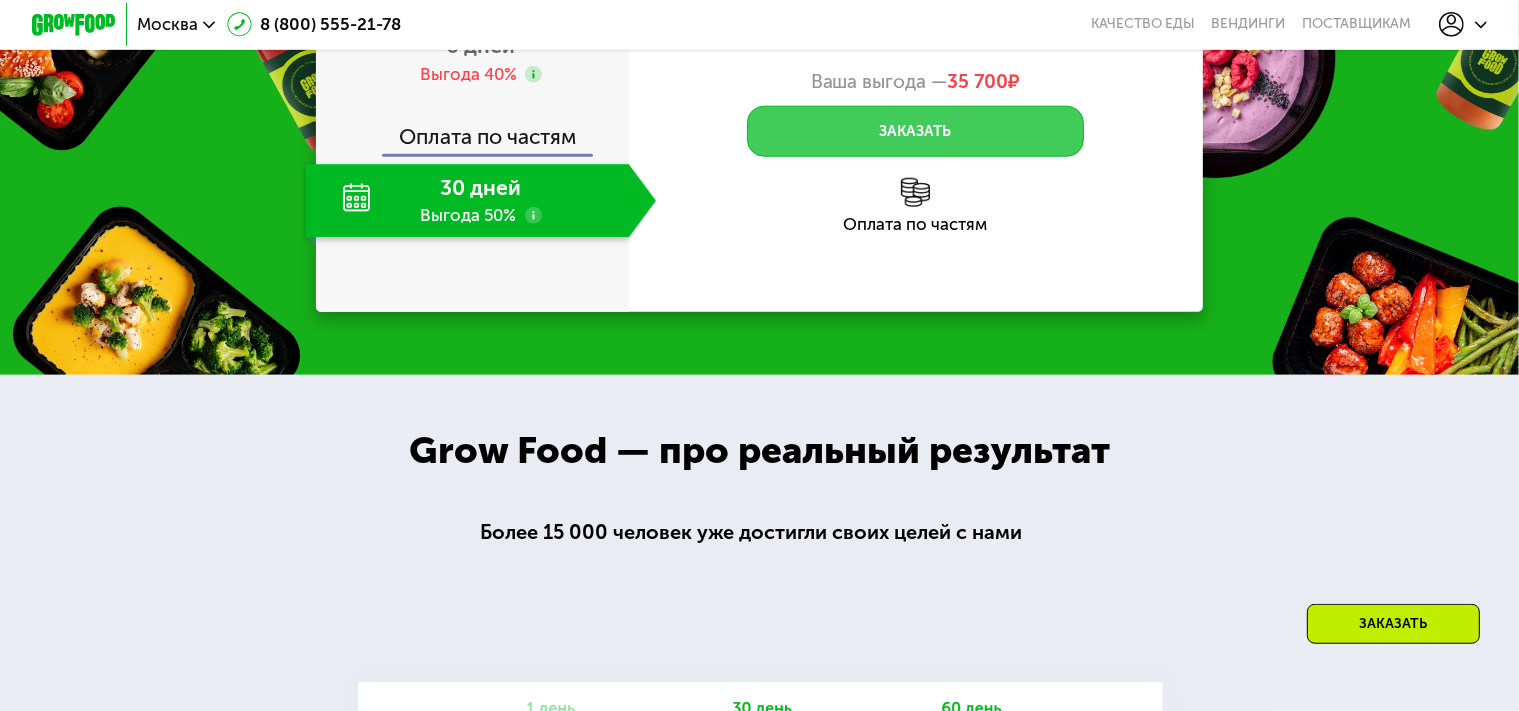 click on "Заказать" at bounding box center [916, 131] 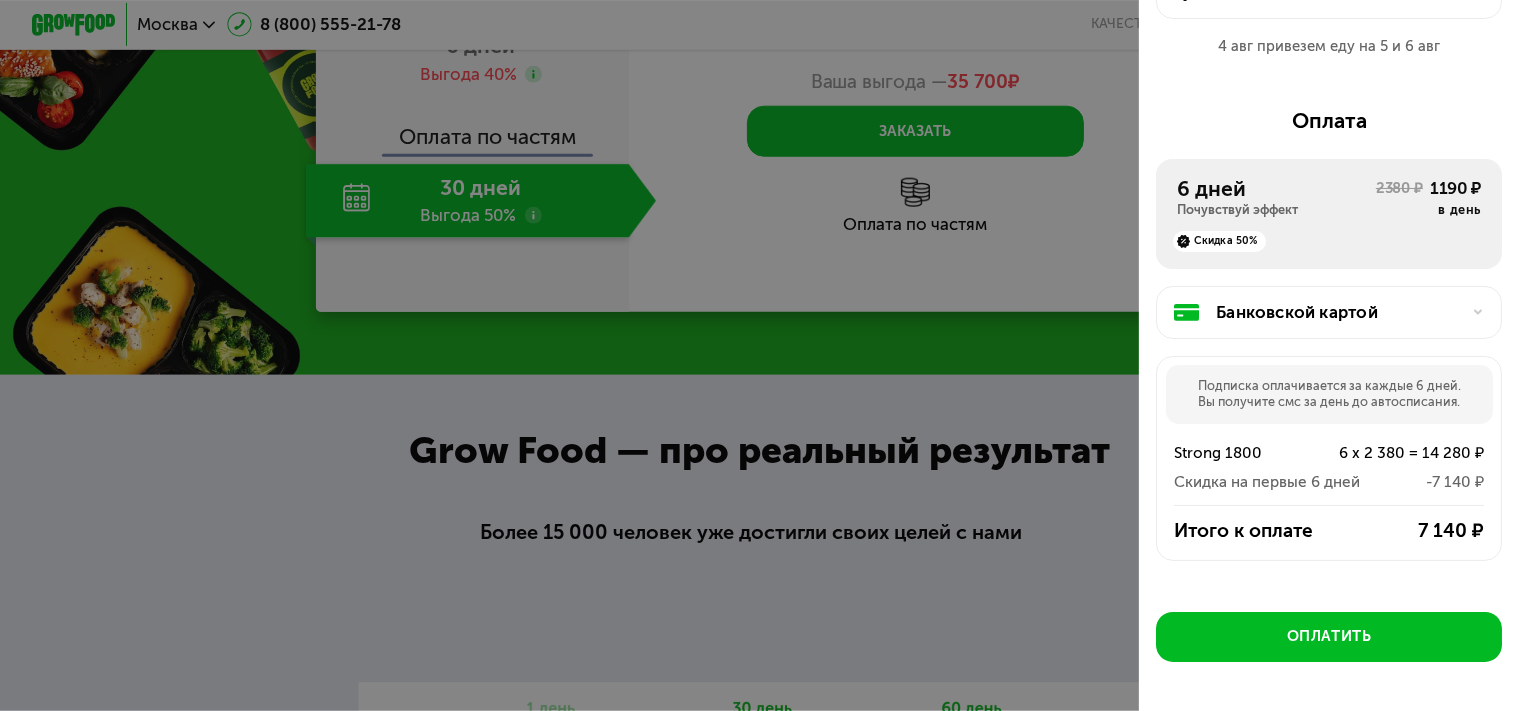 scroll, scrollTop: 216, scrollLeft: 0, axis: vertical 